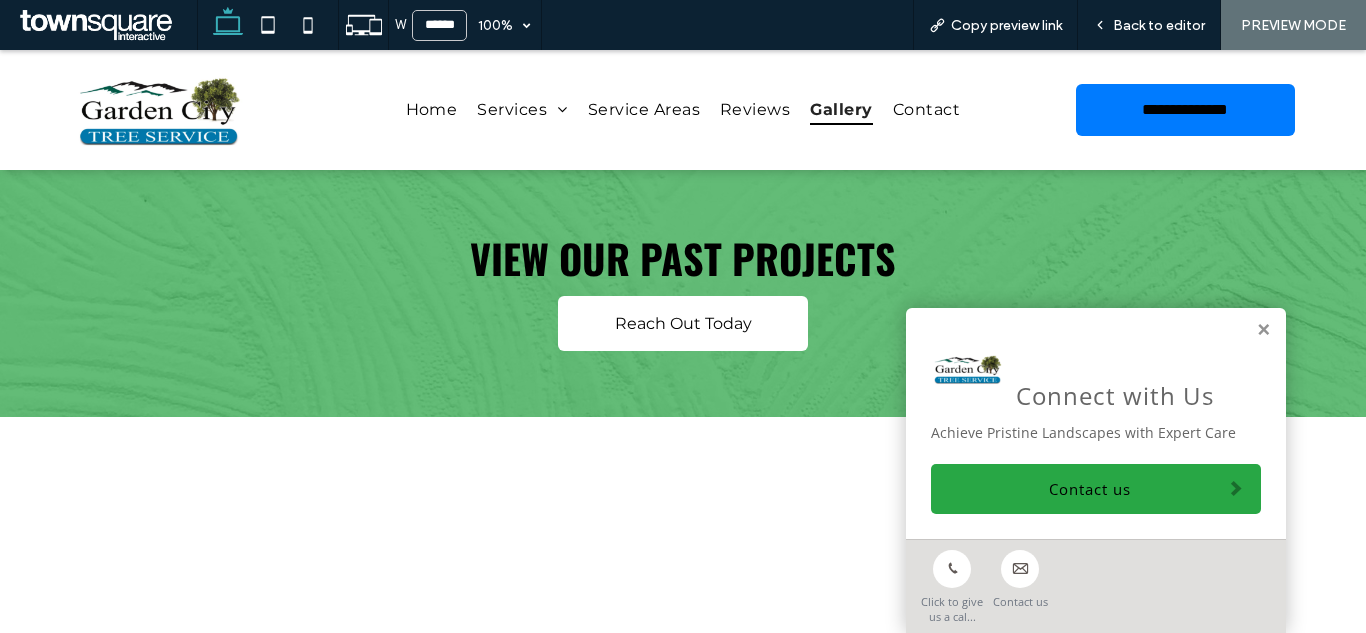 scroll, scrollTop: 0, scrollLeft: 0, axis: both 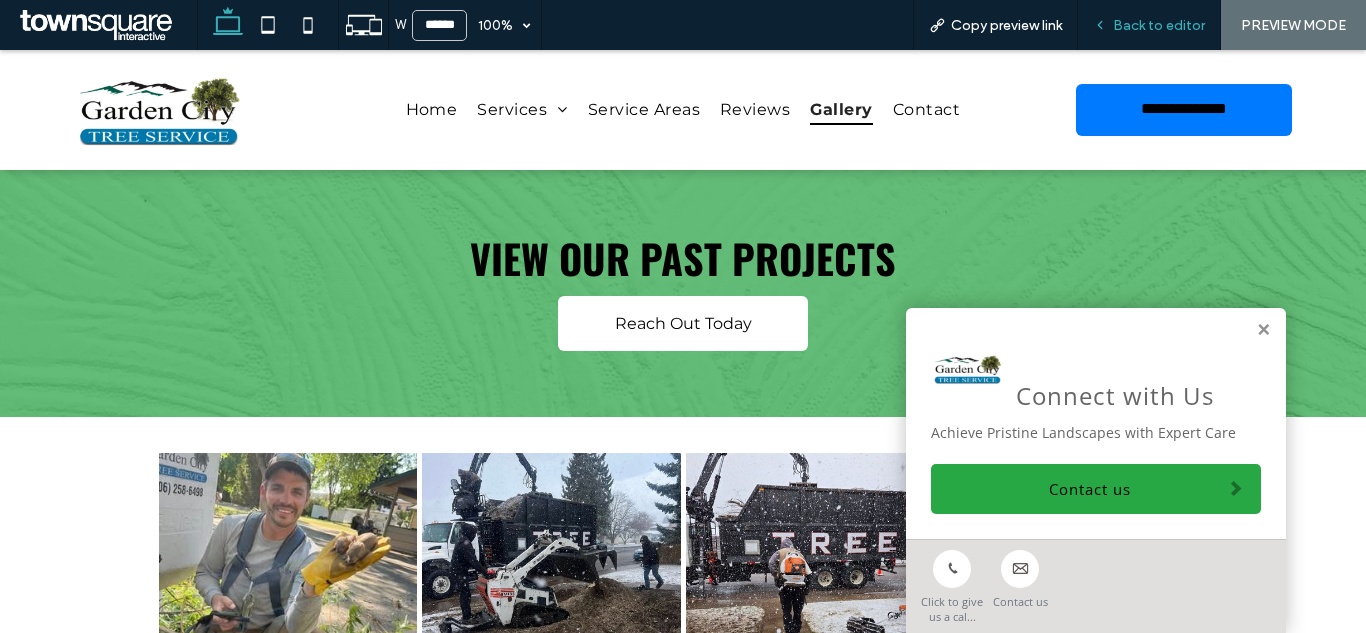 click on "Back to editor" at bounding box center [1159, 25] 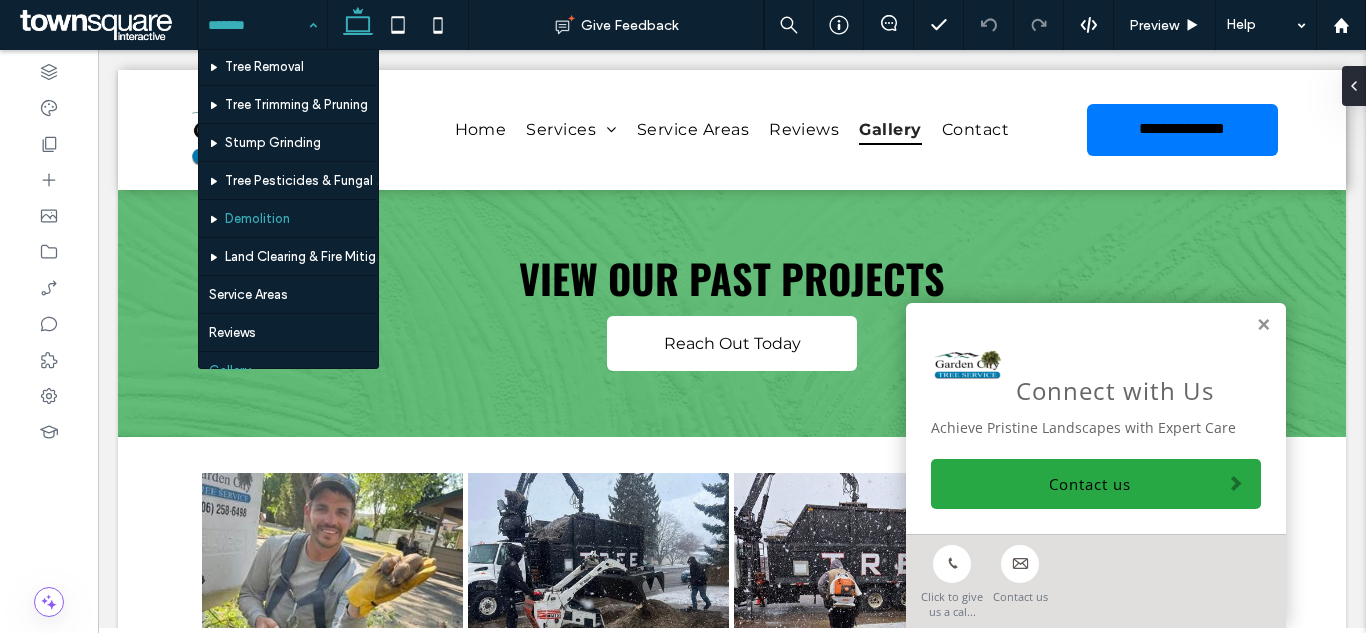 scroll, scrollTop: 97, scrollLeft: 0, axis: vertical 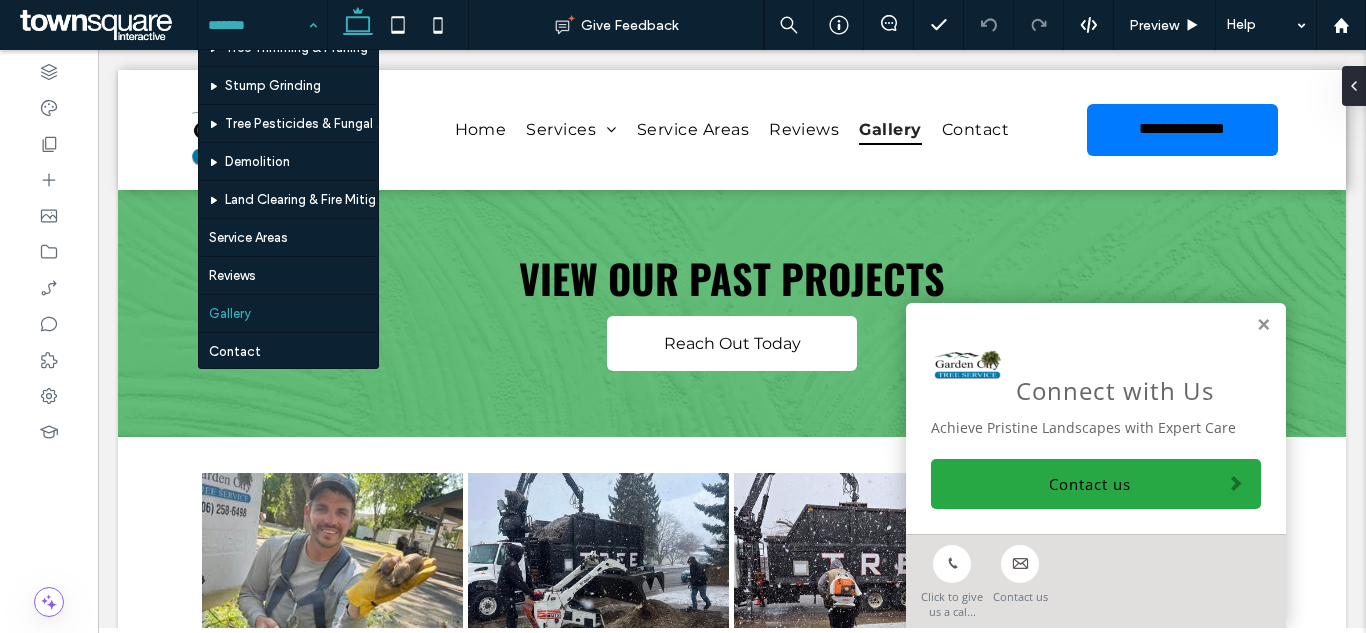 click at bounding box center [287, 256] 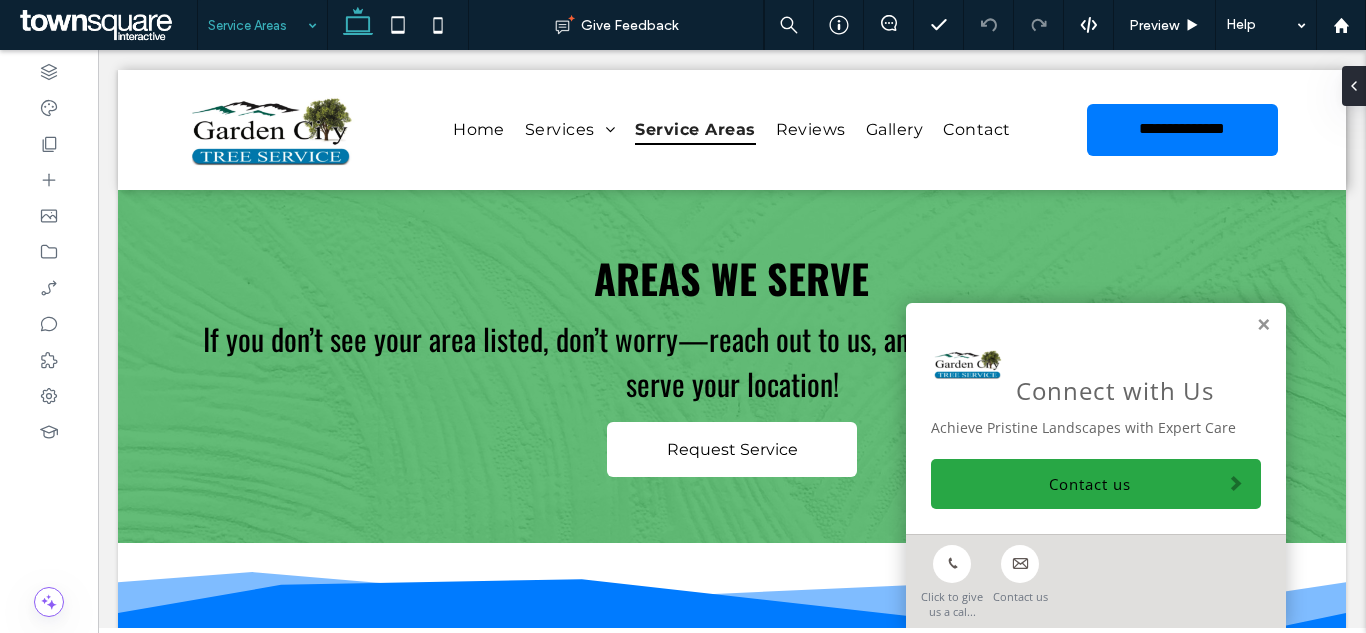 scroll, scrollTop: 0, scrollLeft: 0, axis: both 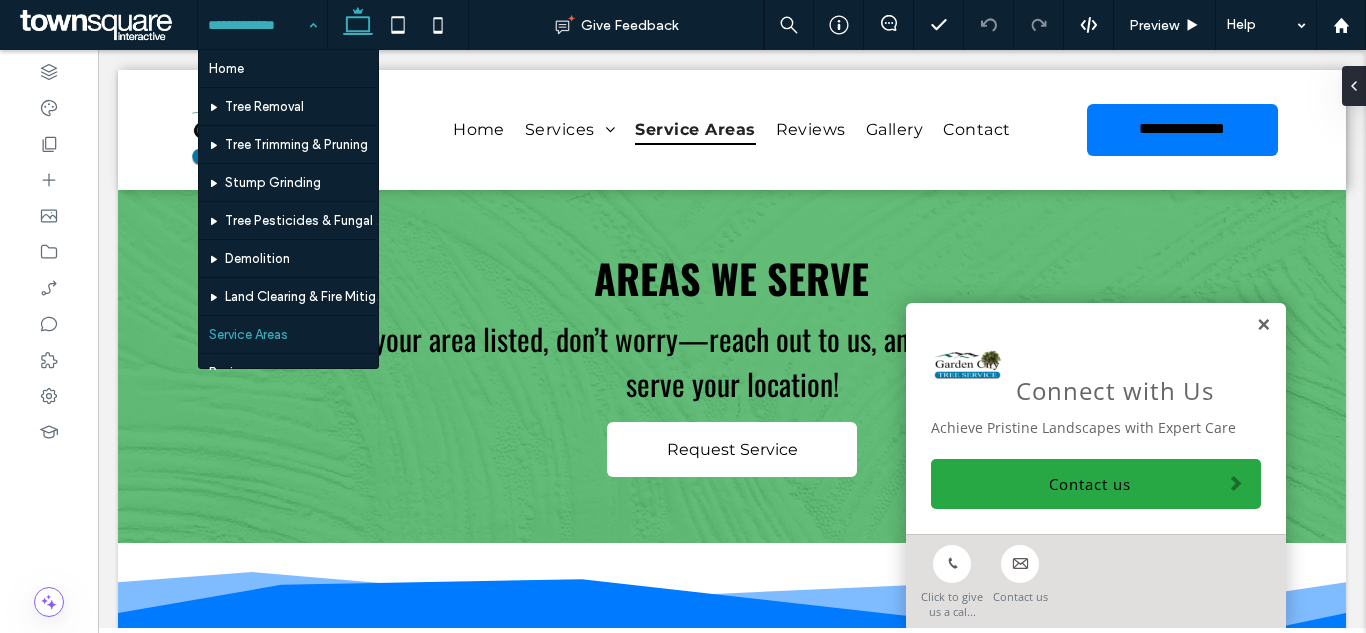 click at bounding box center (1263, 325) 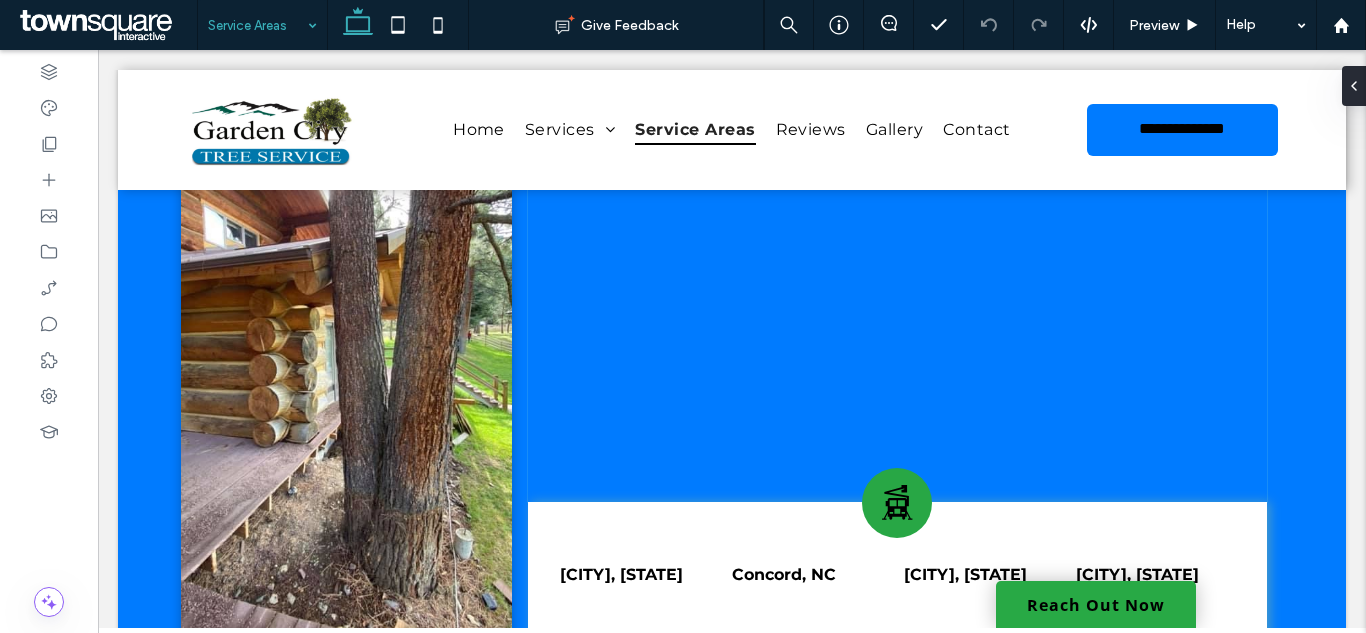 scroll, scrollTop: 650, scrollLeft: 0, axis: vertical 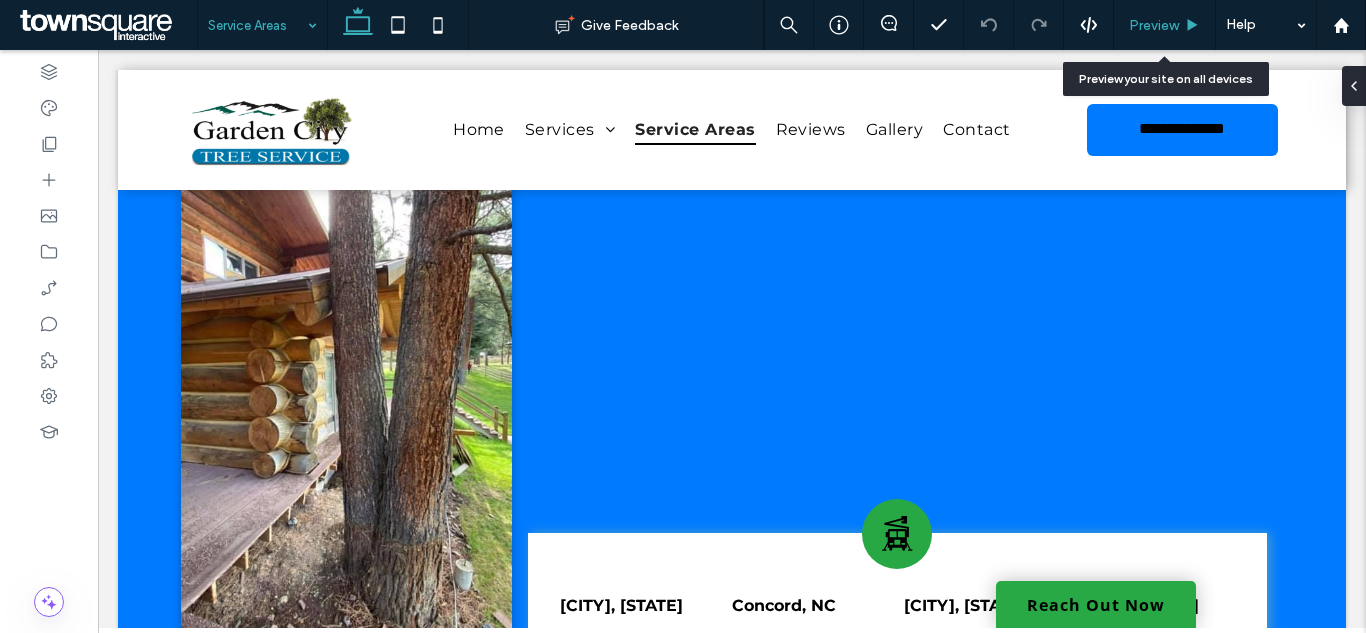 click on "Preview" at bounding box center [1154, 25] 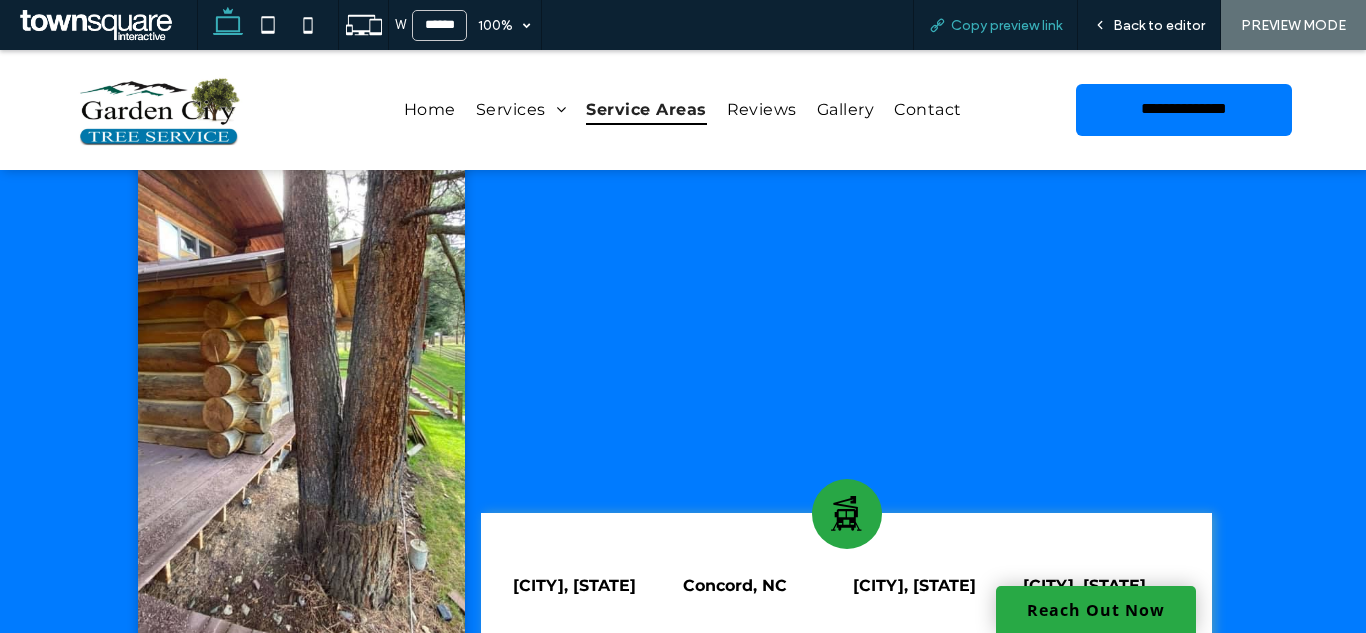 click on "Copy preview link" at bounding box center [1006, 25] 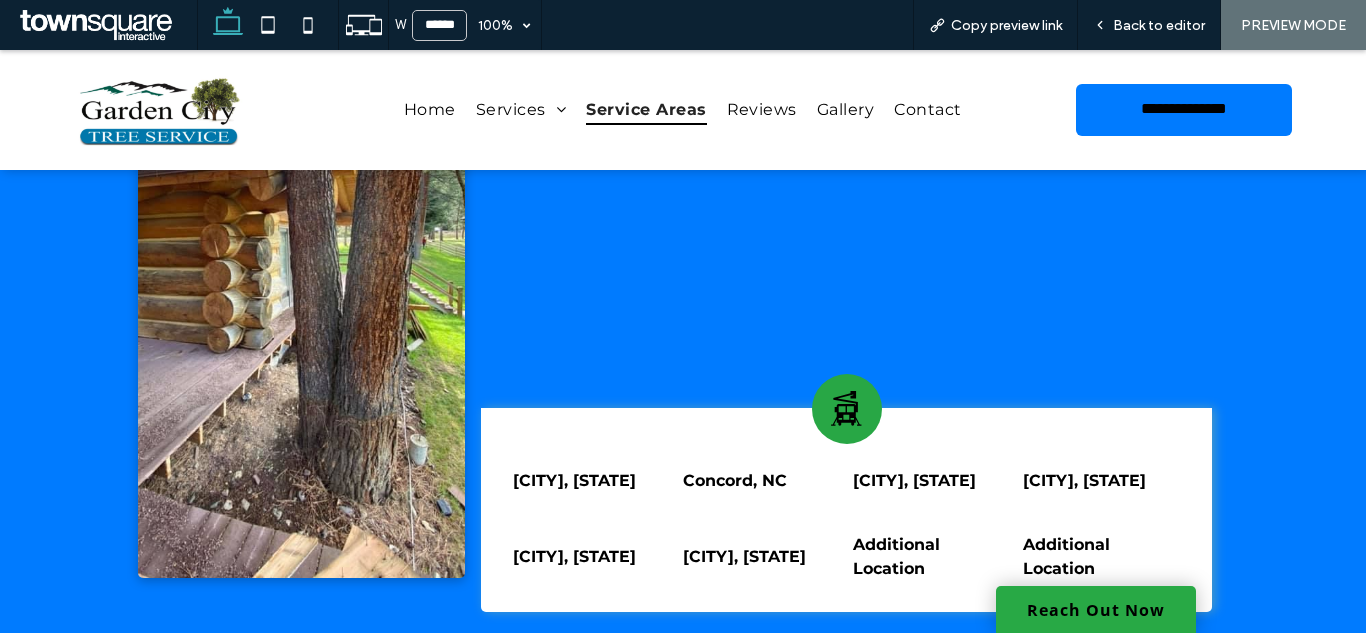 scroll, scrollTop: 850, scrollLeft: 0, axis: vertical 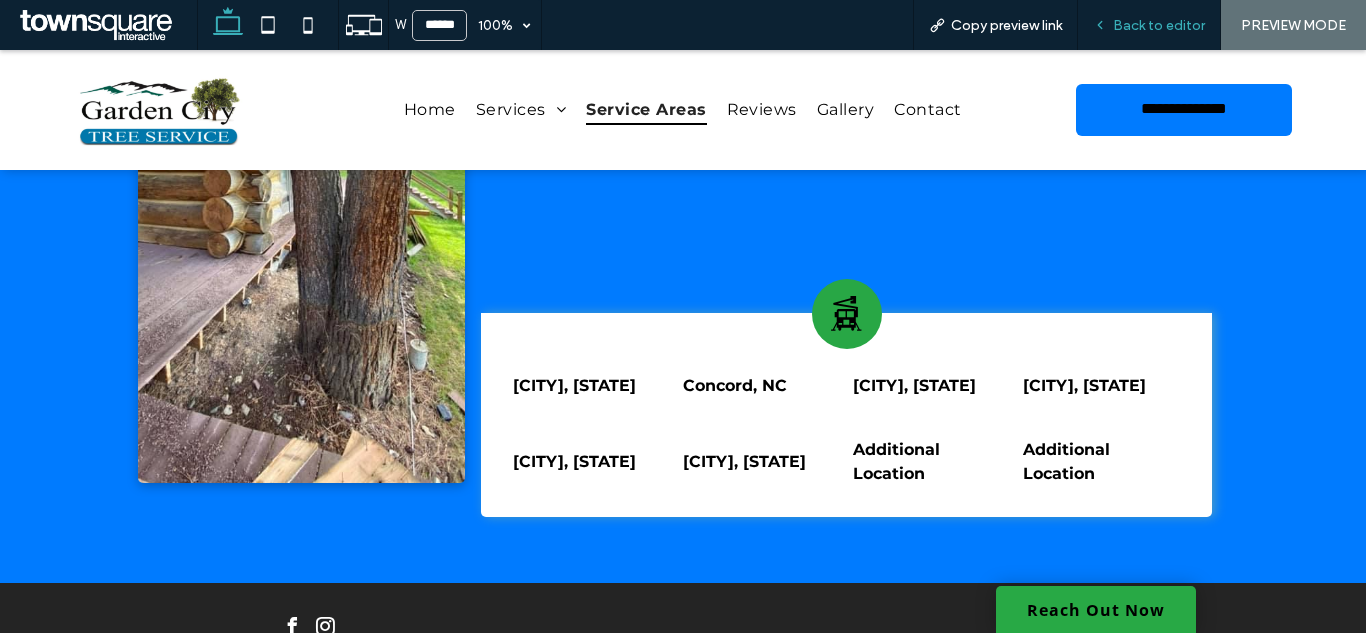 drag, startPoint x: 1162, startPoint y: 28, endPoint x: 1085, endPoint y: 568, distance: 545.4622 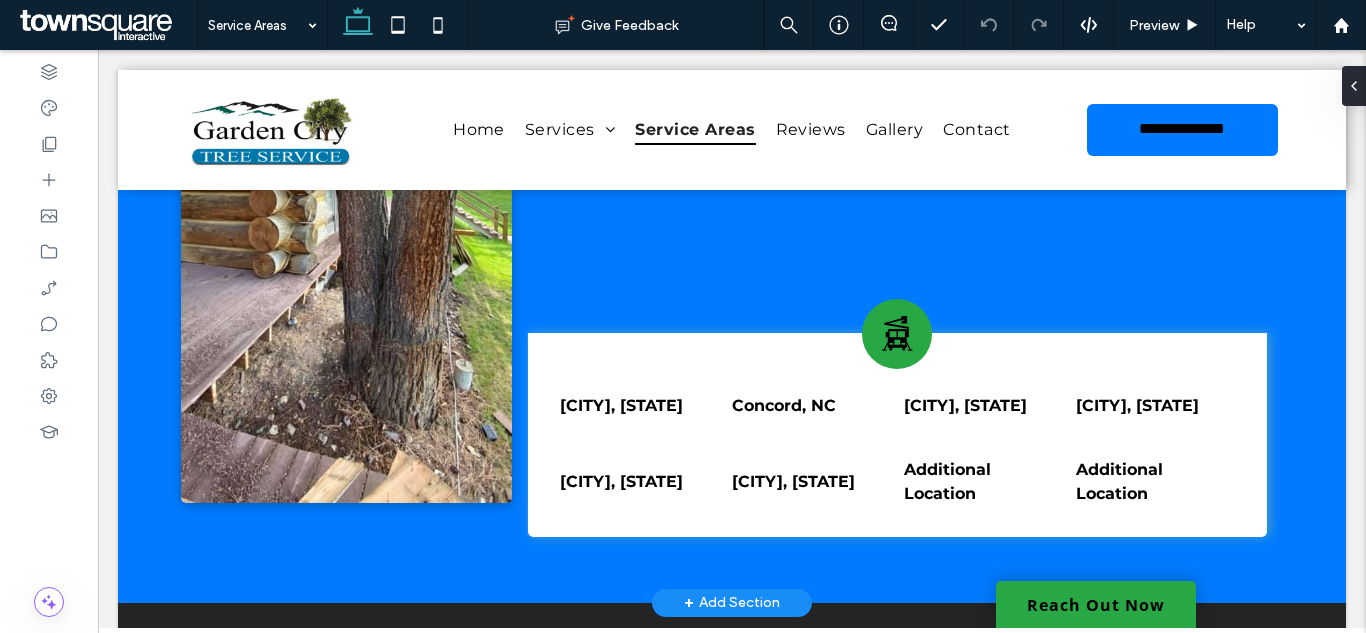 click on "[CITY], [STATE]" at bounding box center [621, 405] 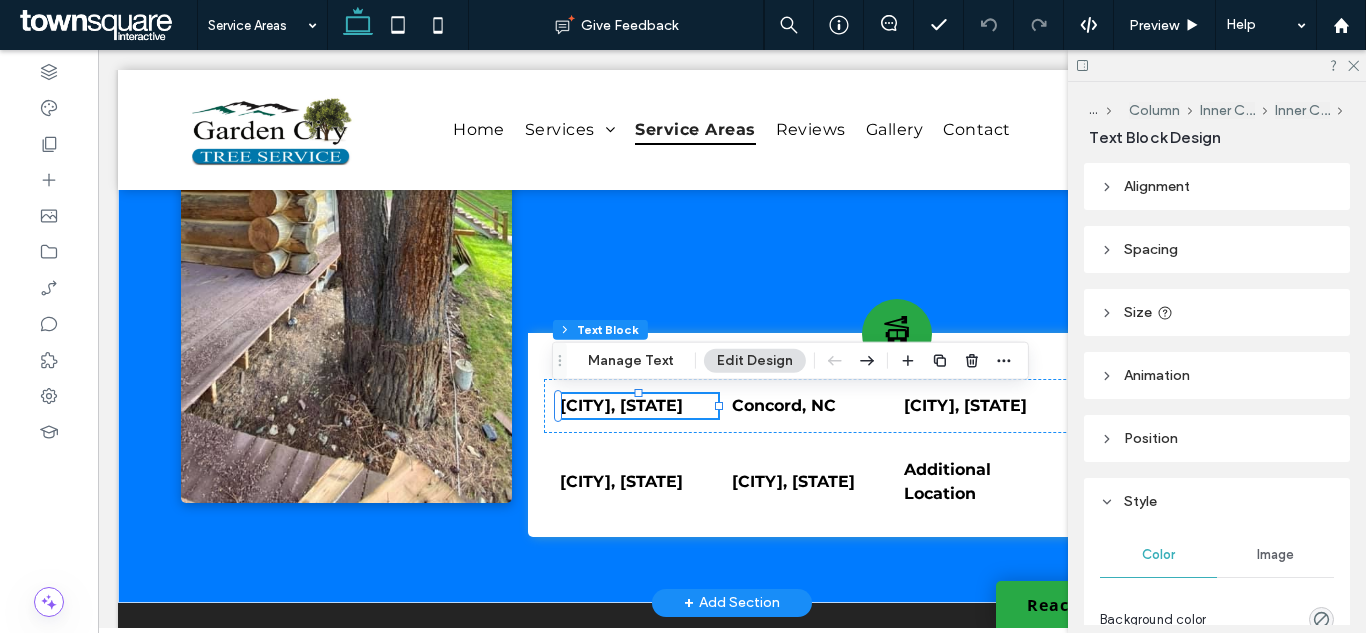 click on "[CITY], [STATE]" at bounding box center [621, 405] 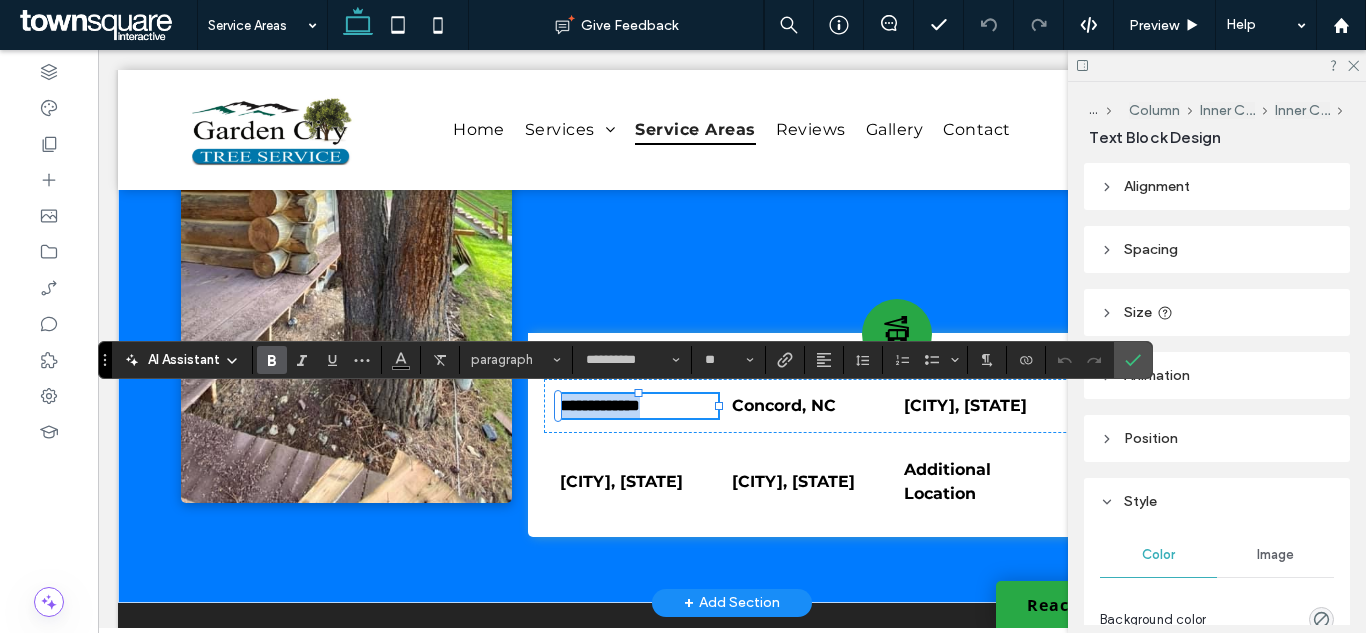 paste 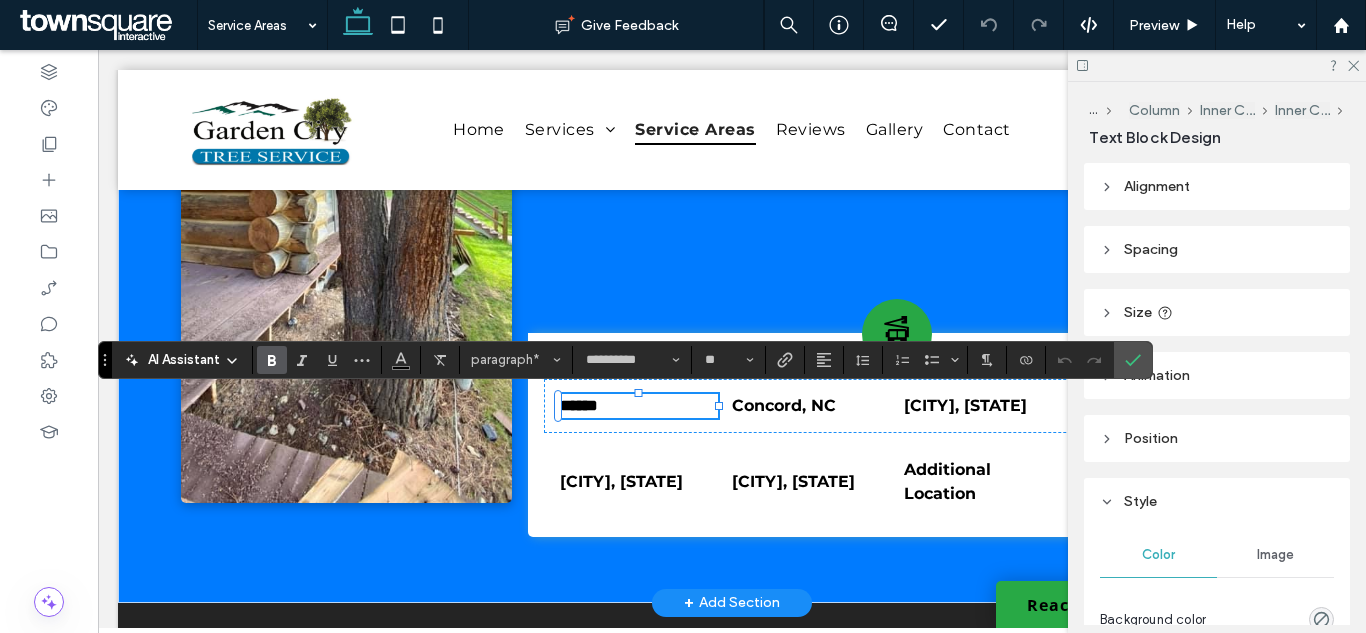 type 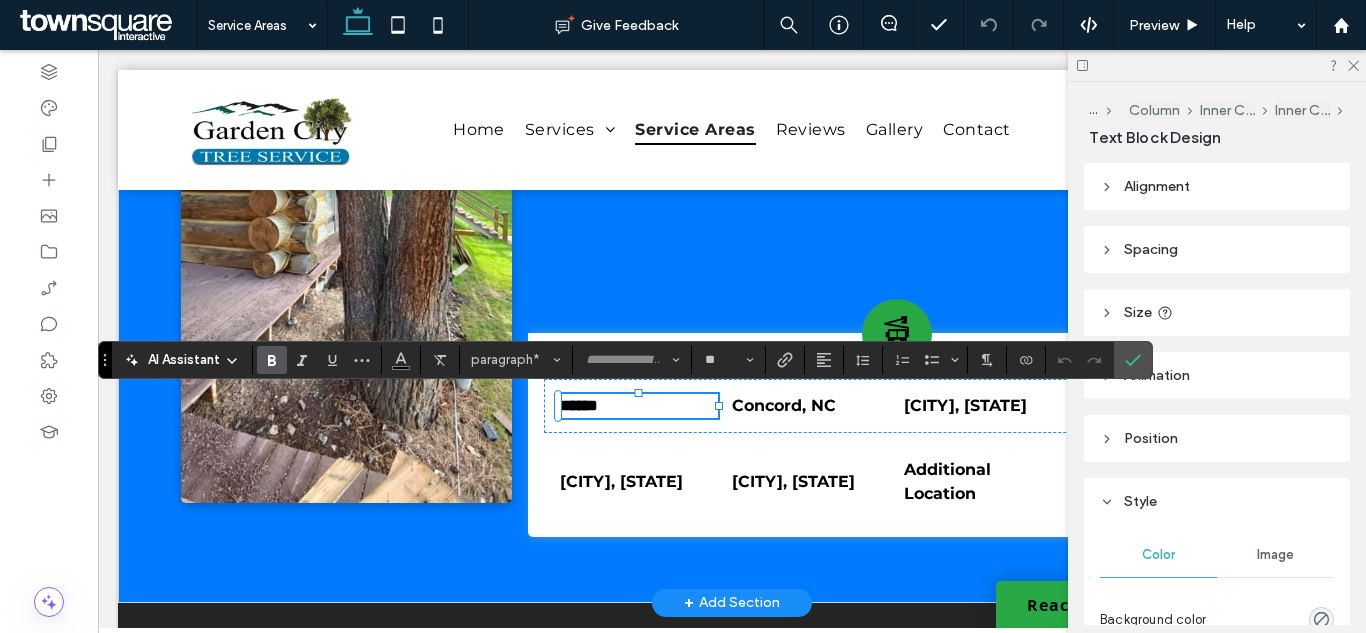 scroll, scrollTop: 1, scrollLeft: 0, axis: vertical 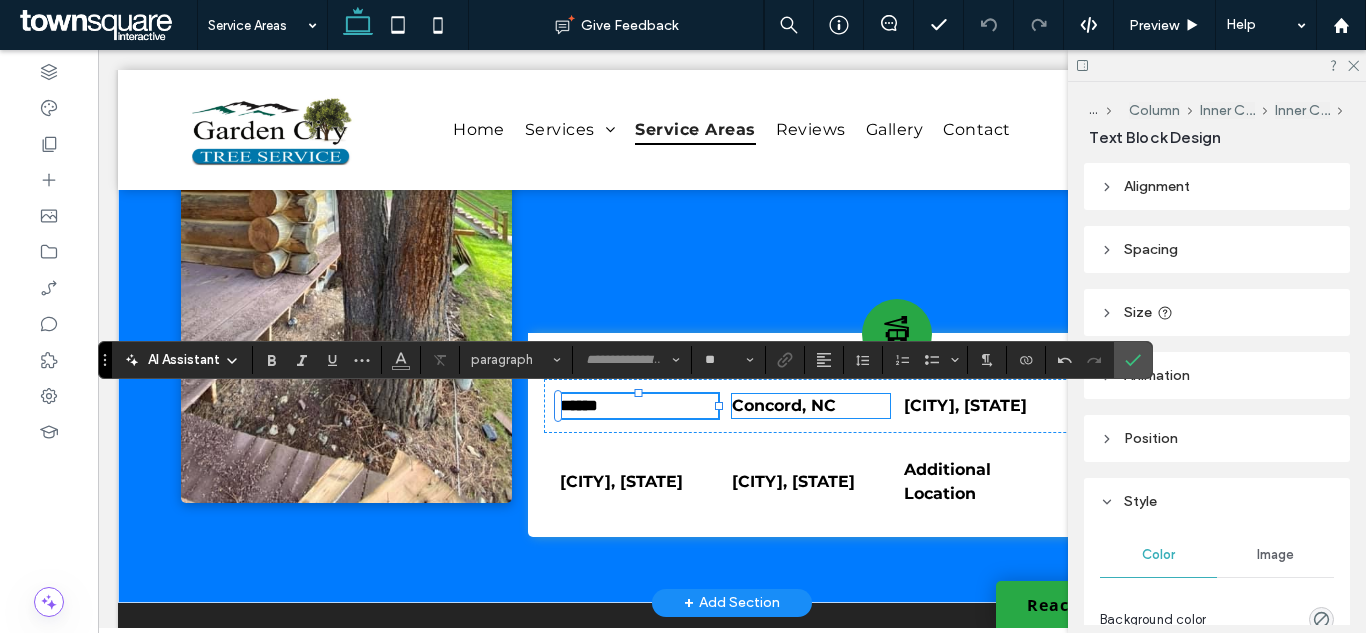 click on "Concord, NC" at bounding box center [784, 405] 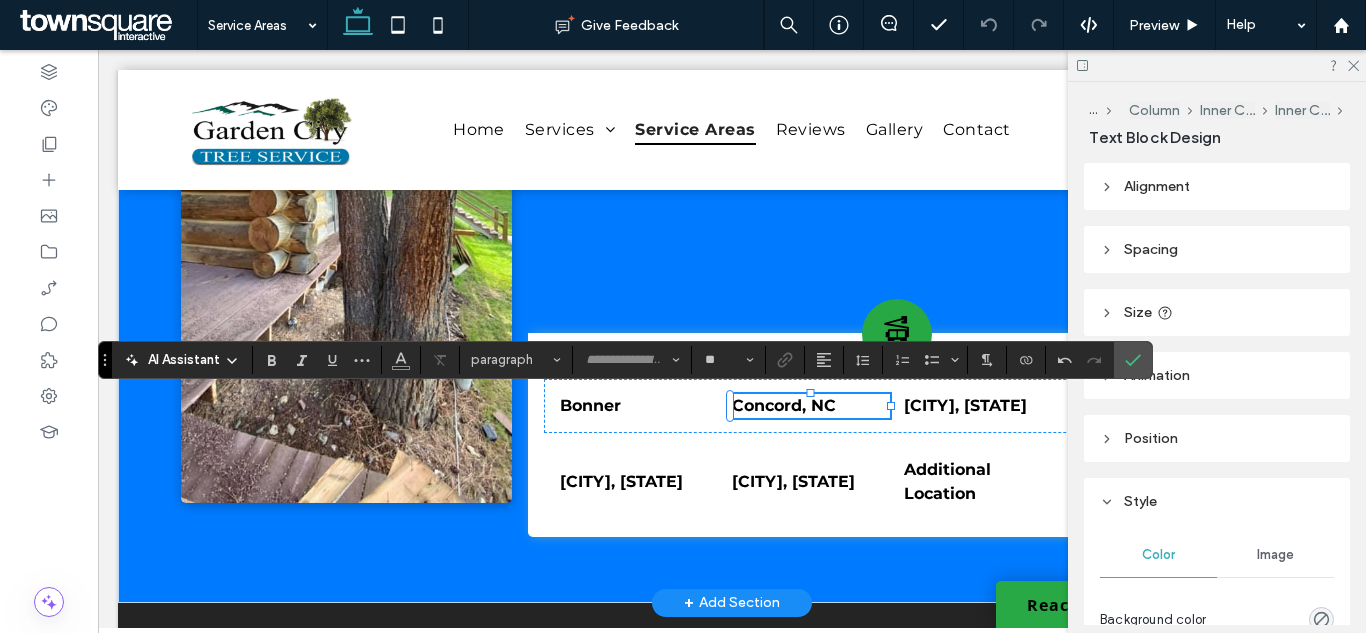 click on "Concord, NC" at bounding box center (811, 406) 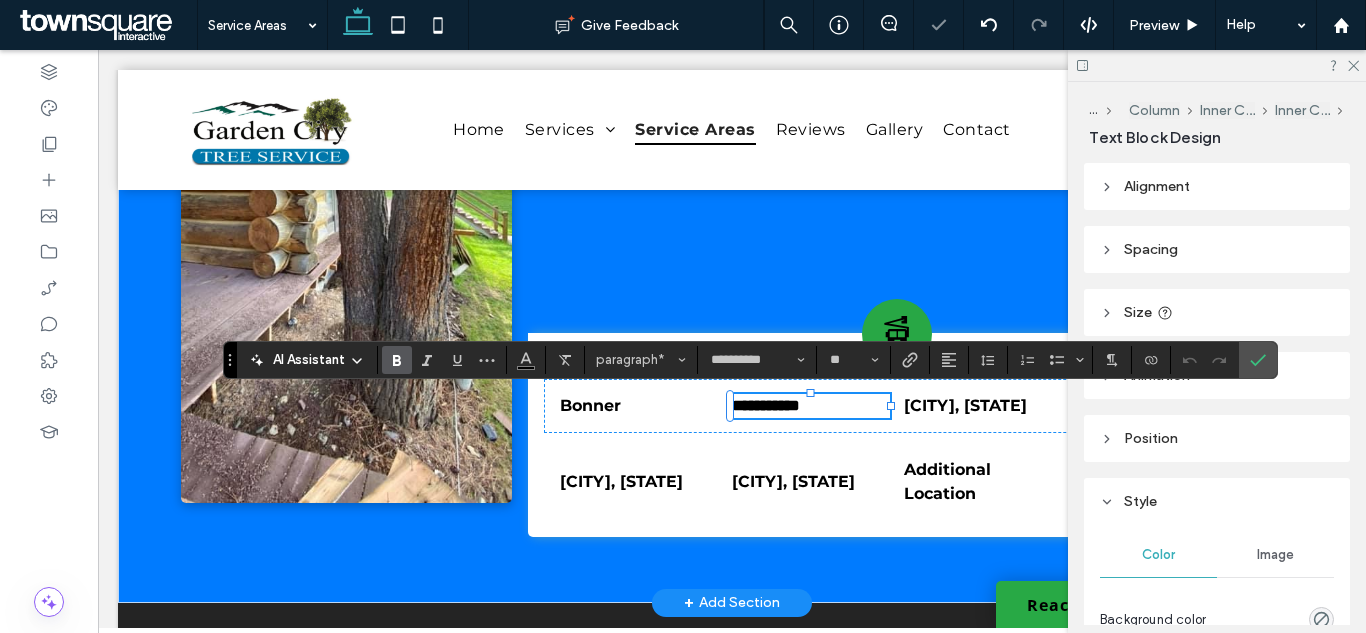 paste 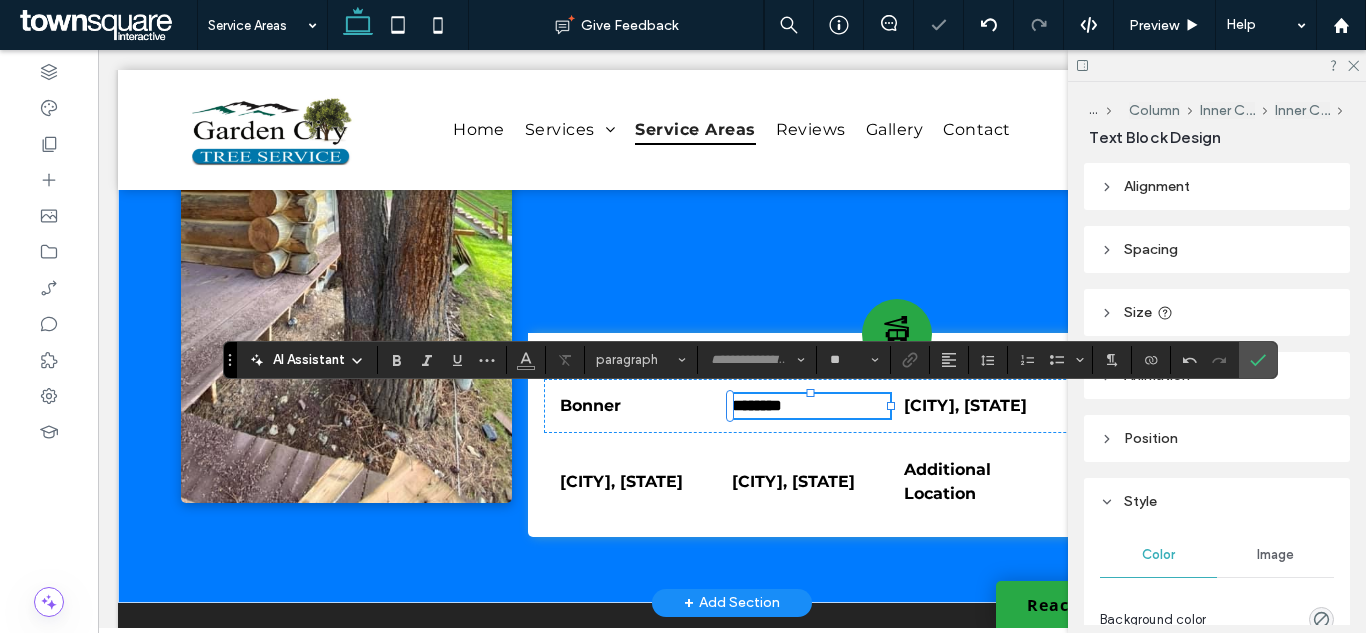 scroll, scrollTop: 0, scrollLeft: 20, axis: horizontal 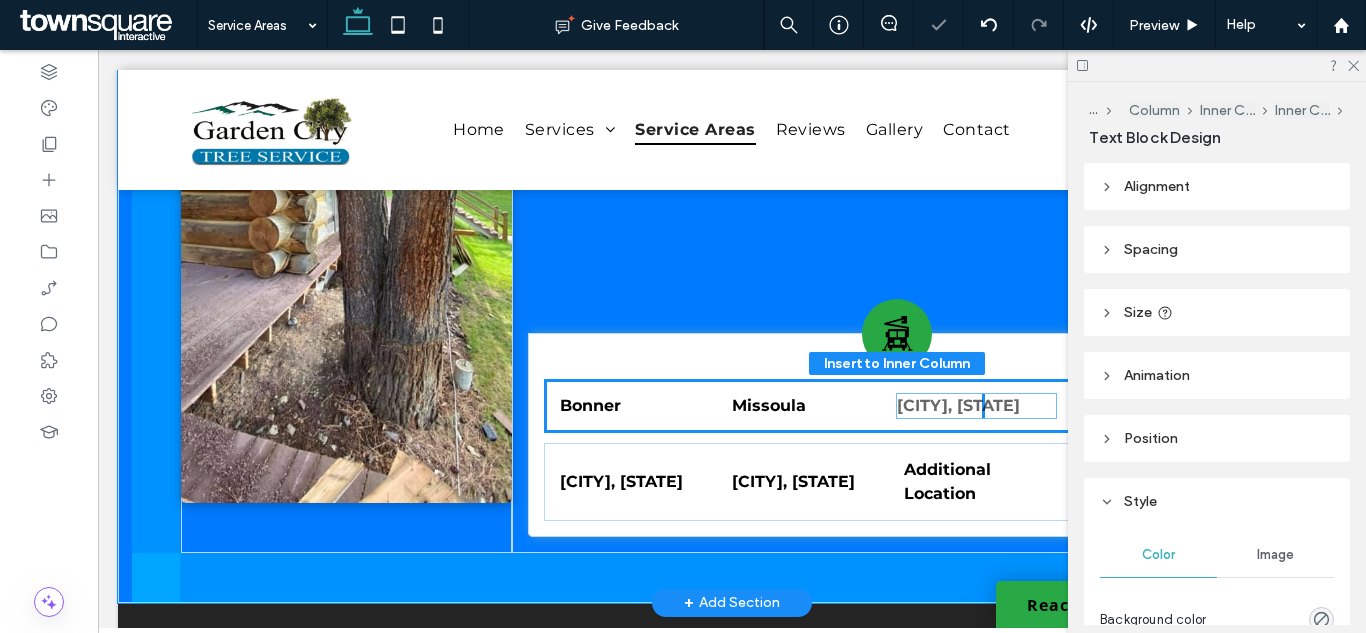 click on "[CITY], [STATE]" at bounding box center [958, 405] 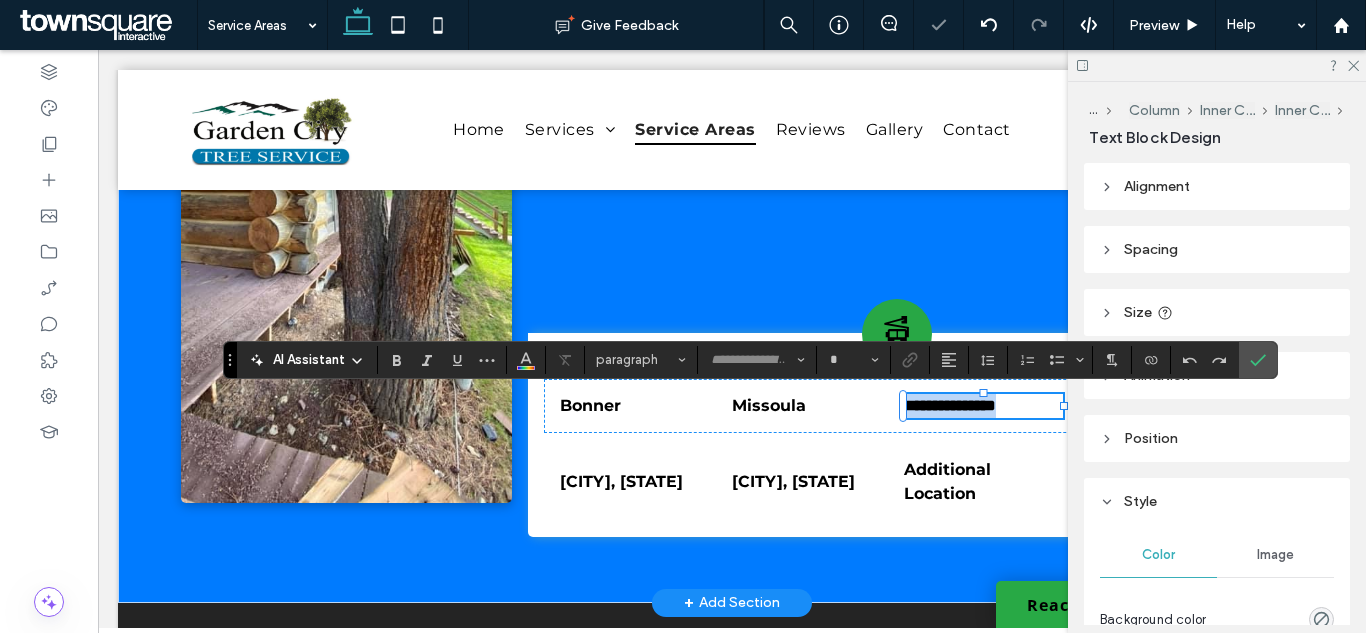 type on "**********" 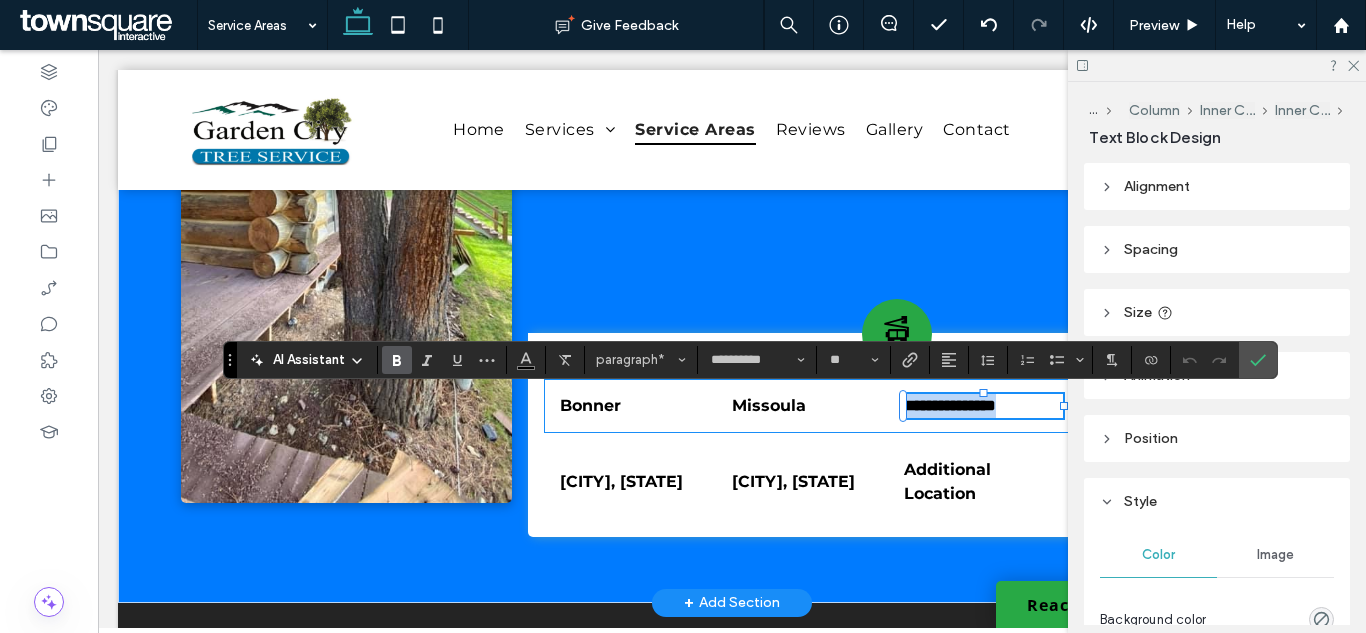 paste 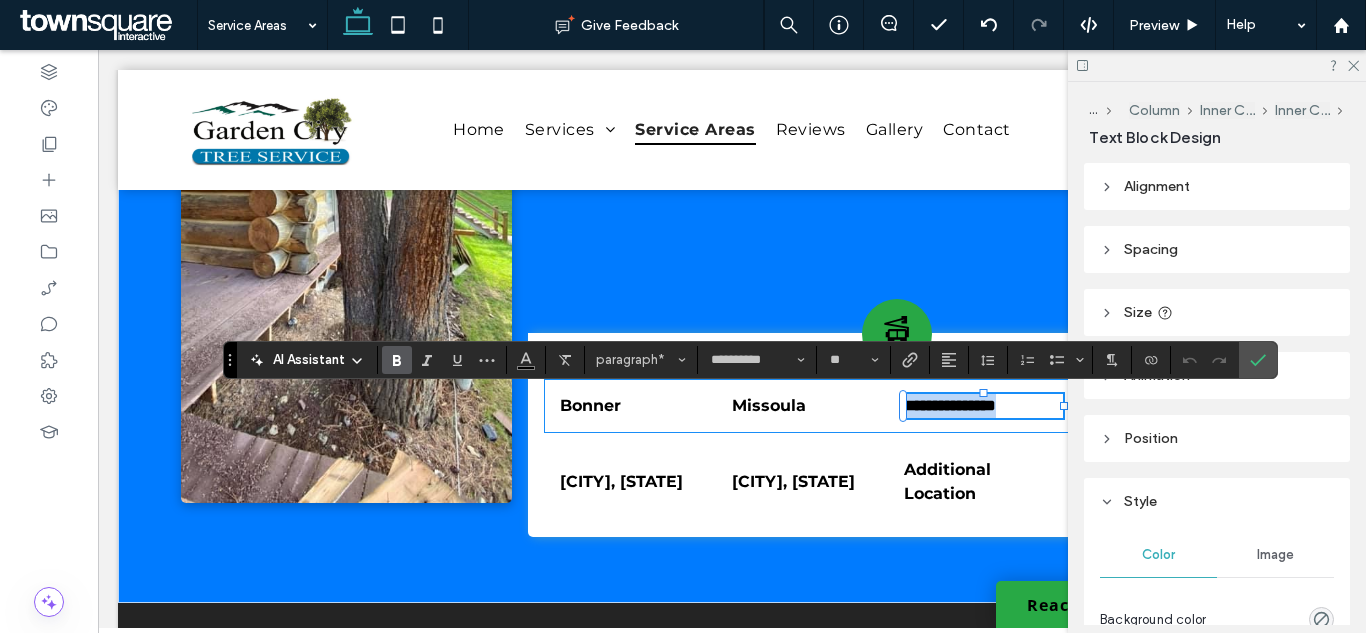type 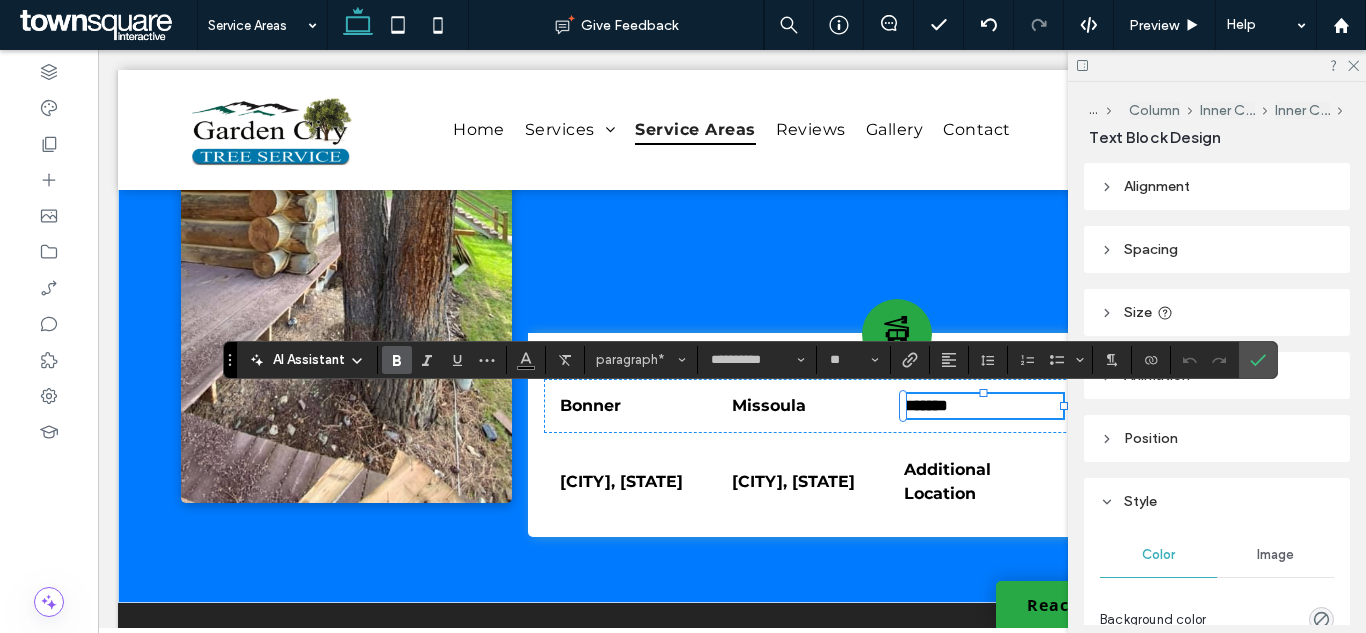 type 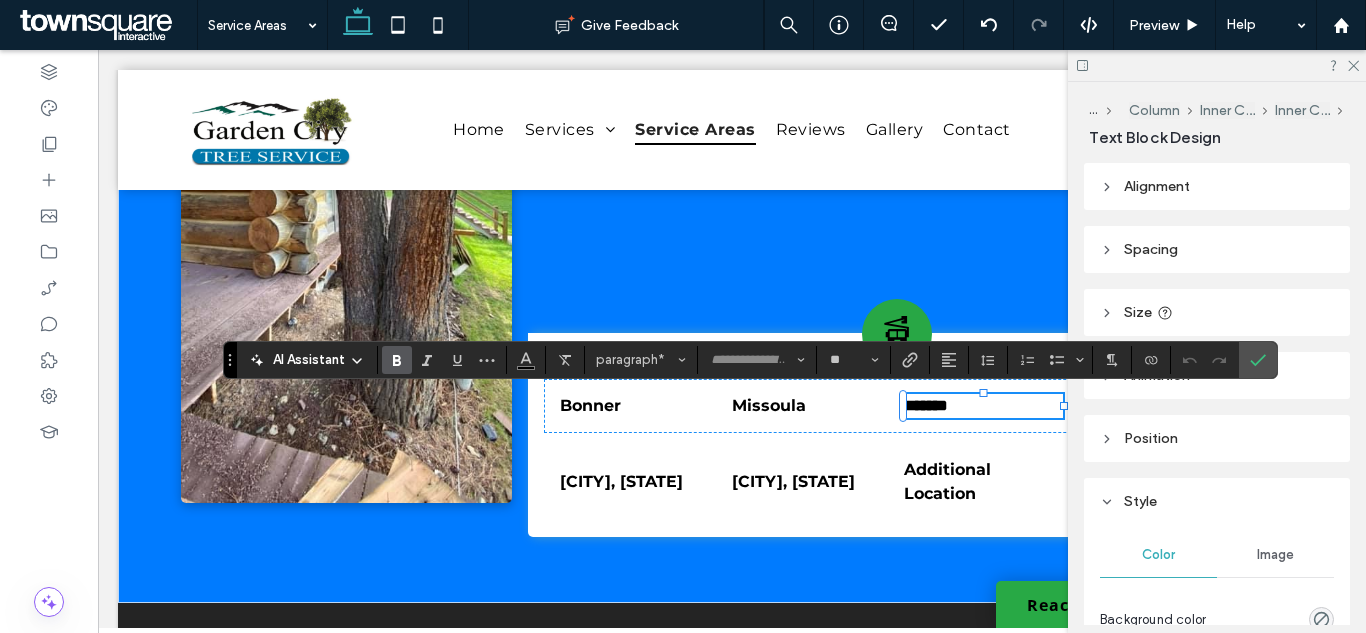 scroll, scrollTop: 0, scrollLeft: 20, axis: horizontal 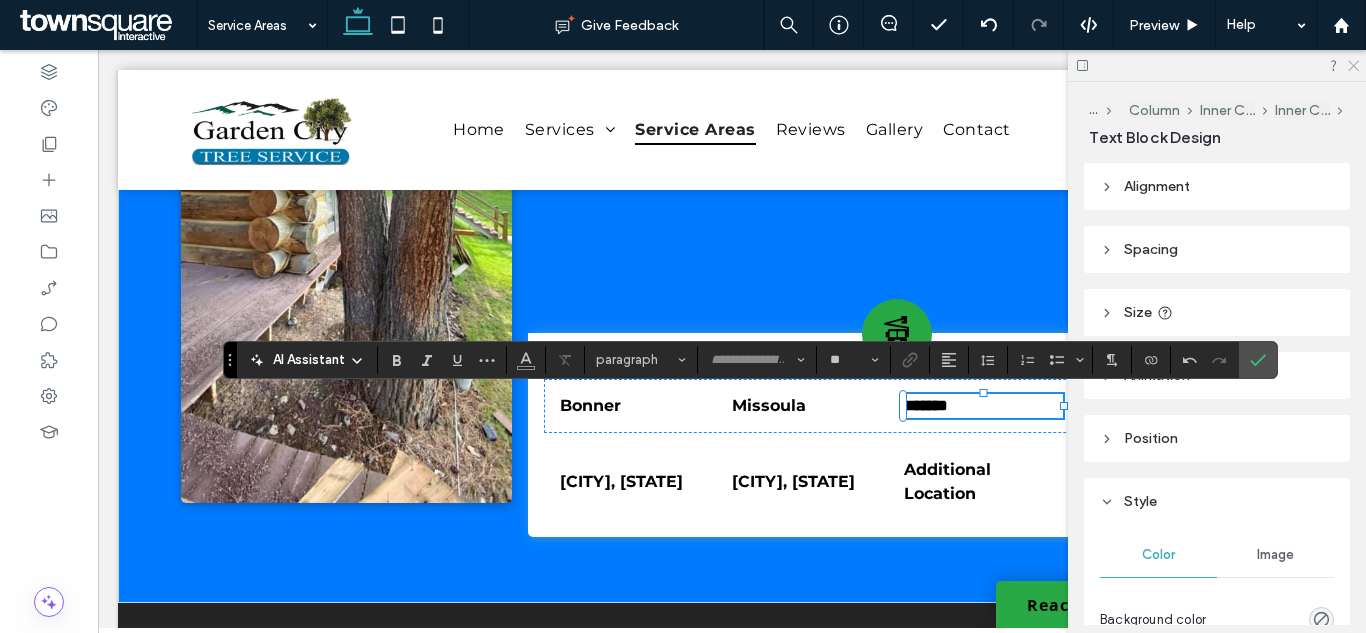 click 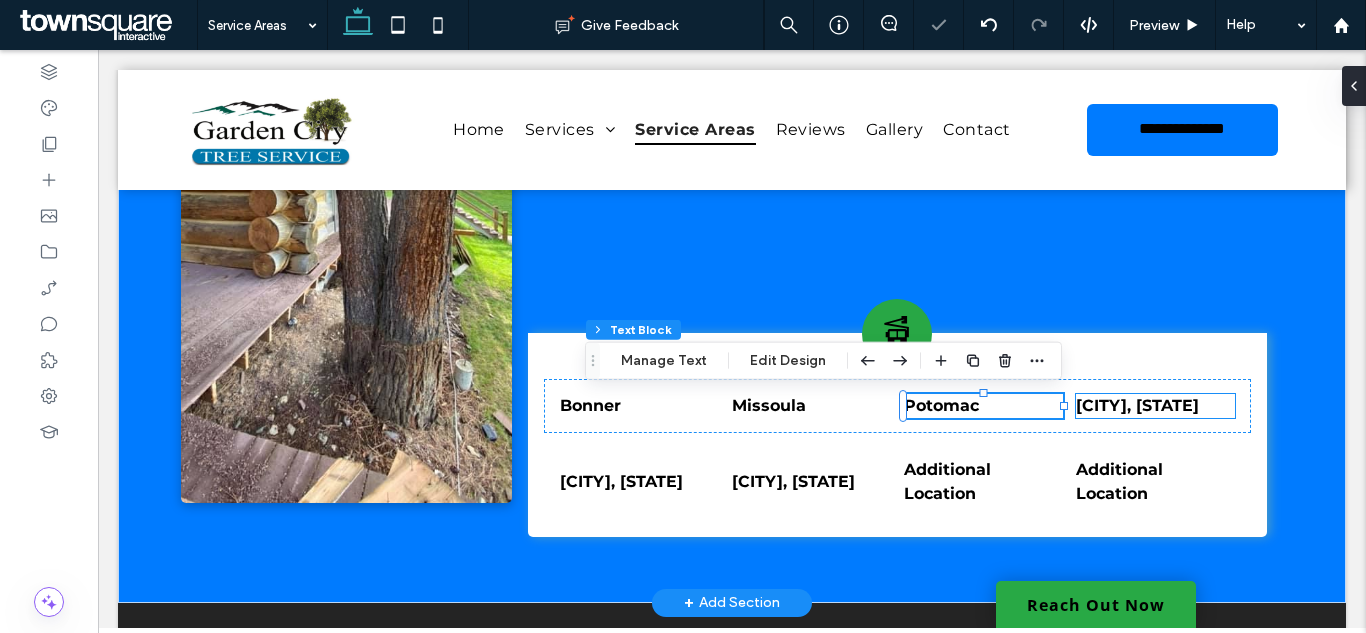 click on "[CITY], [STATE]" at bounding box center [1137, 405] 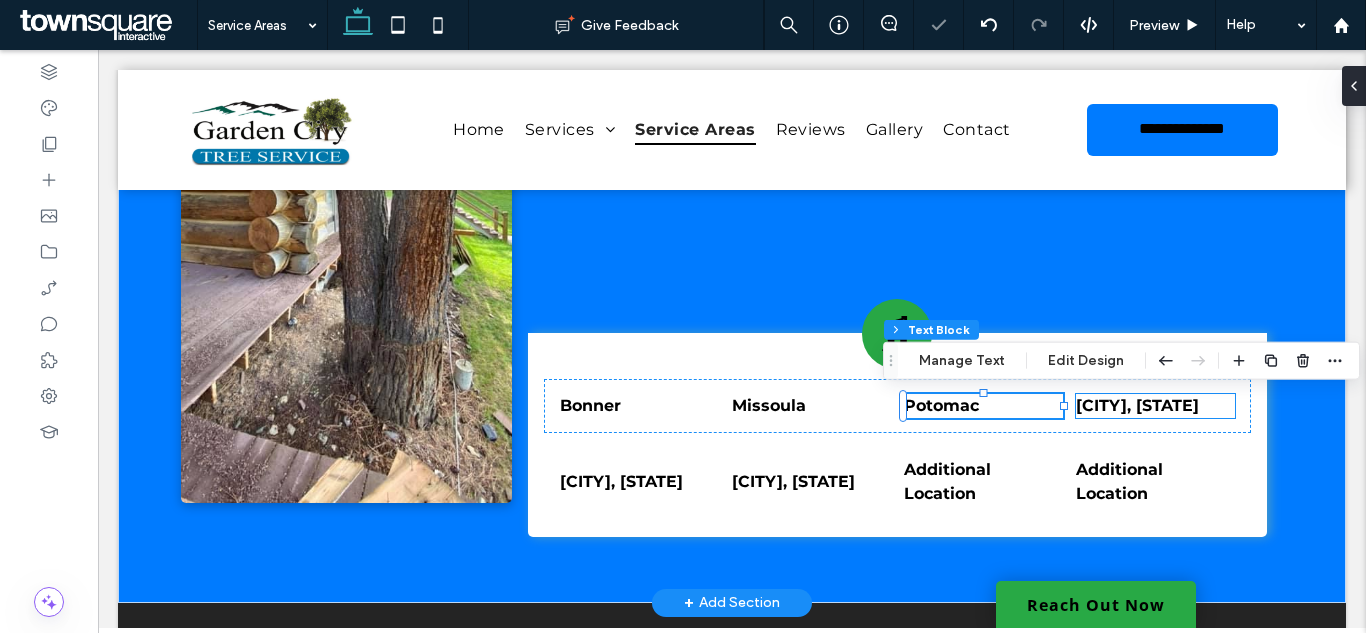 click on "[CITY], [STATE]" at bounding box center [1155, 406] 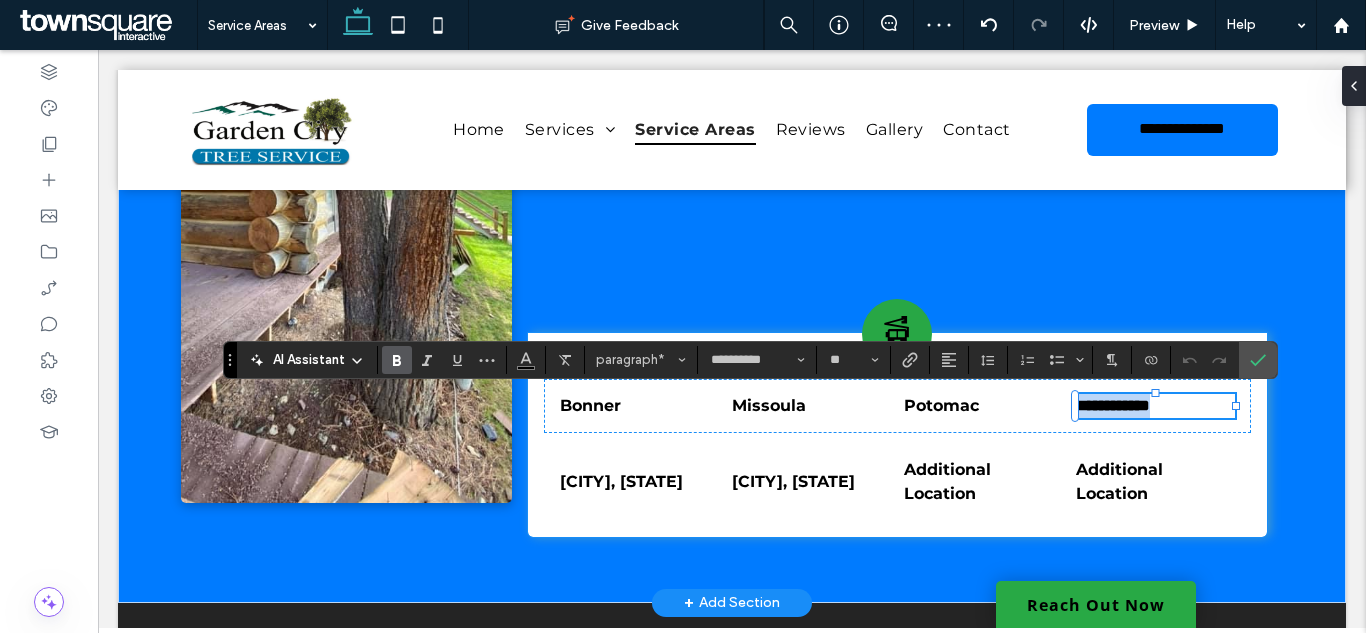 paste 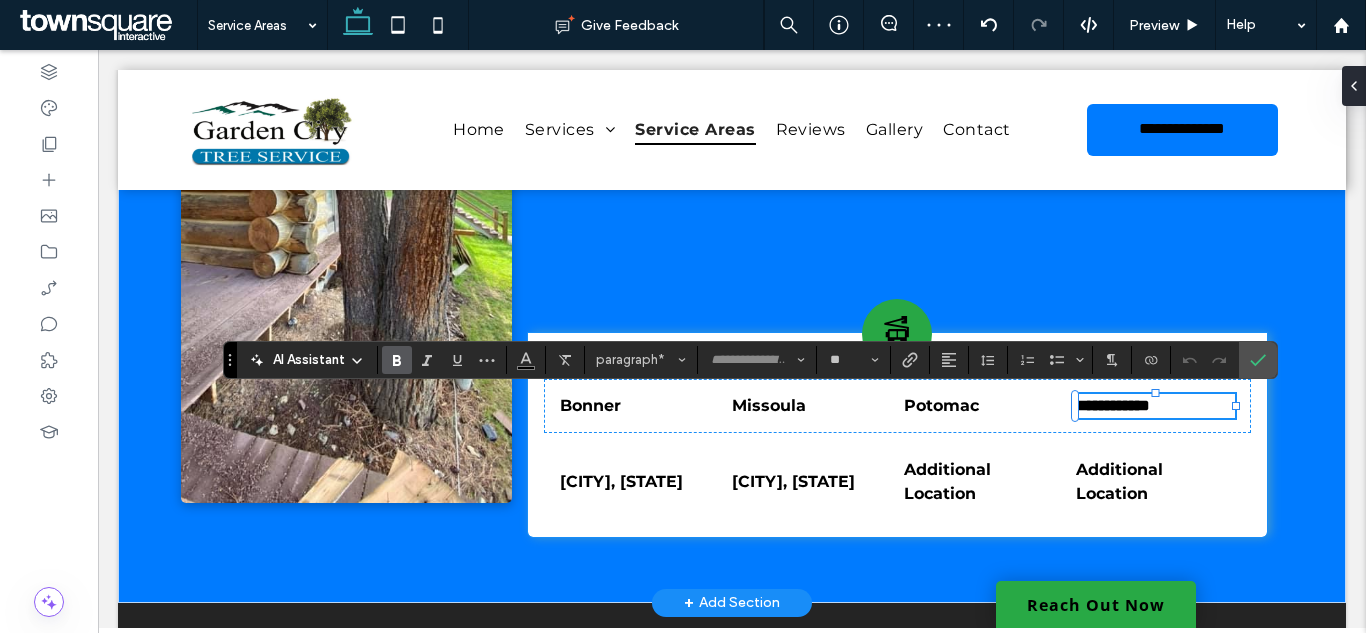 scroll, scrollTop: 1, scrollLeft: 0, axis: vertical 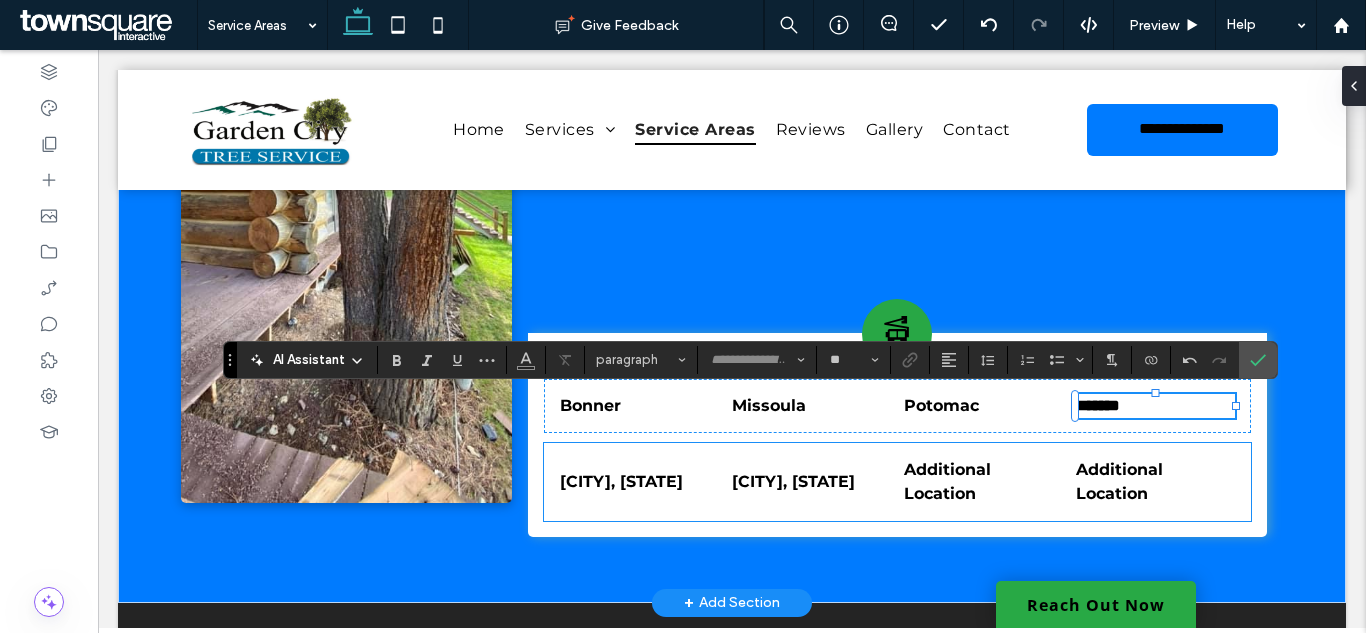 click on "[CITY], [STATE]
[CITY], [STATE]
Additional Location
Additional Location" at bounding box center [897, 482] 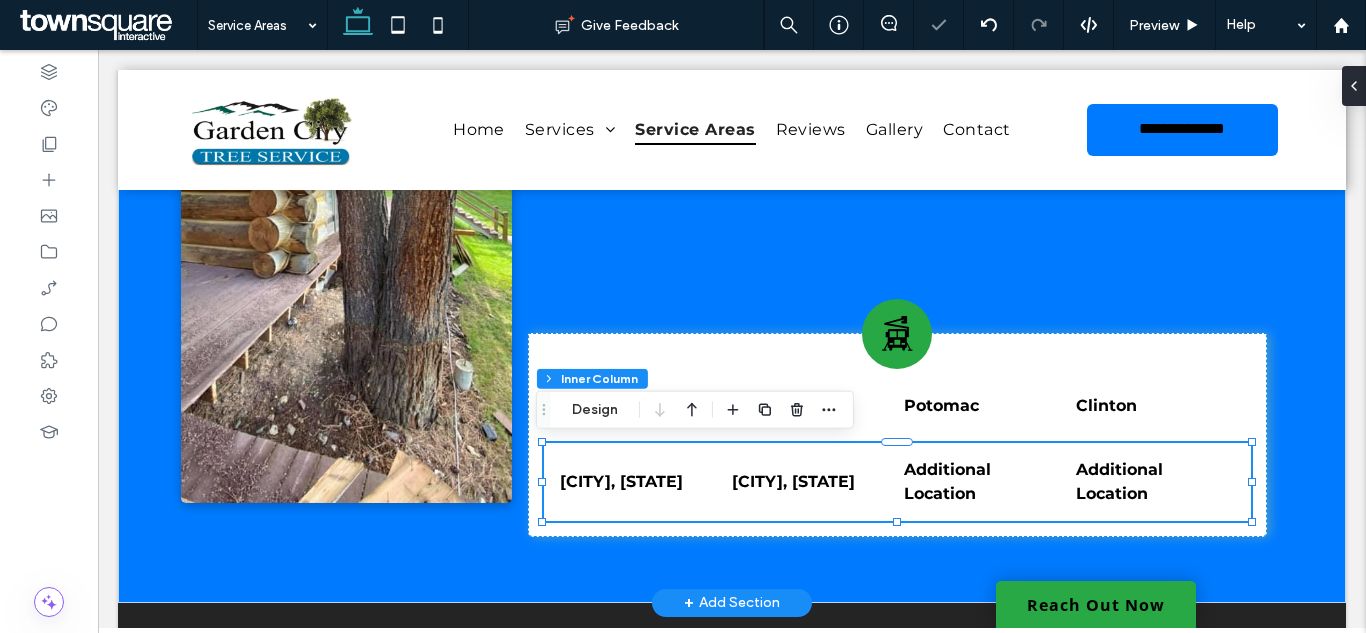 click on "[CITY], [STATE]
[CITY], [STATE]
Additional Location
Additional Location" at bounding box center (897, 482) 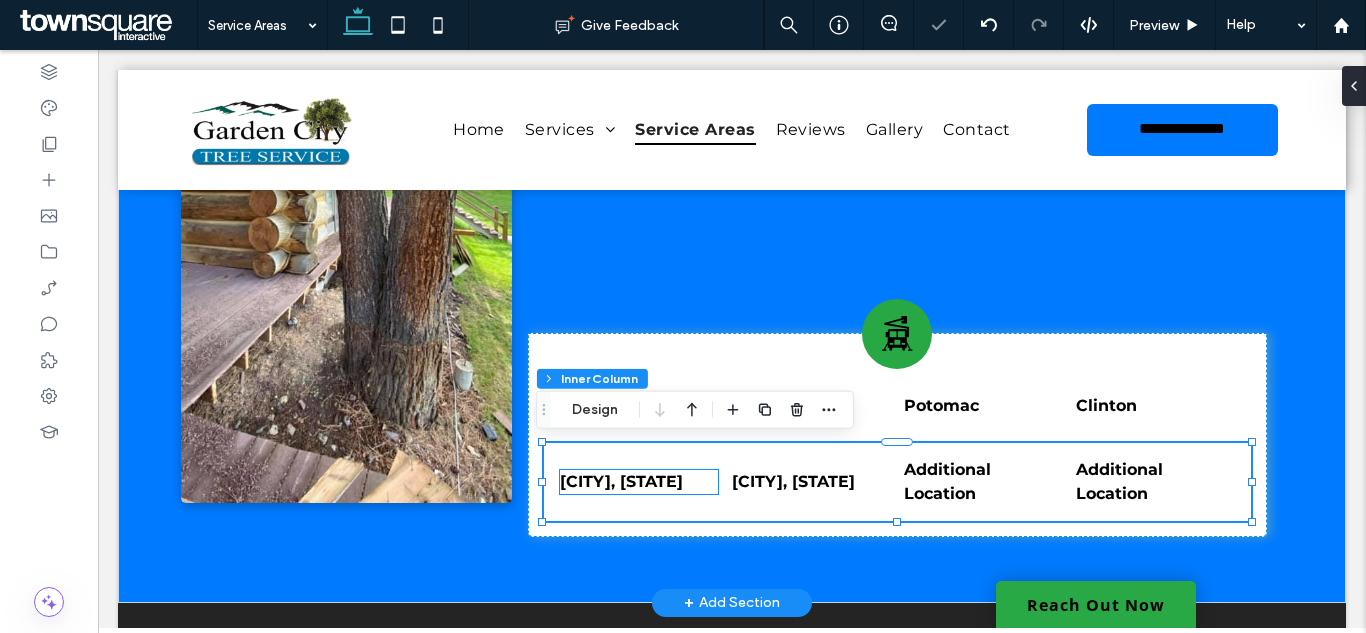 click on "[CITY], [STATE]" at bounding box center [621, 481] 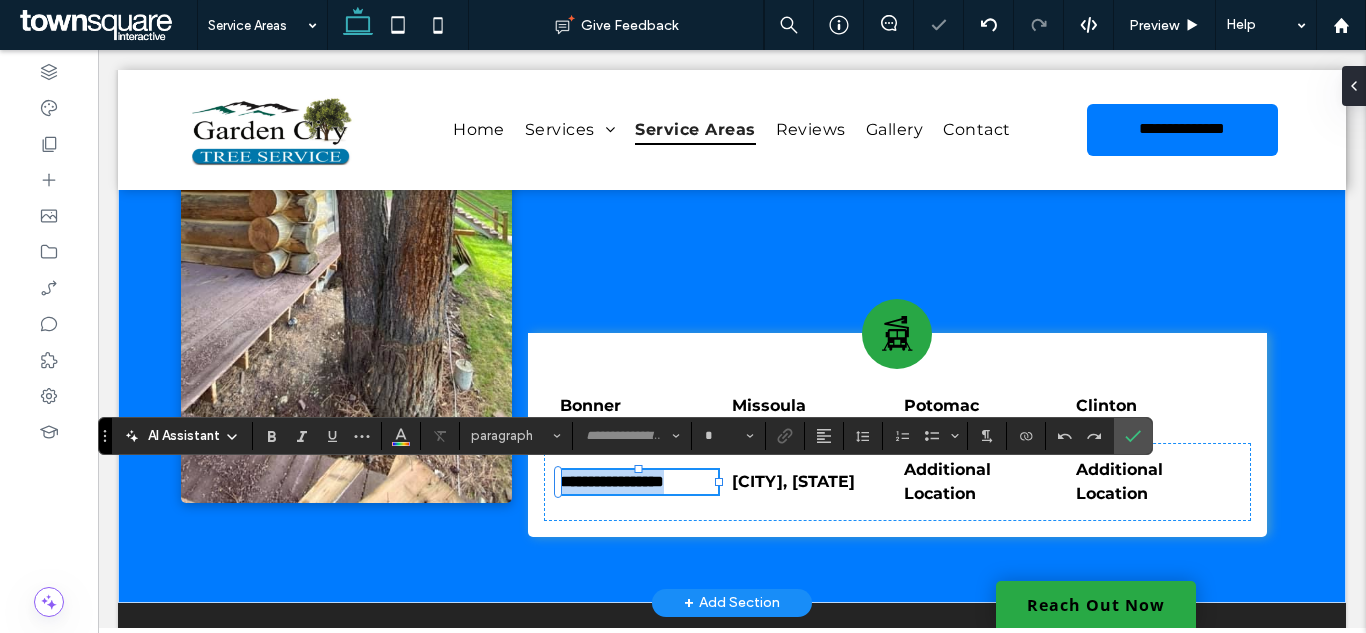 type on "**********" 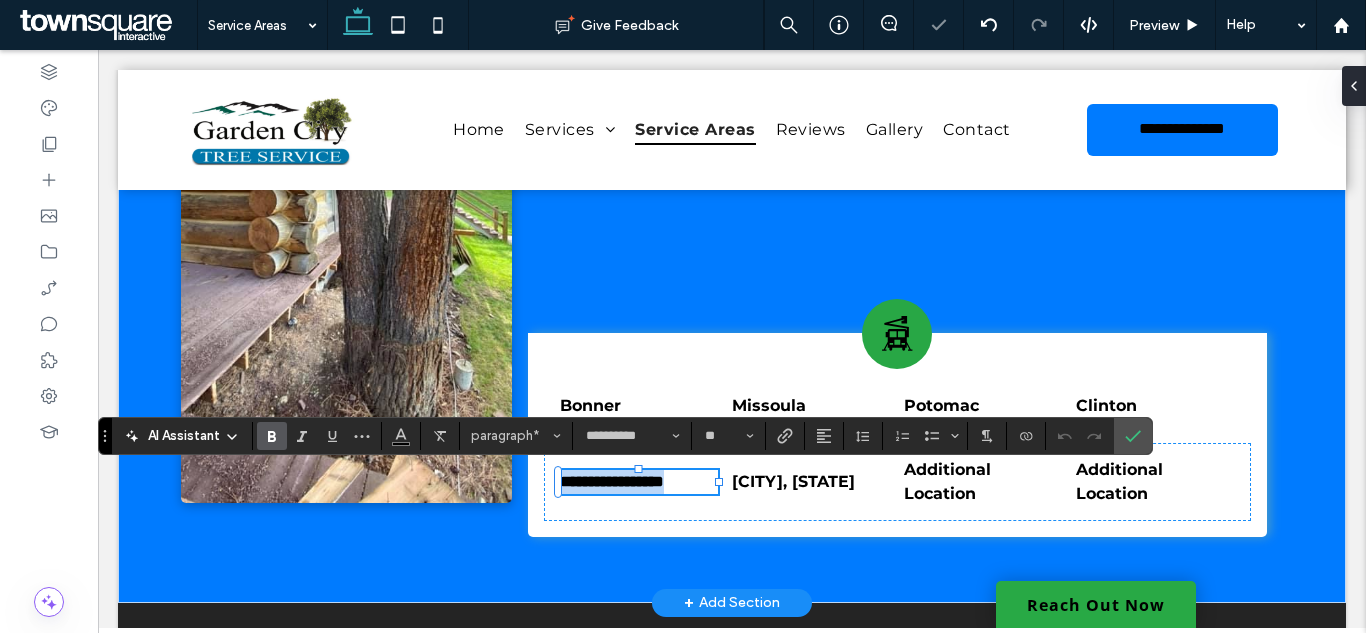 paste 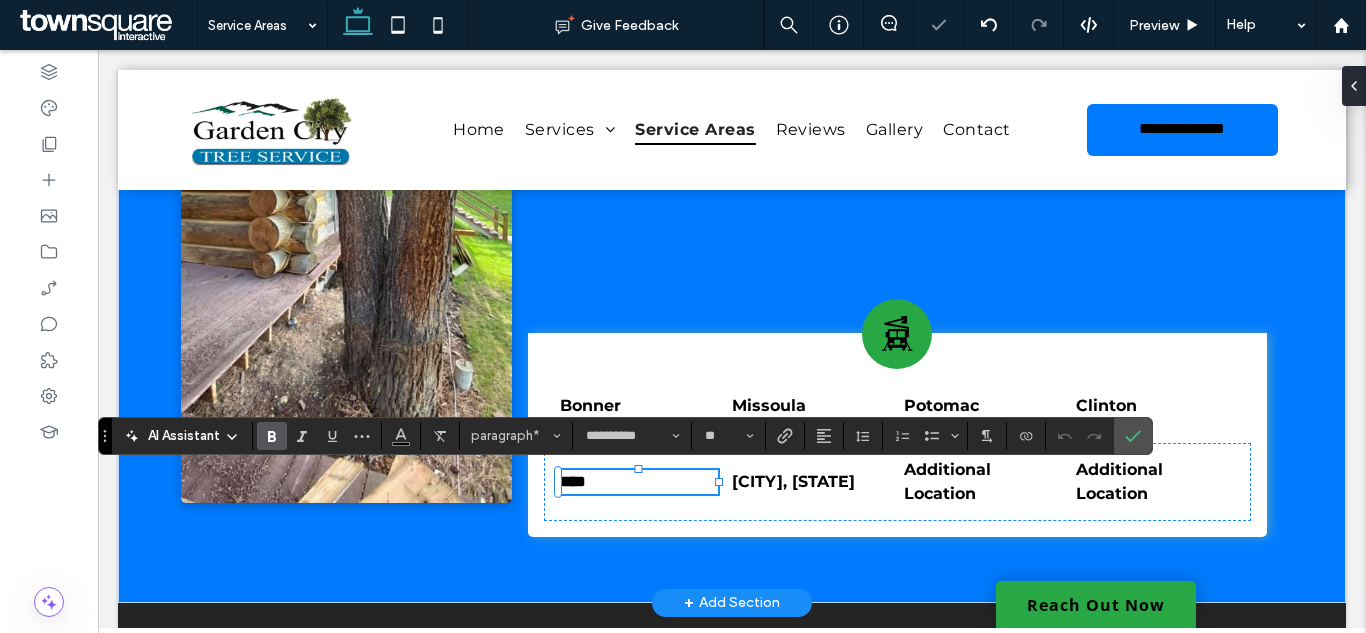 type 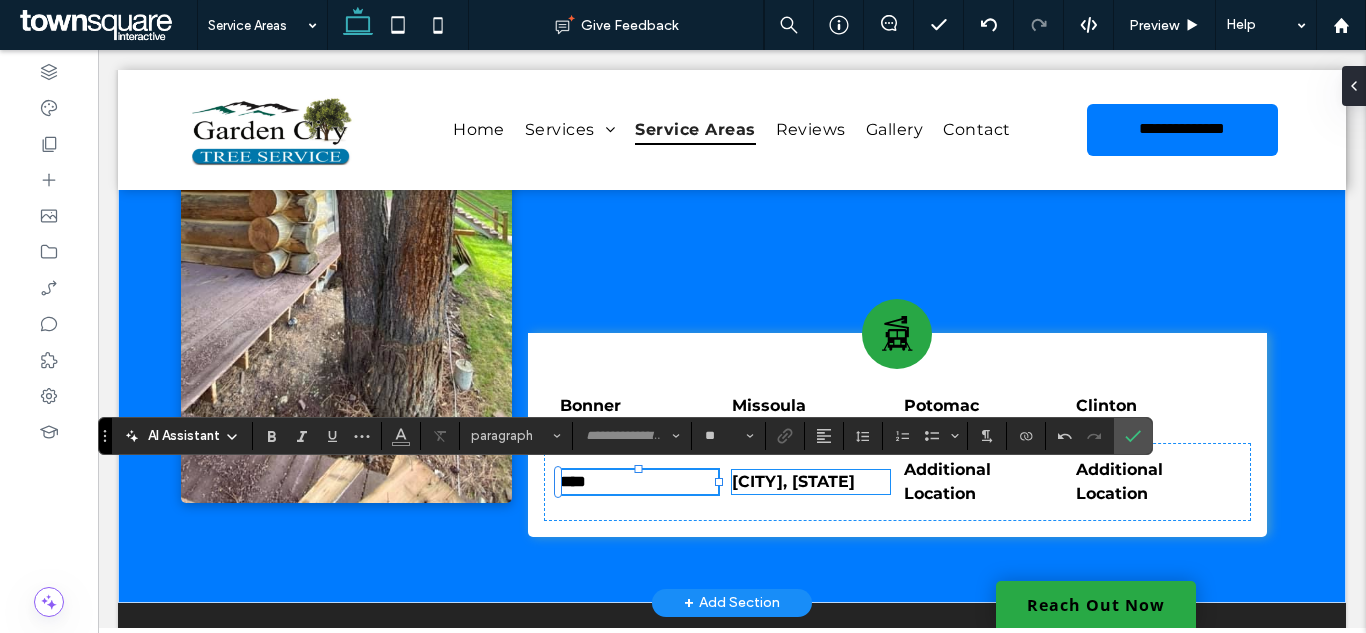 click on "[CITY], [STATE]" at bounding box center [793, 481] 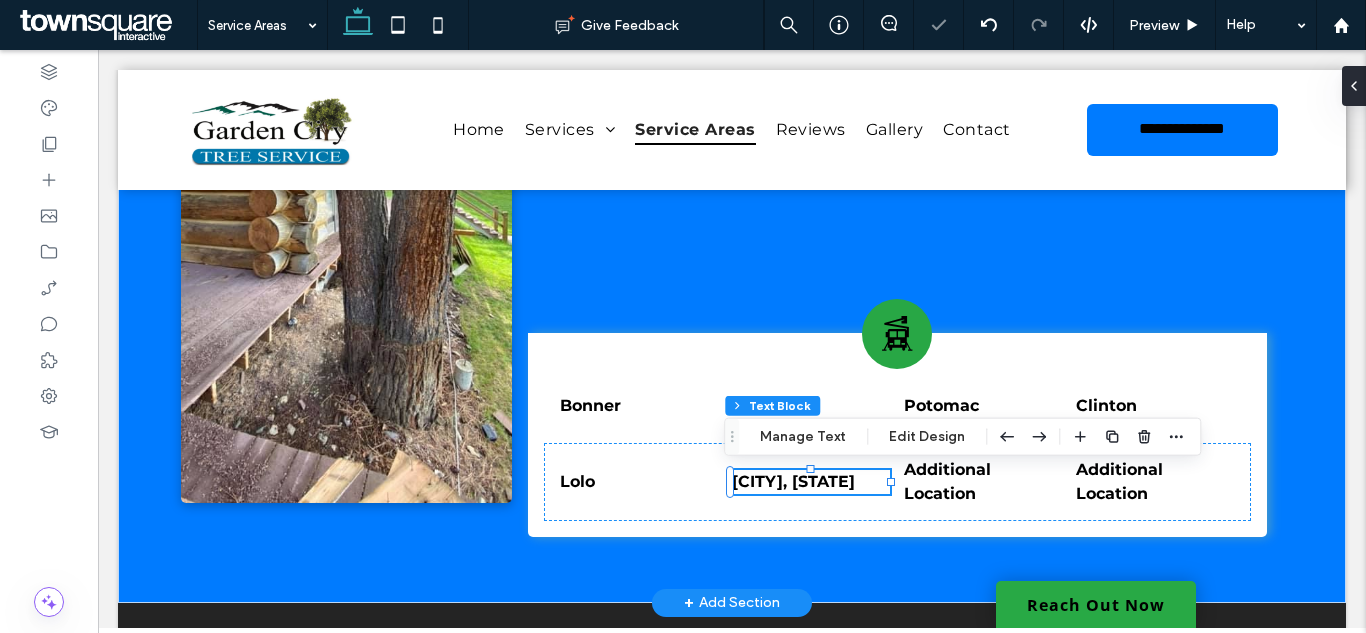 click on "[CITY], [STATE]" at bounding box center [793, 481] 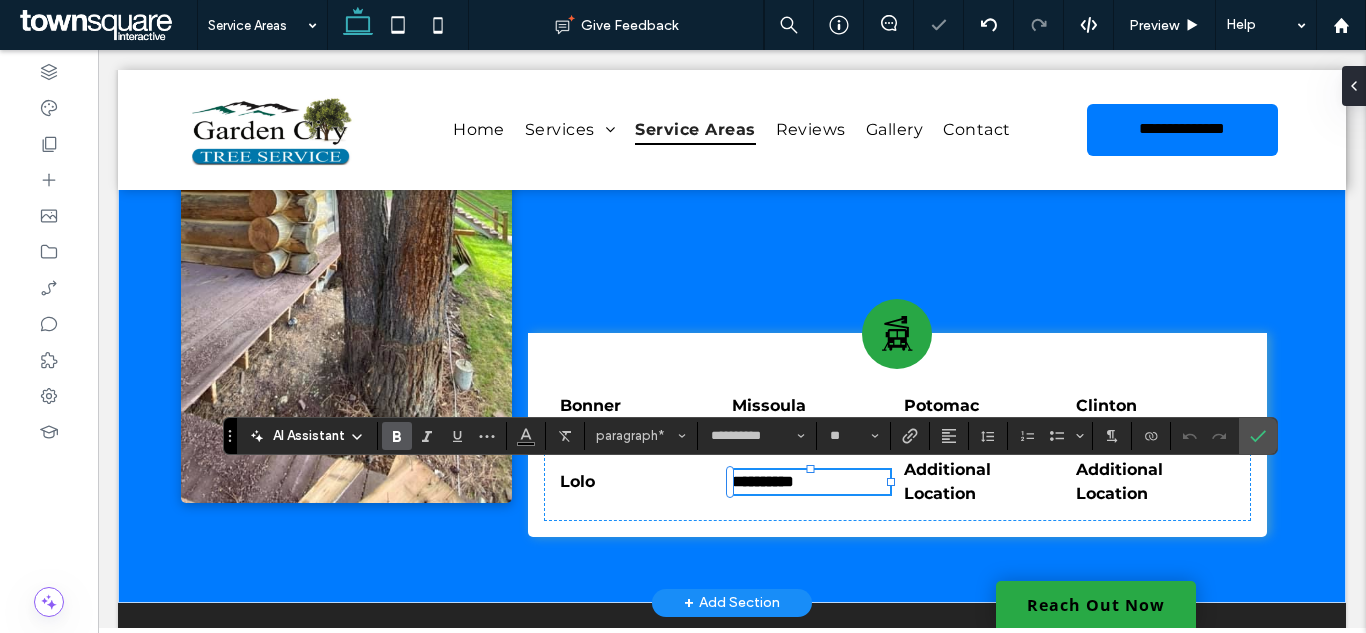 paste 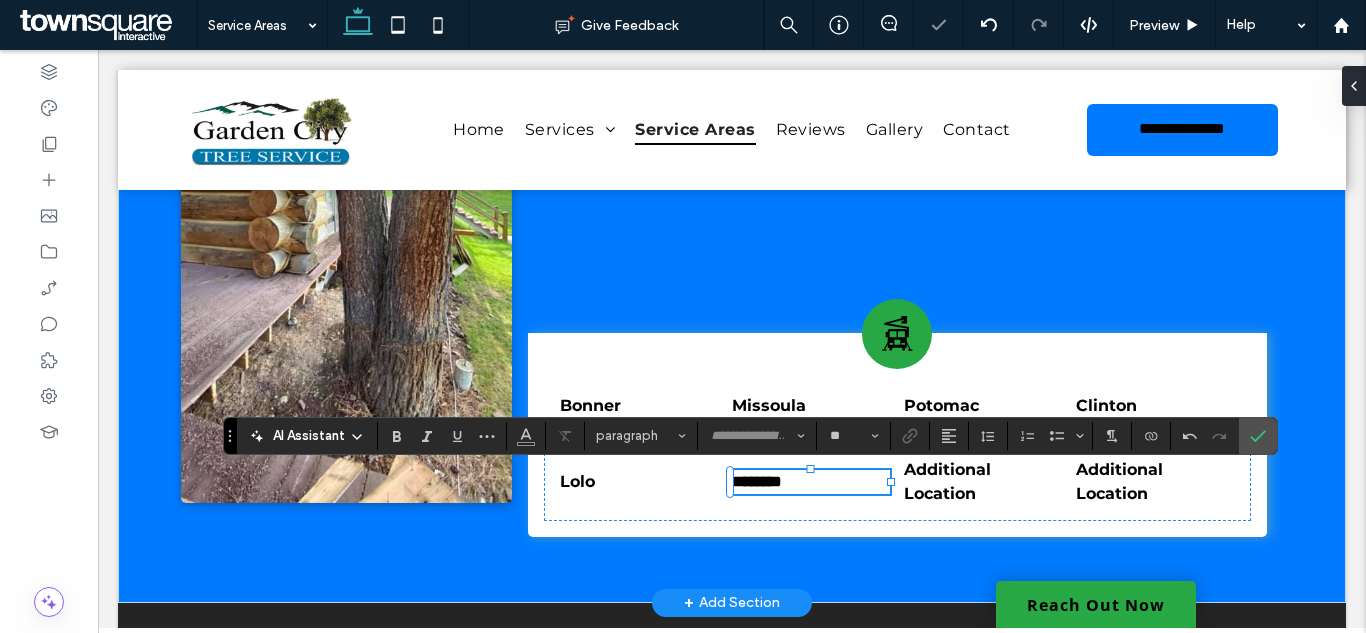 scroll, scrollTop: 0, scrollLeft: 1, axis: horizontal 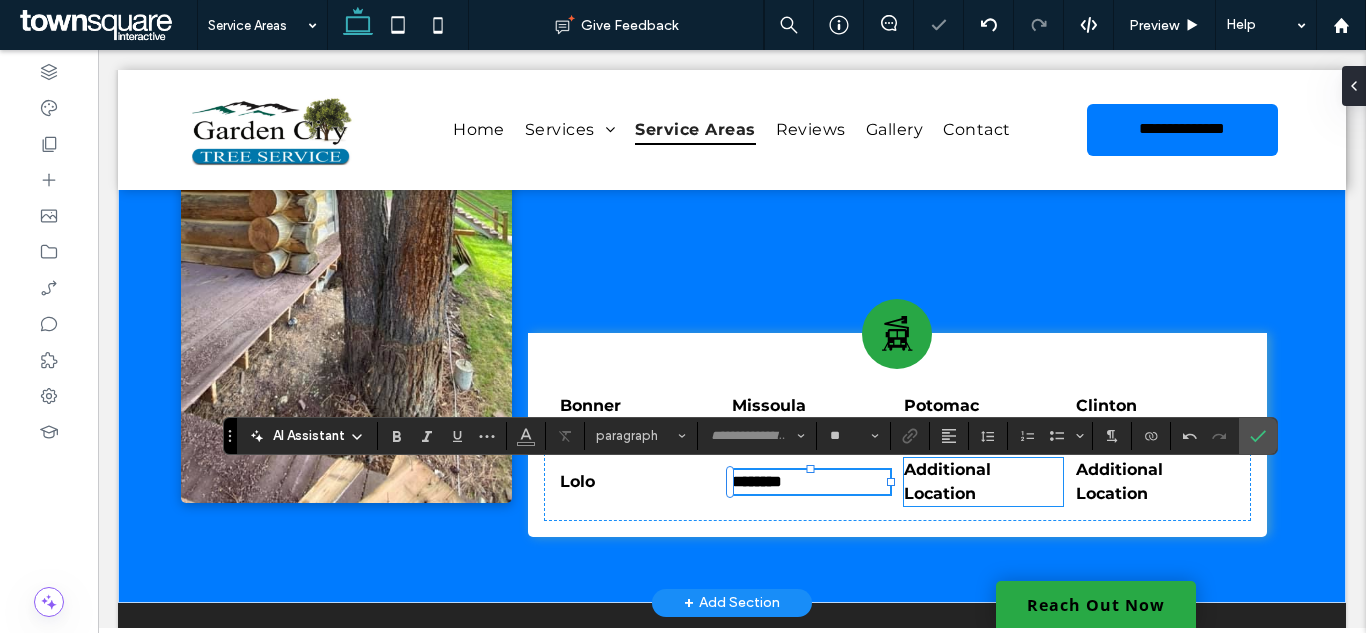 click on "Additional Location" at bounding box center (947, 481) 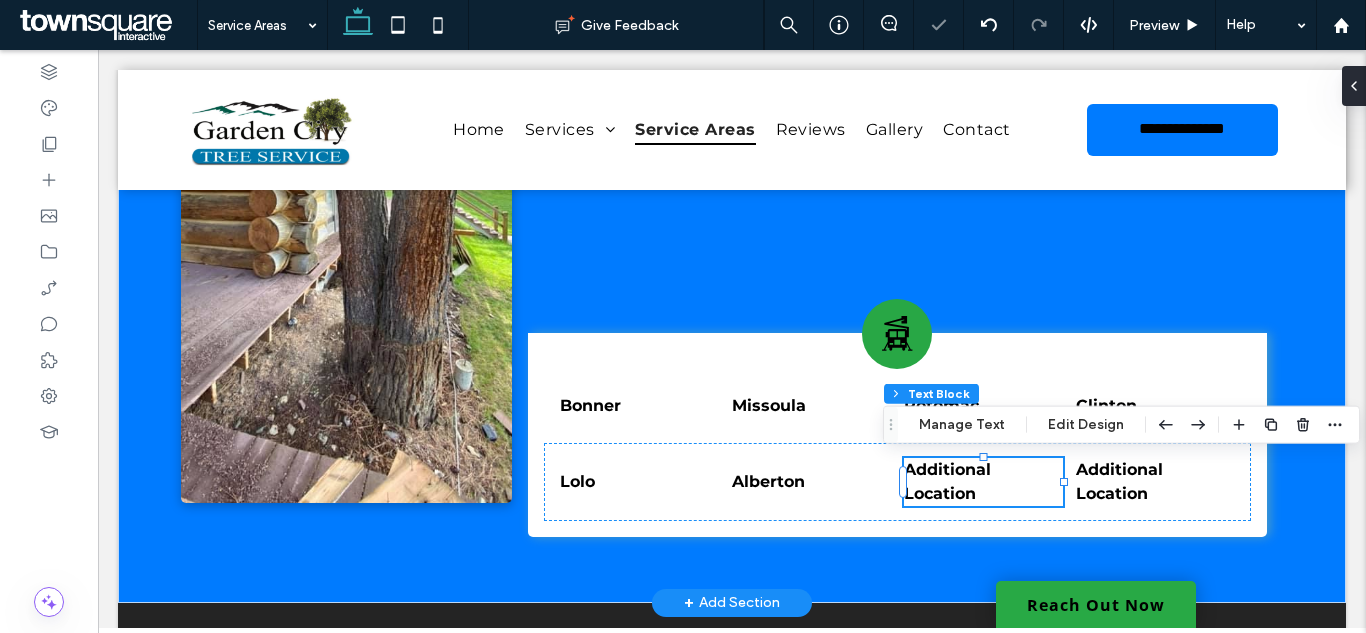 click on "Additional Location" at bounding box center (947, 481) 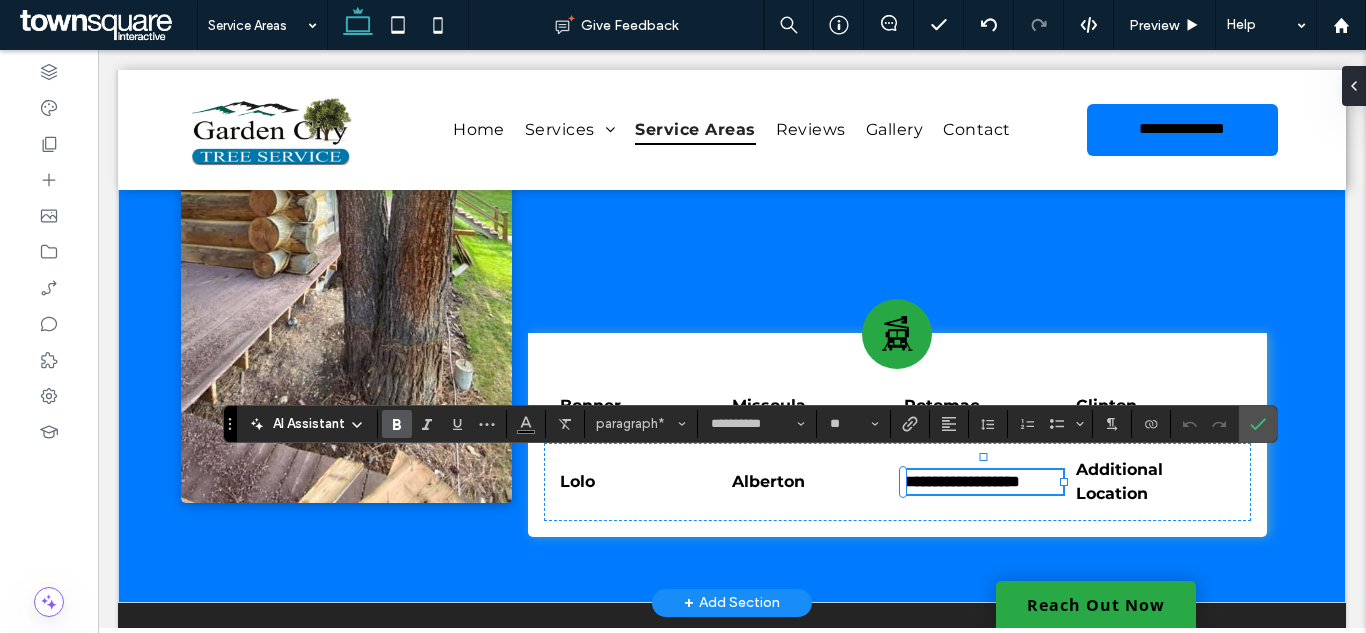 paste 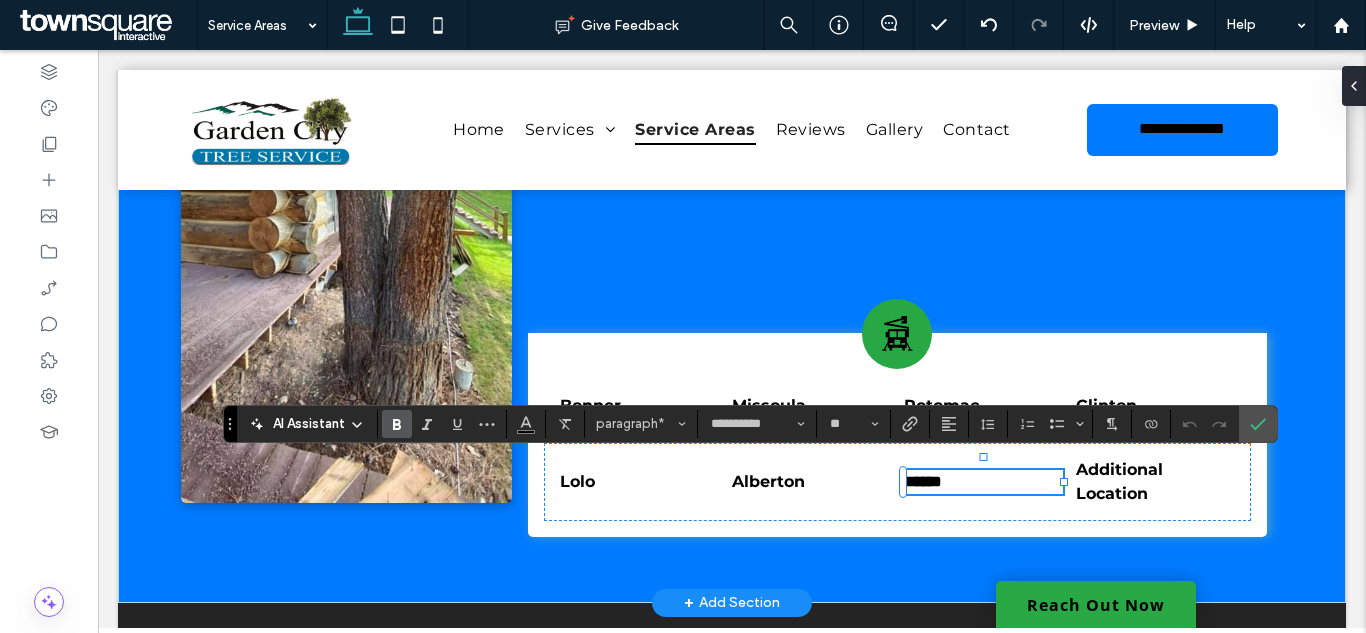 type 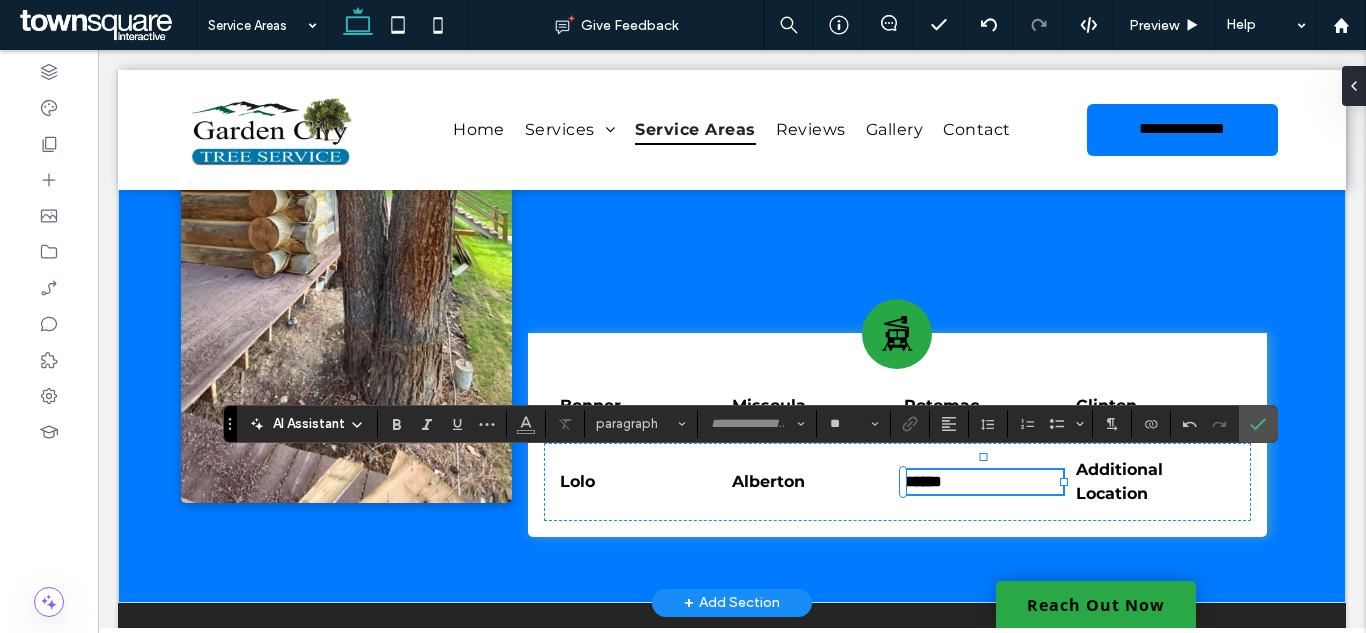scroll, scrollTop: 1, scrollLeft: 0, axis: vertical 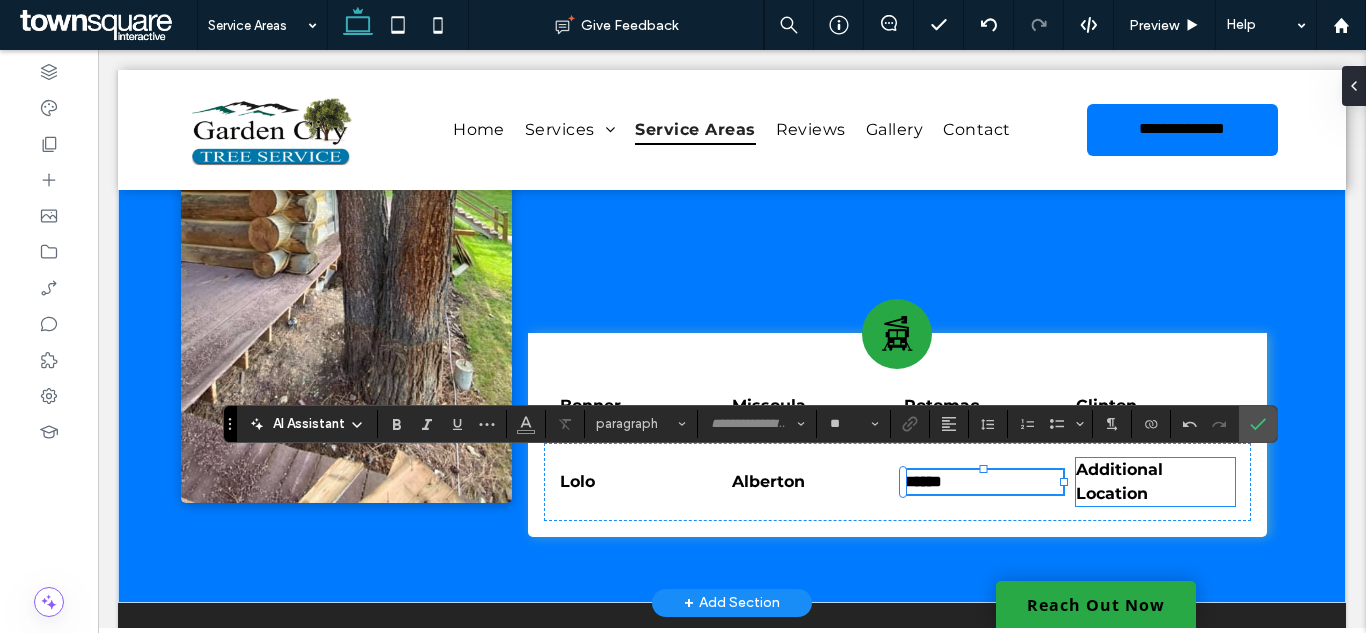 click on "Additional Location" at bounding box center (1155, 482) 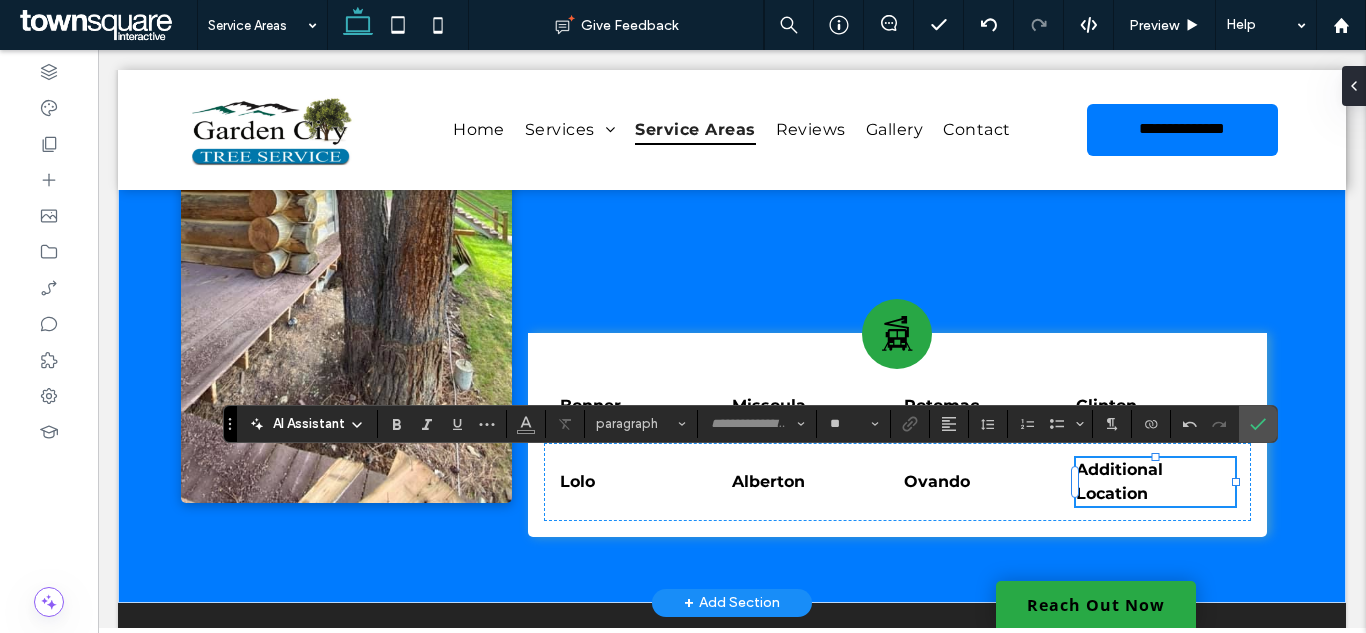 click on "Additional Location" at bounding box center (1155, 482) 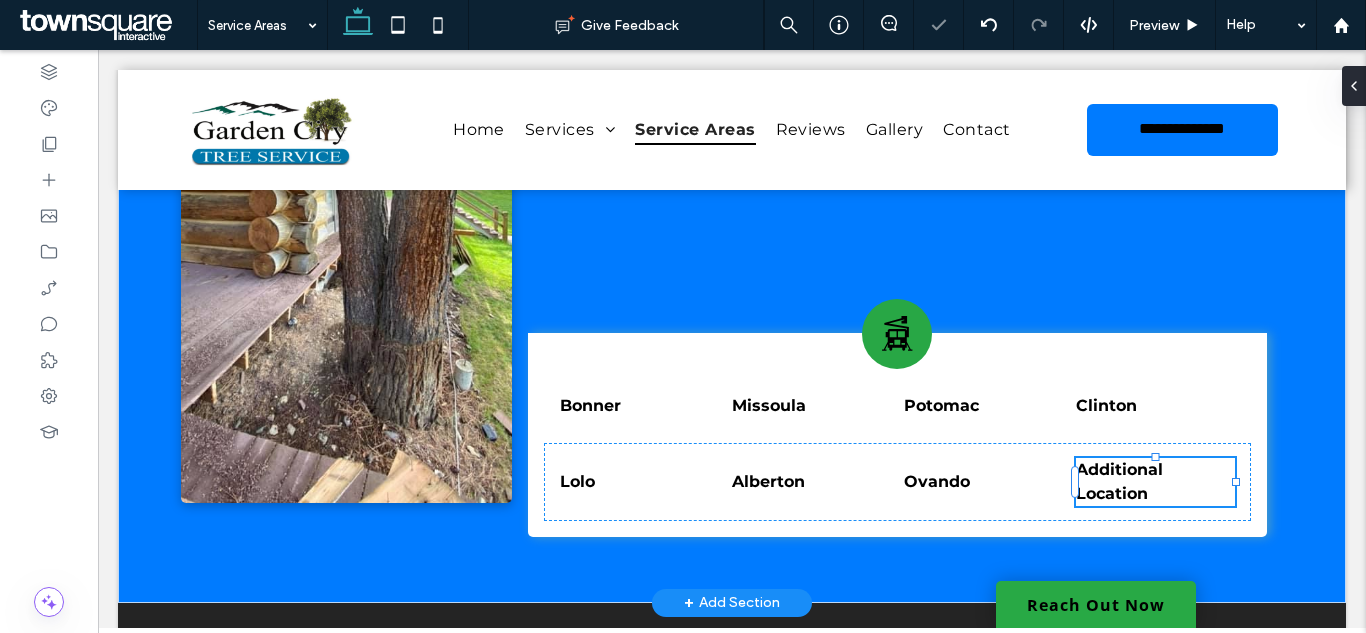 type on "**********" 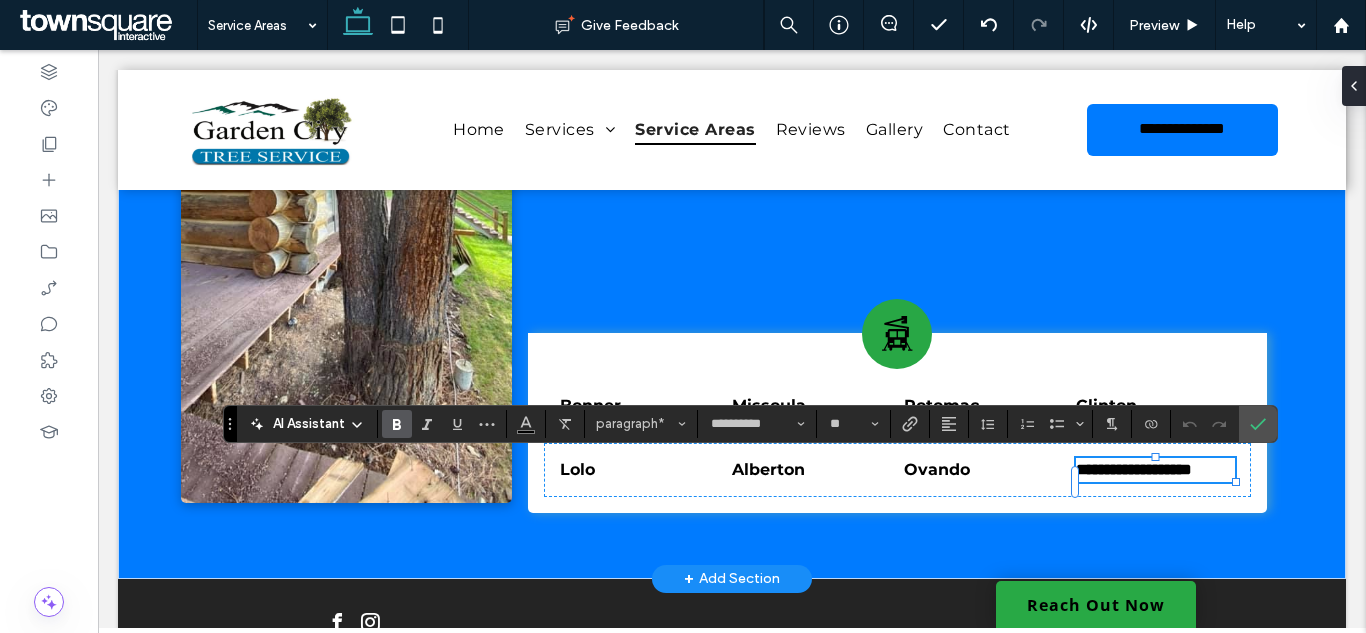 paste 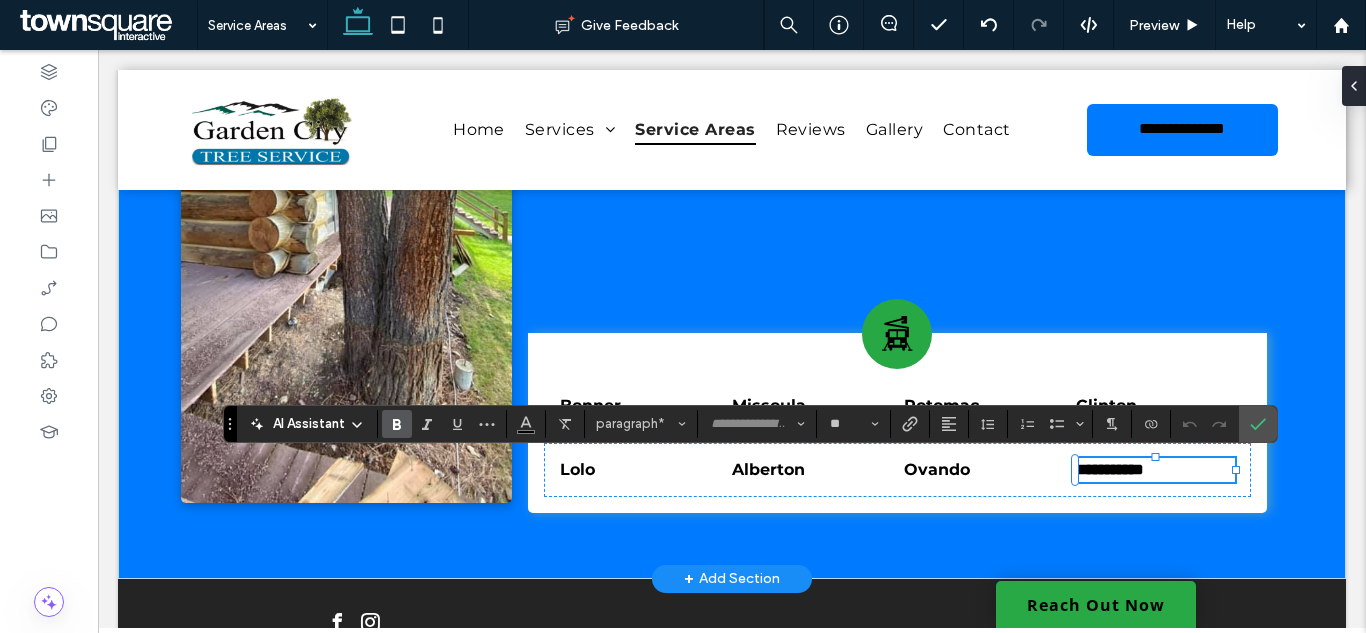 scroll, scrollTop: 1, scrollLeft: 0, axis: vertical 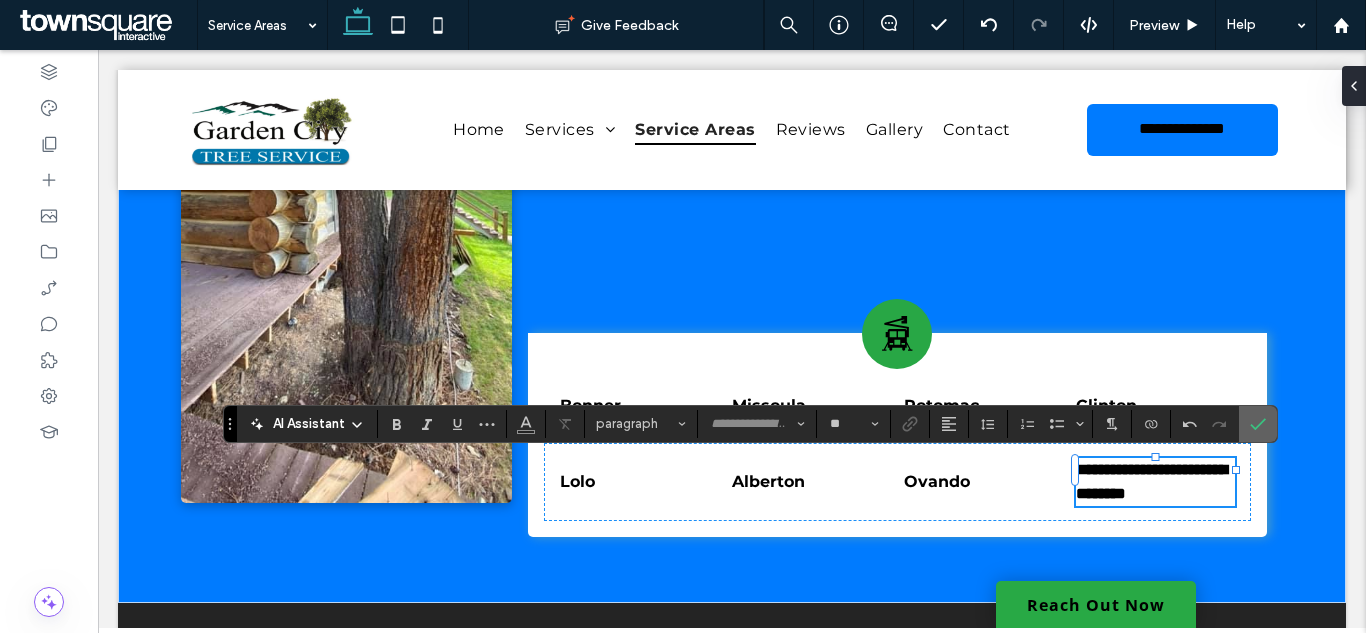 type on "**********" 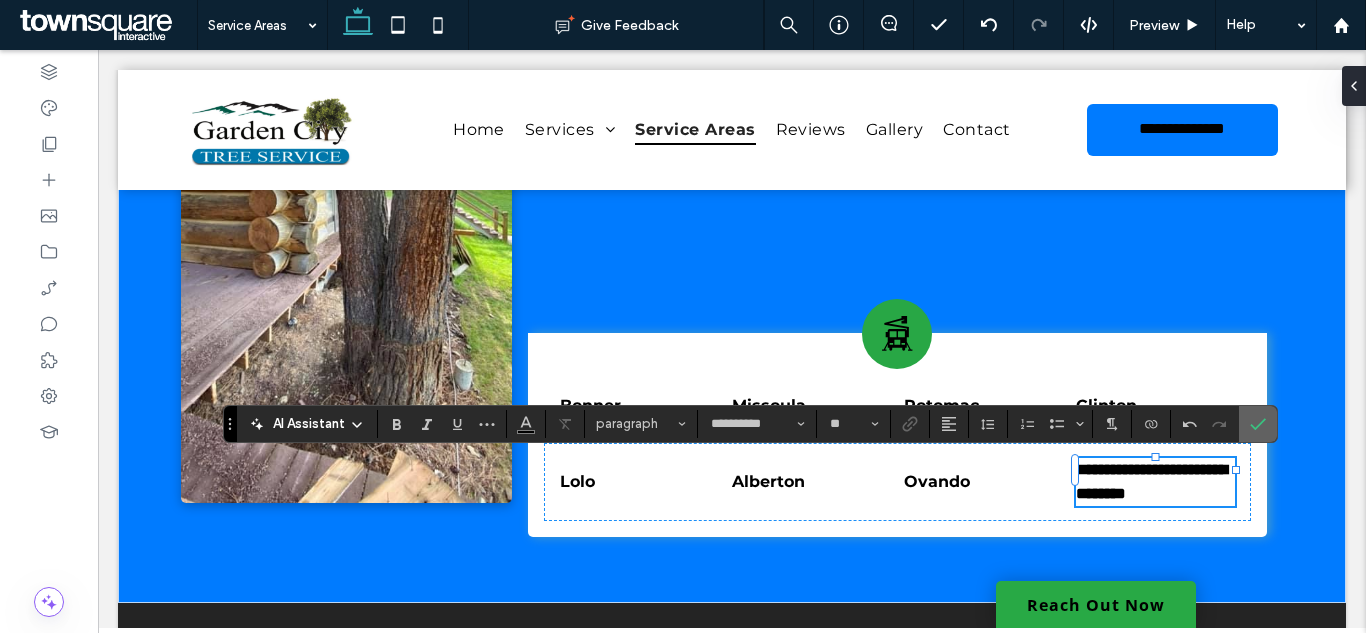 scroll, scrollTop: 0, scrollLeft: 0, axis: both 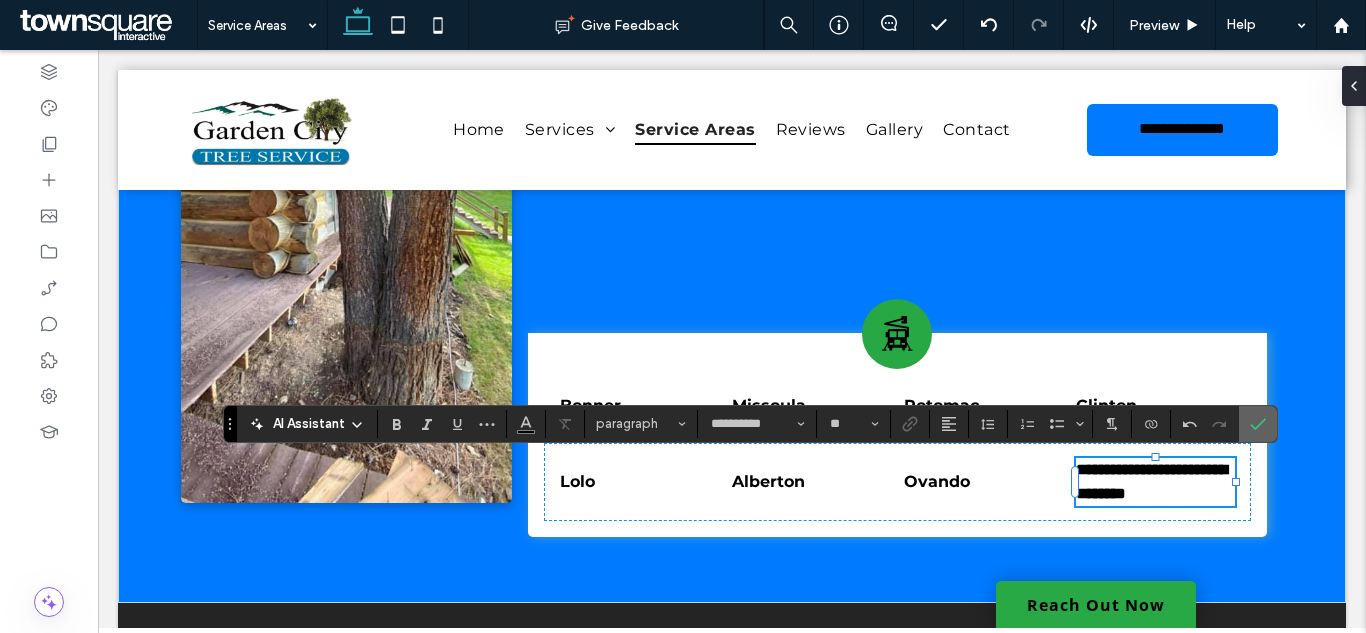 click 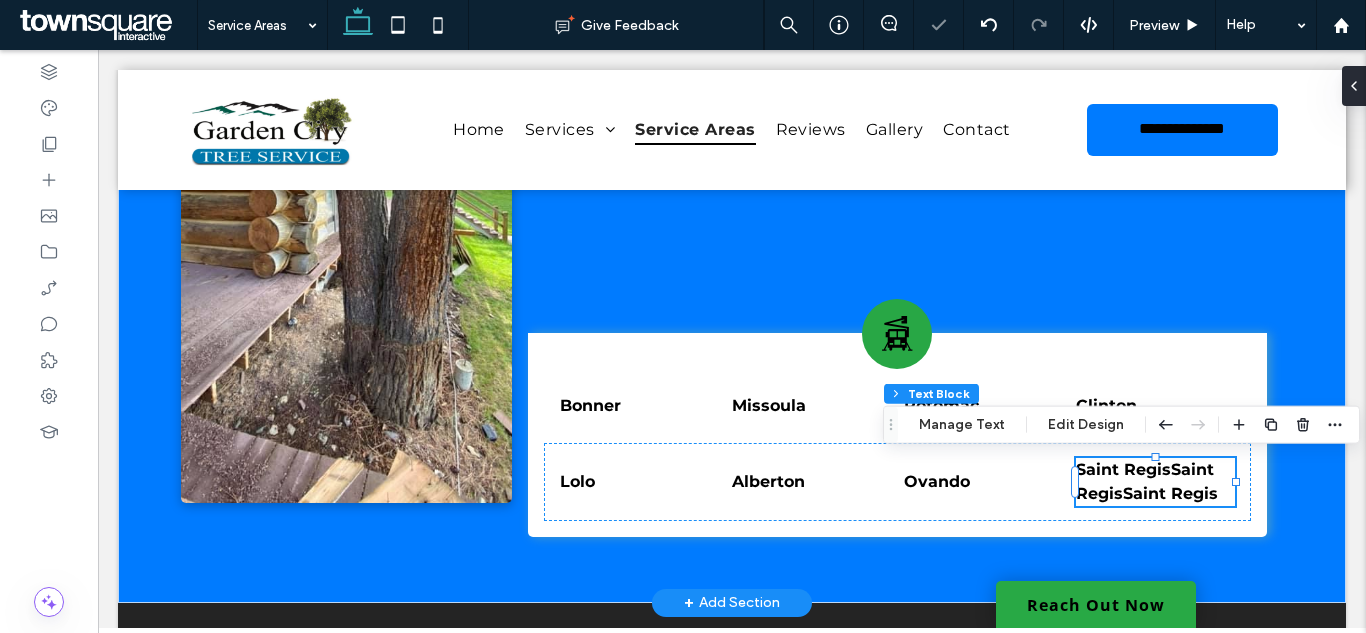 click on "Saint RegisSaint RegisSaint Regis" at bounding box center (1147, 481) 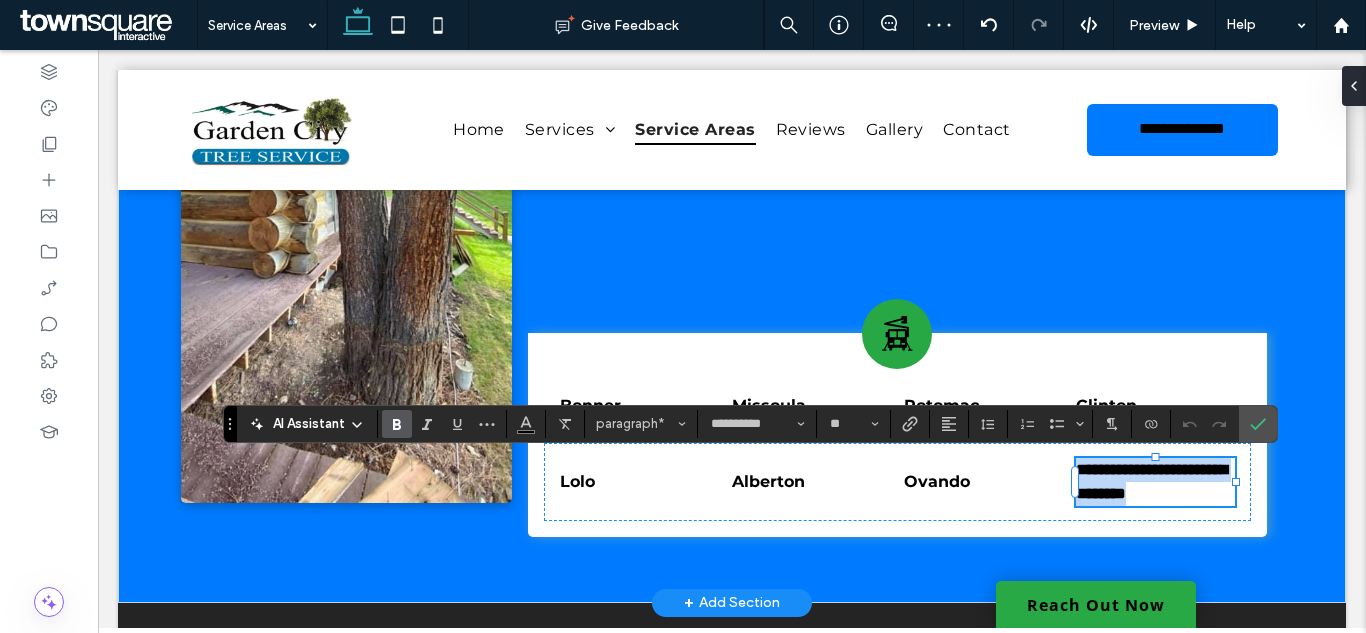 paste 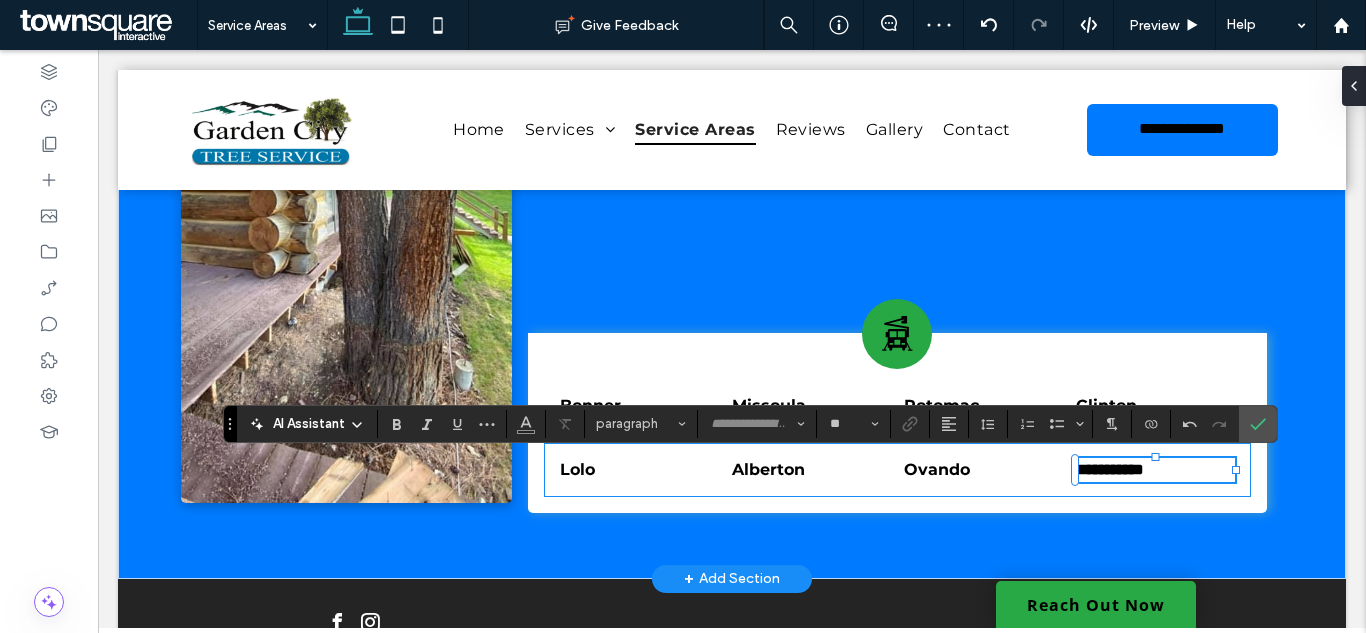 scroll, scrollTop: 1, scrollLeft: 0, axis: vertical 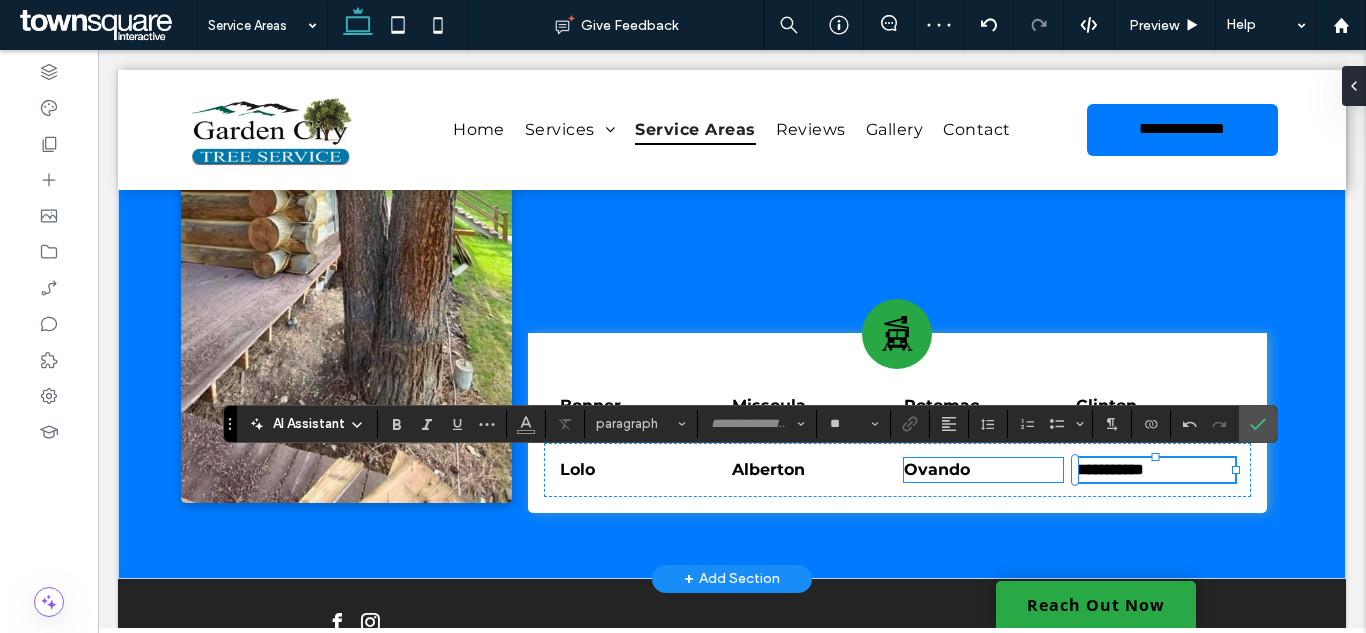 click on "Ovando" at bounding box center (983, 470) 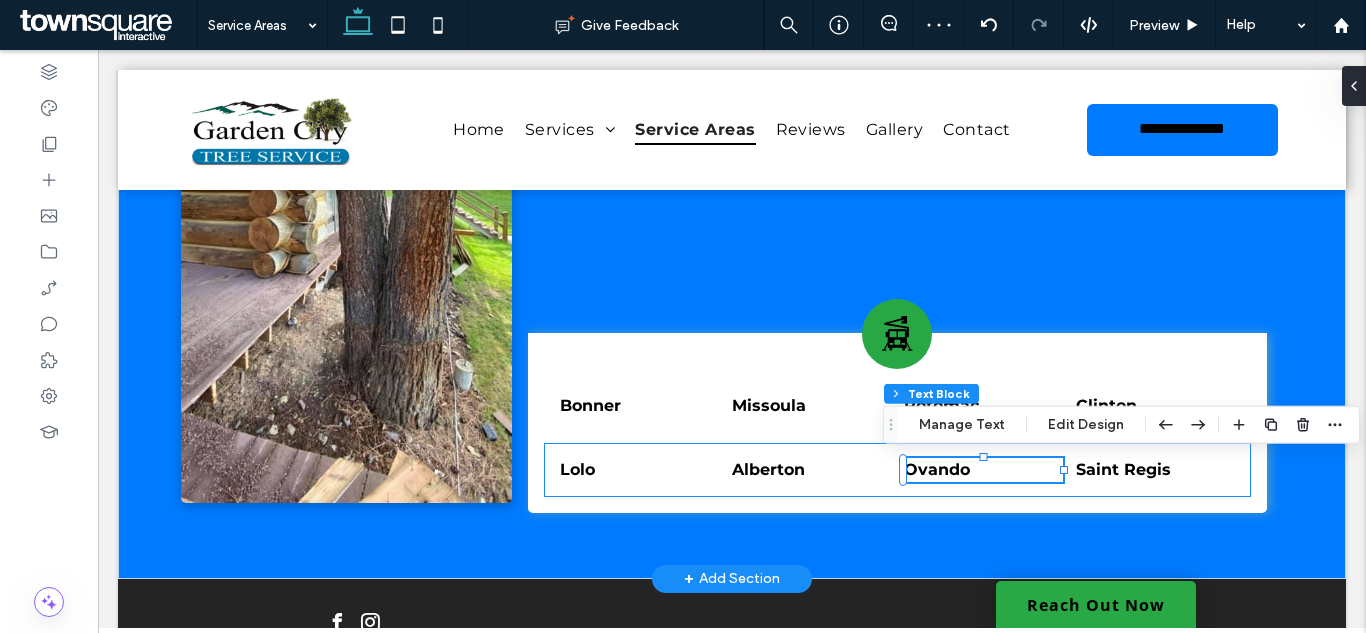 click on "[CITY]
[CITY]
[CITY]
[CITY]" at bounding box center [897, 470] 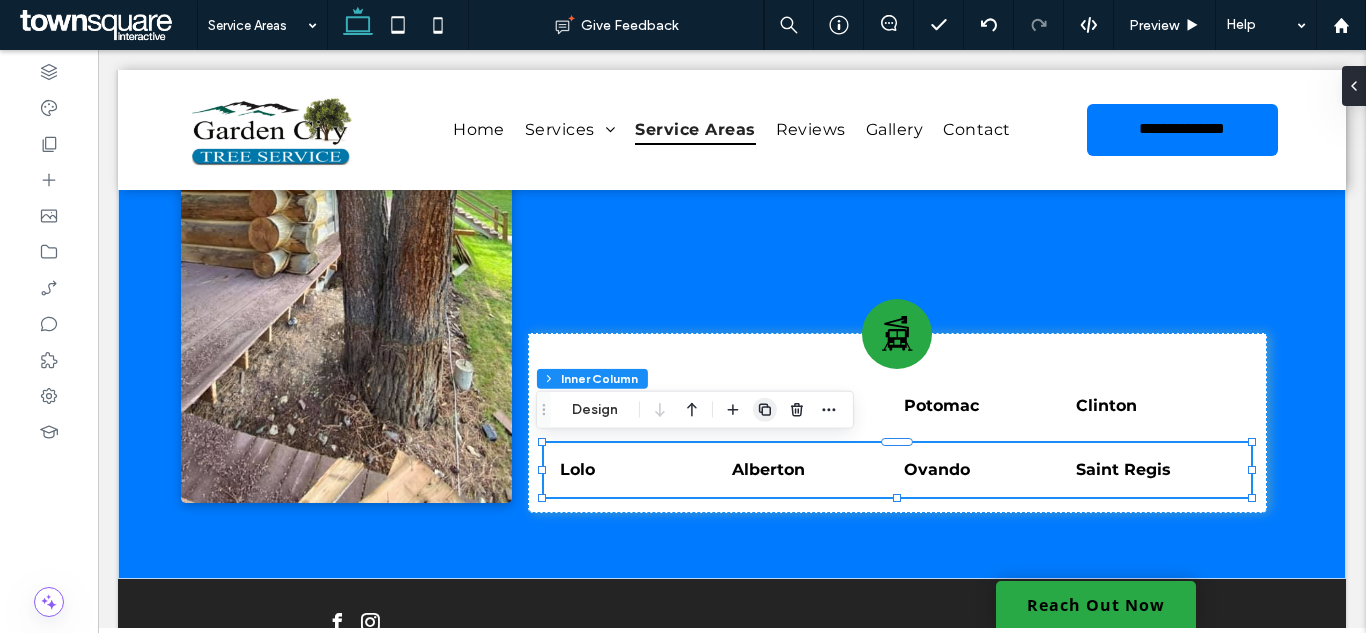 click 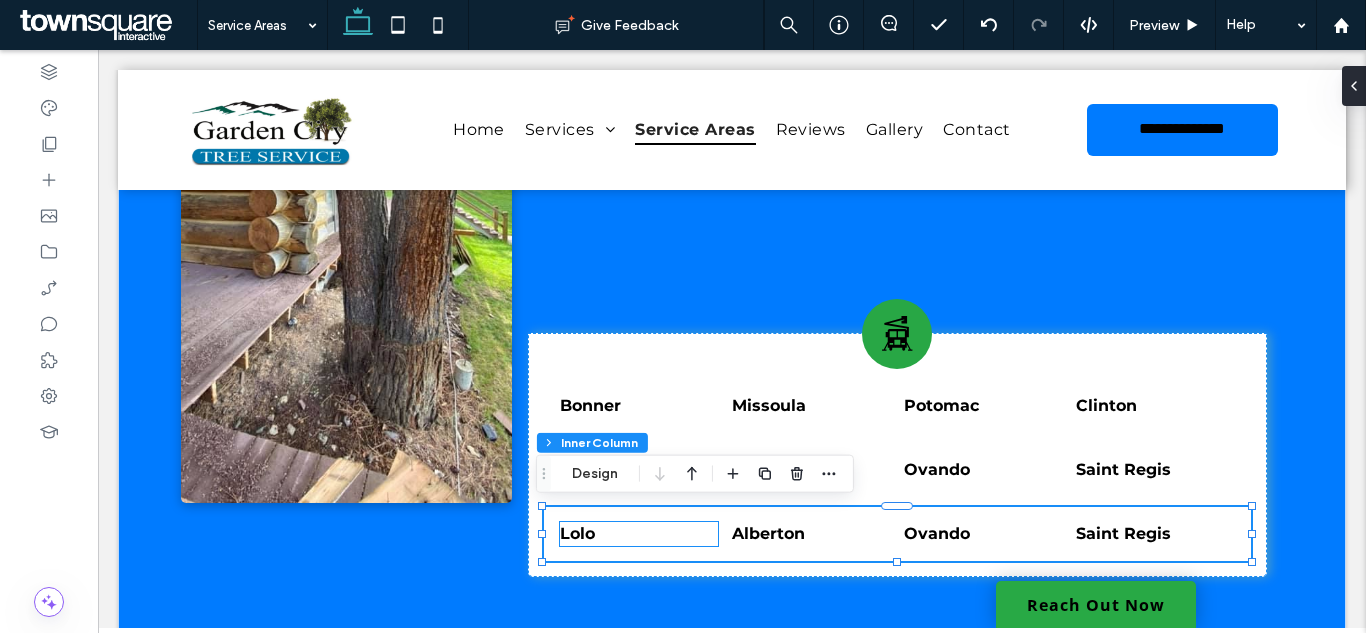 click on "Lolo" at bounding box center (639, 534) 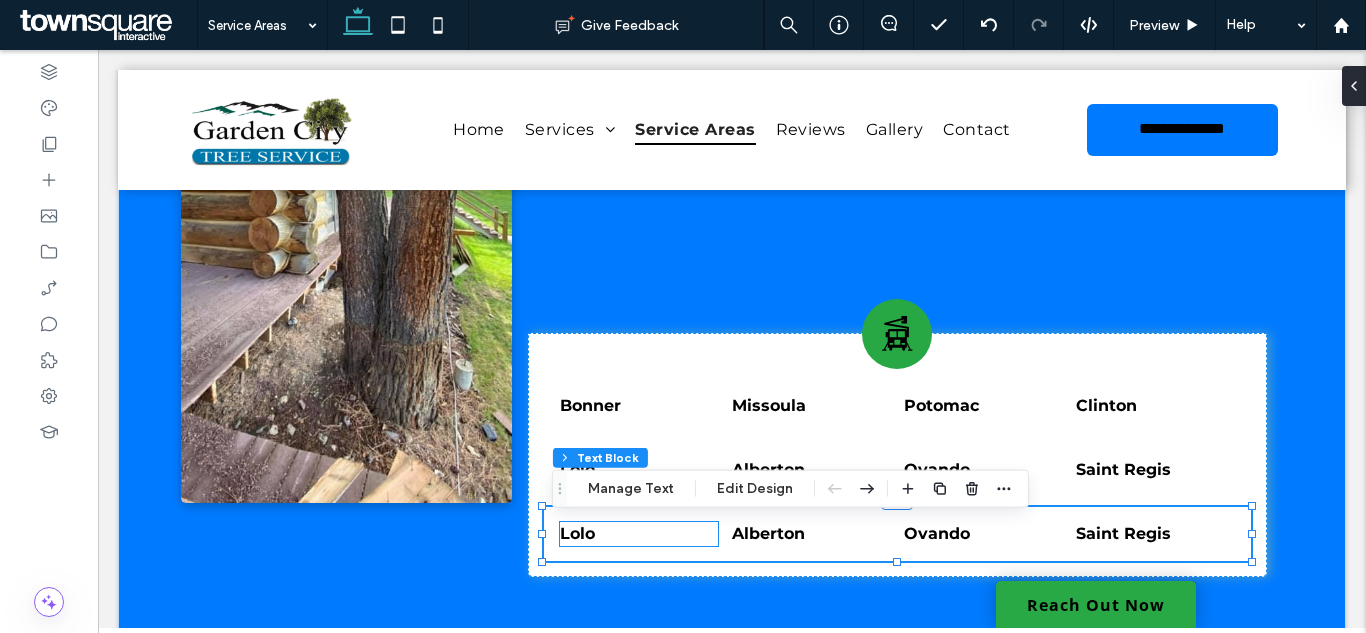 click on "Lolo" at bounding box center (639, 534) 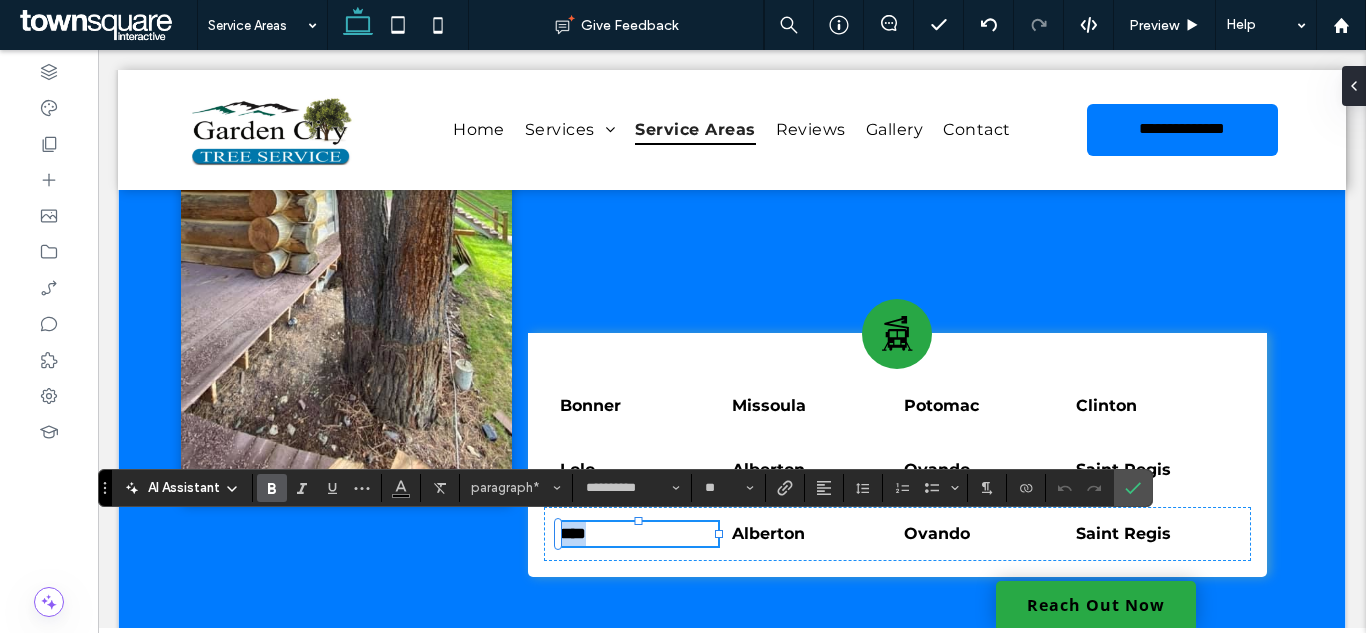paste 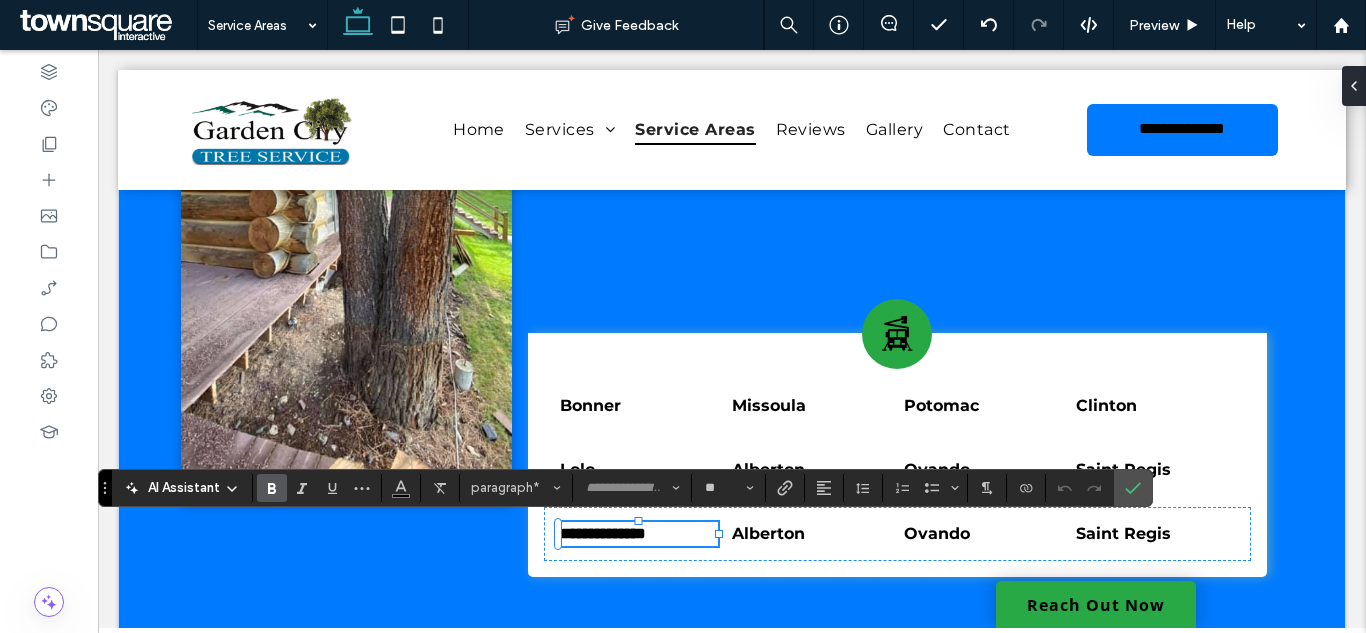scroll, scrollTop: 1, scrollLeft: 0, axis: vertical 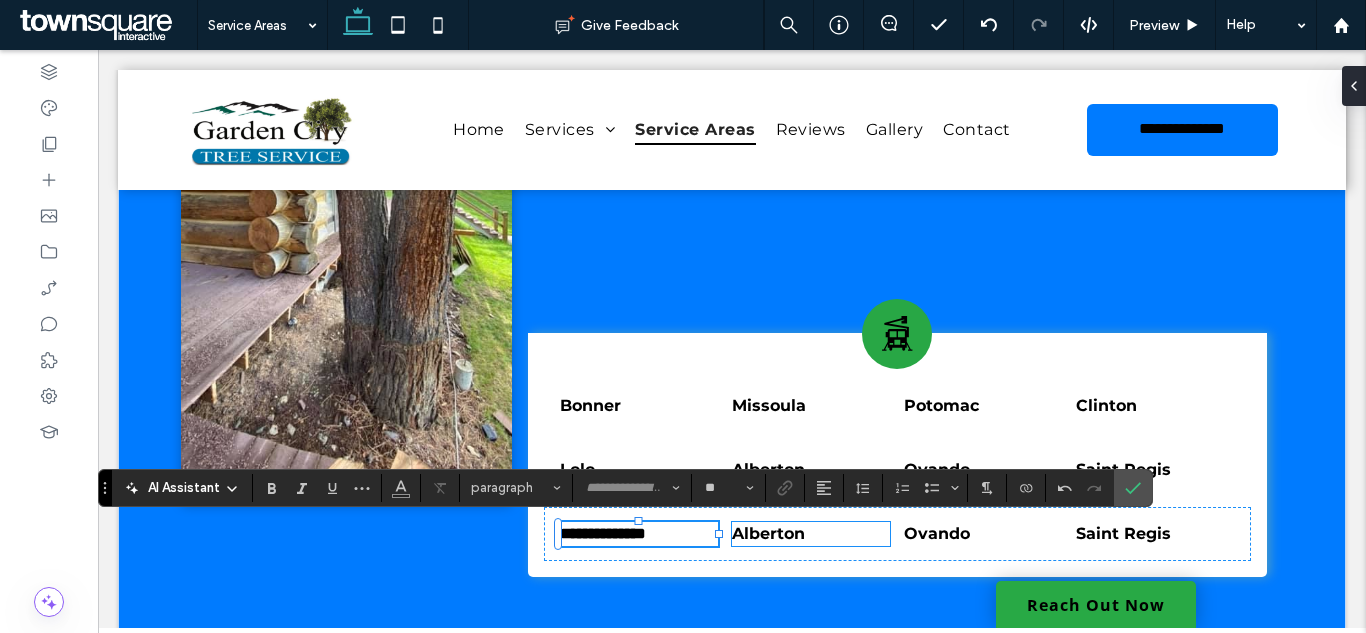 click on "Alberton" at bounding box center (768, 533) 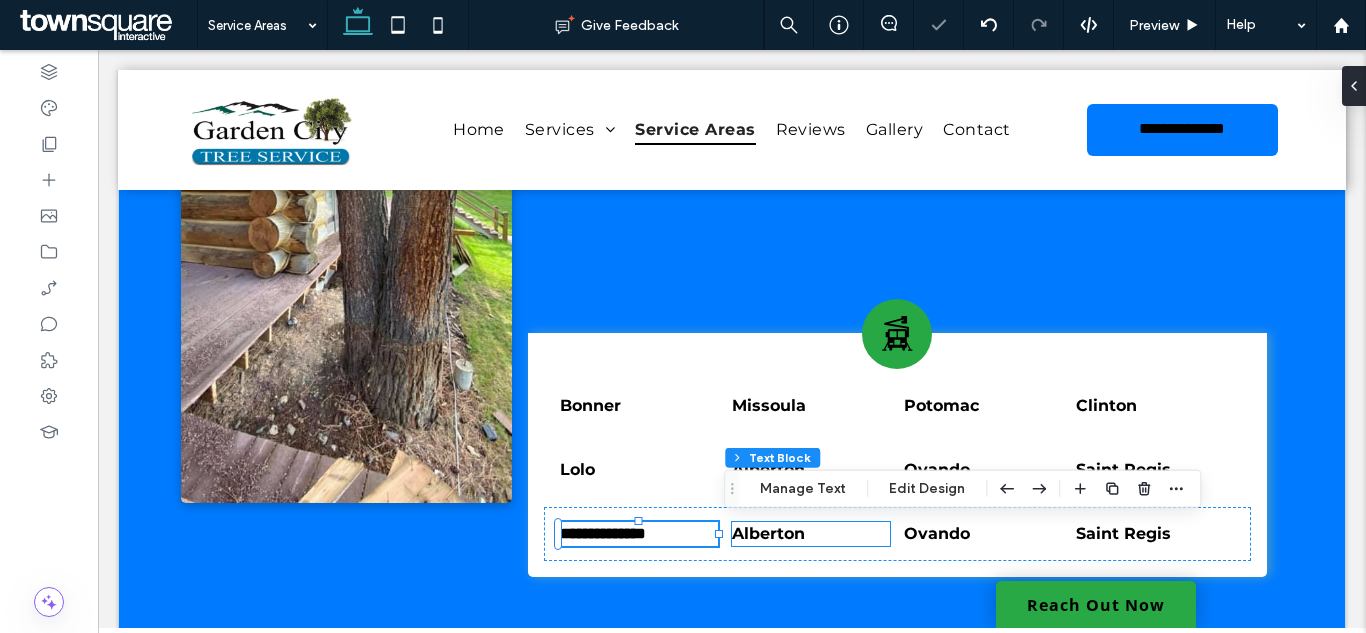click on "Alberton" at bounding box center (811, 534) 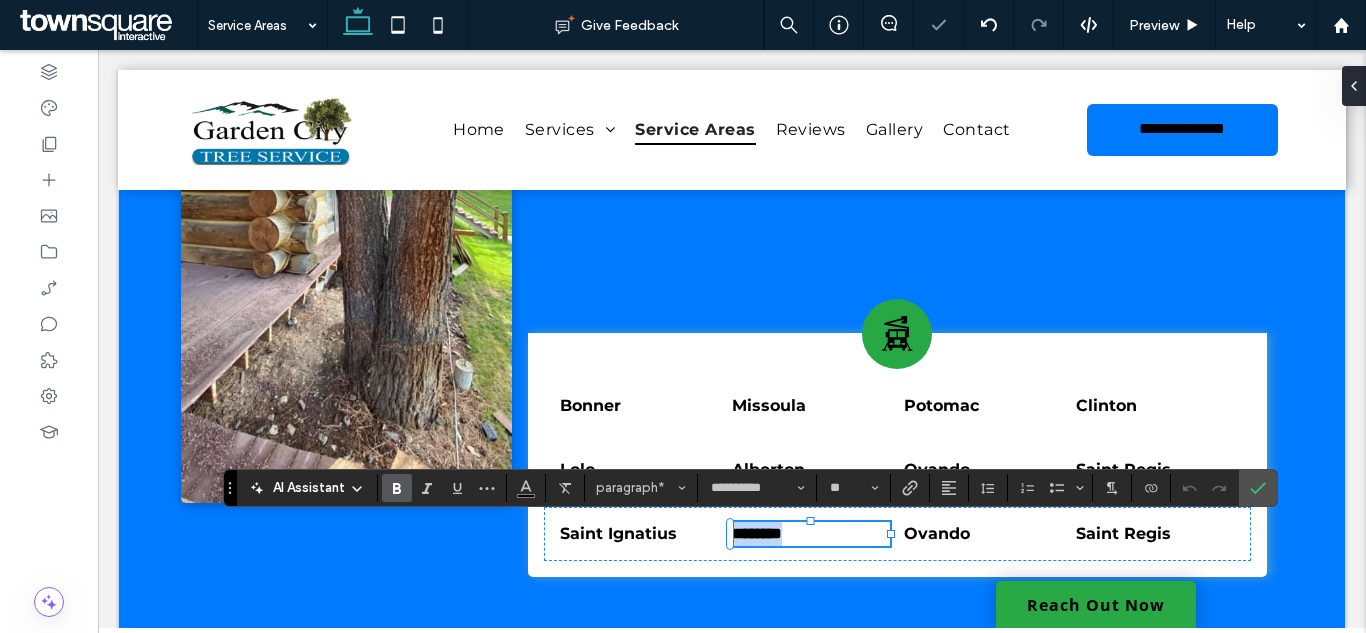 paste 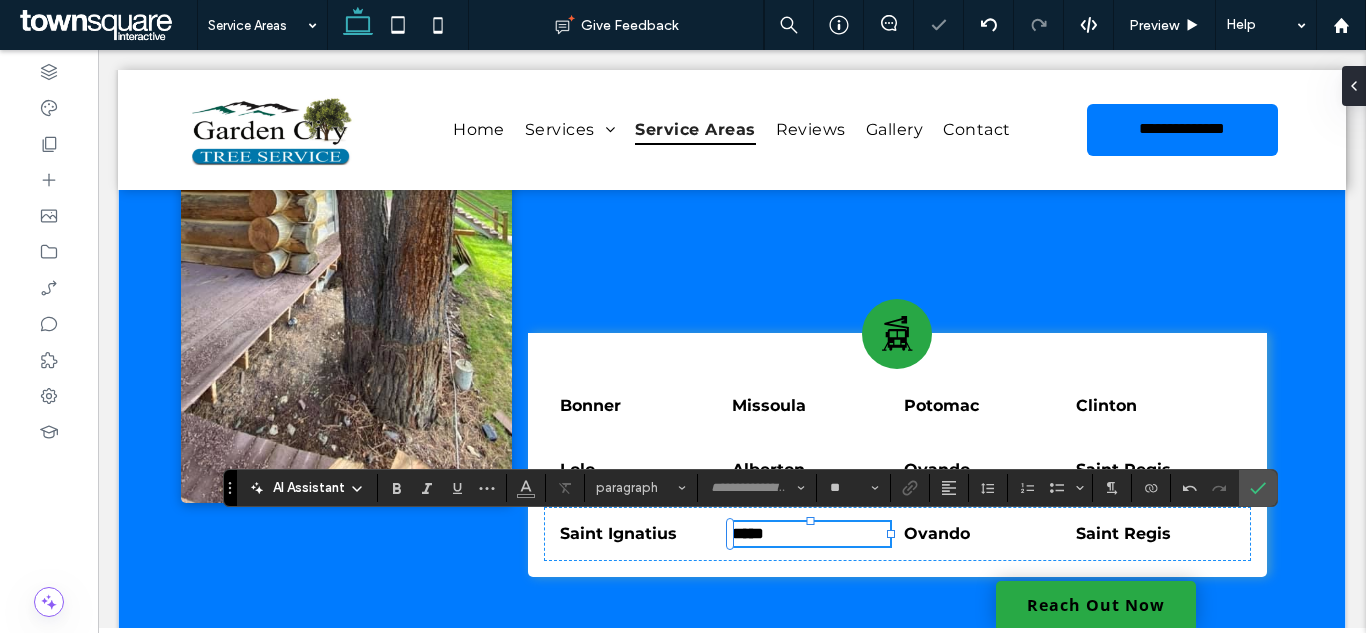 scroll, scrollTop: 0, scrollLeft: 1, axis: horizontal 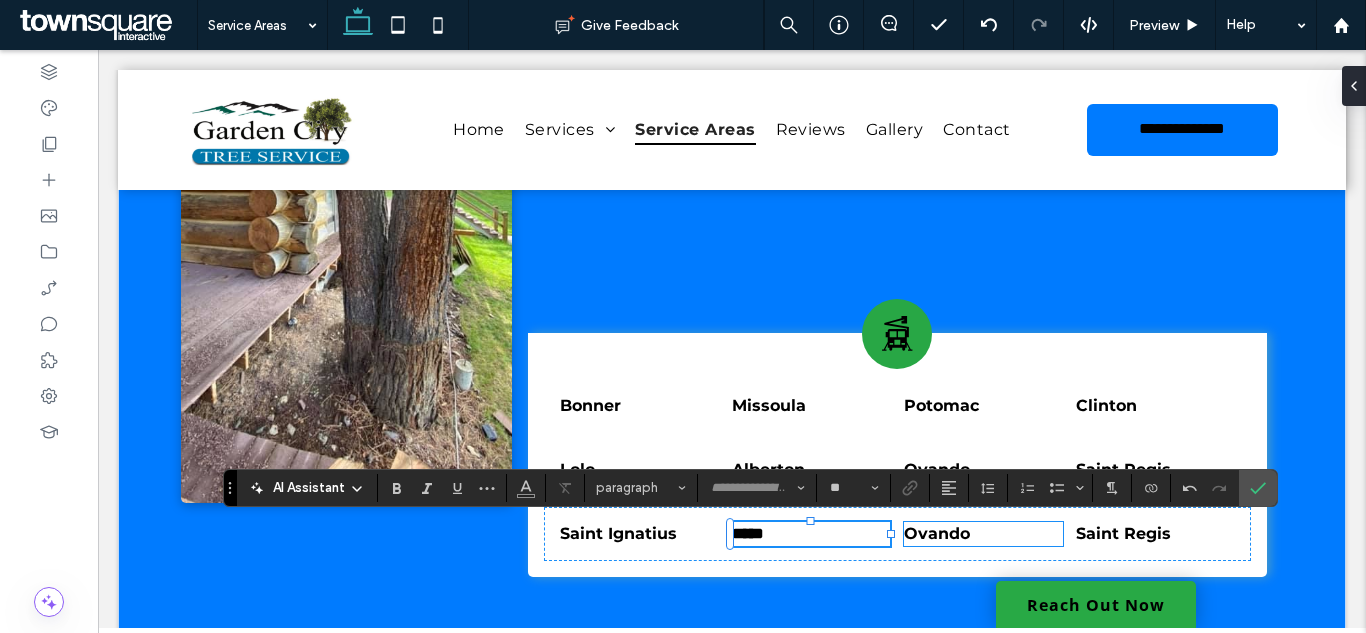 click on "Ovando" at bounding box center (983, 534) 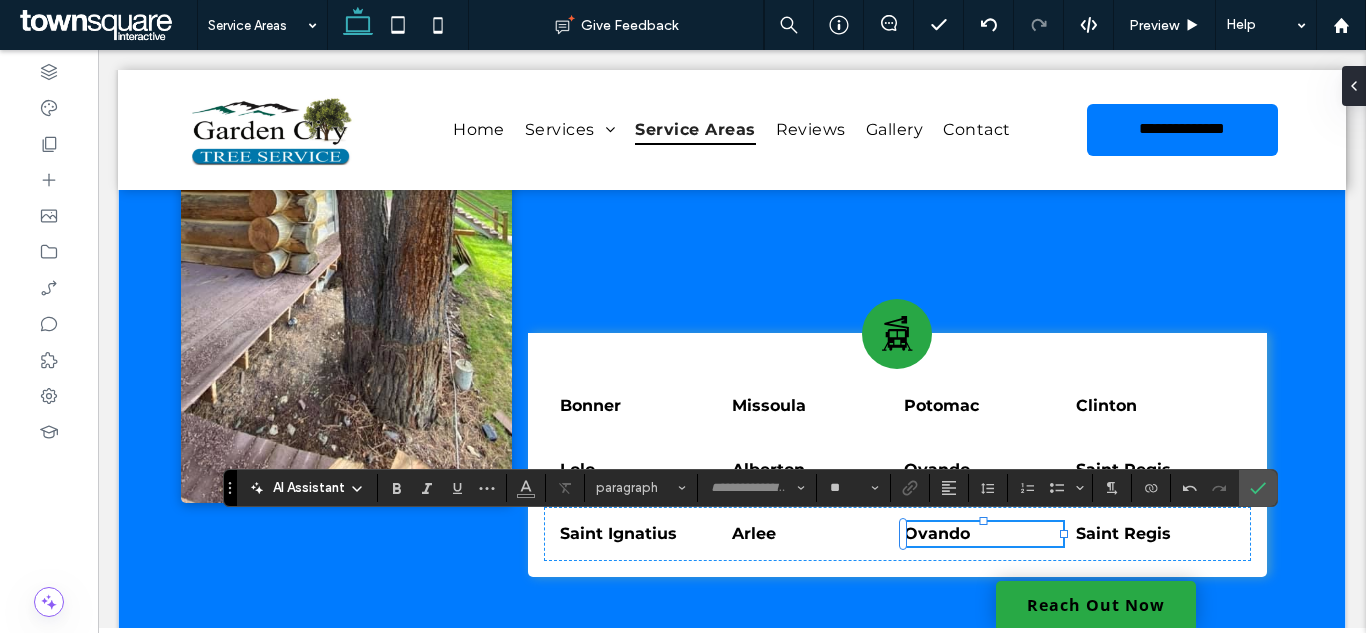 click on "Ovando" at bounding box center [983, 534] 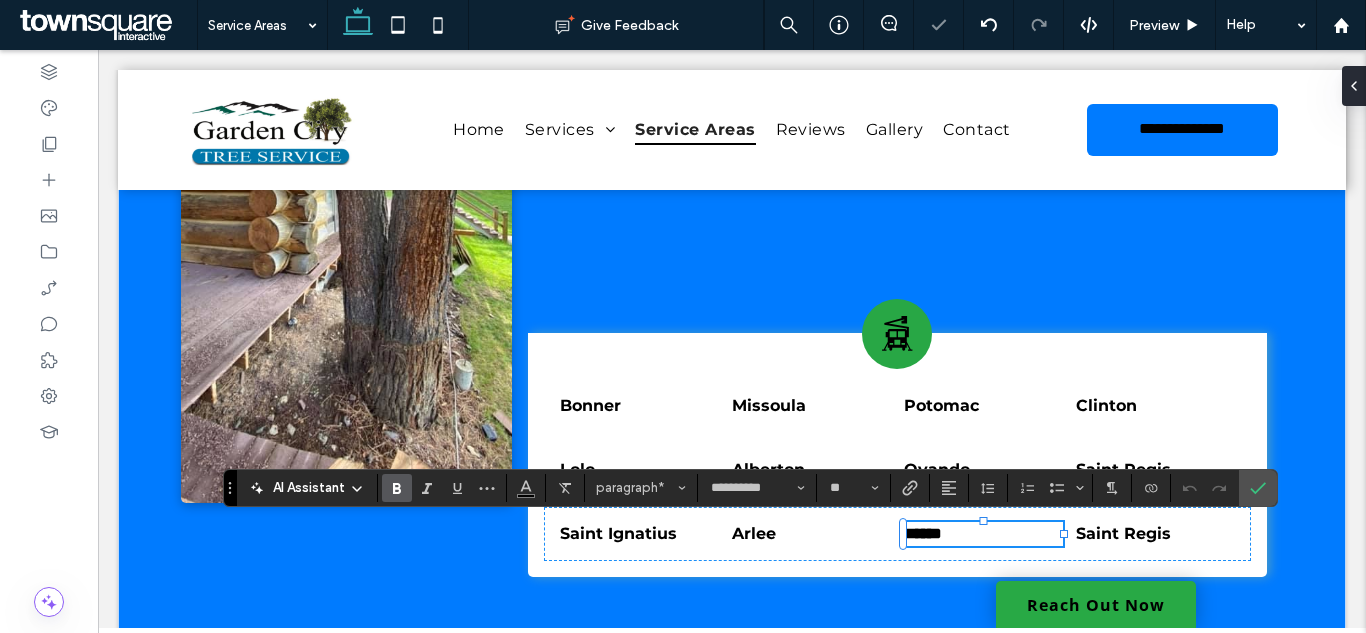 paste 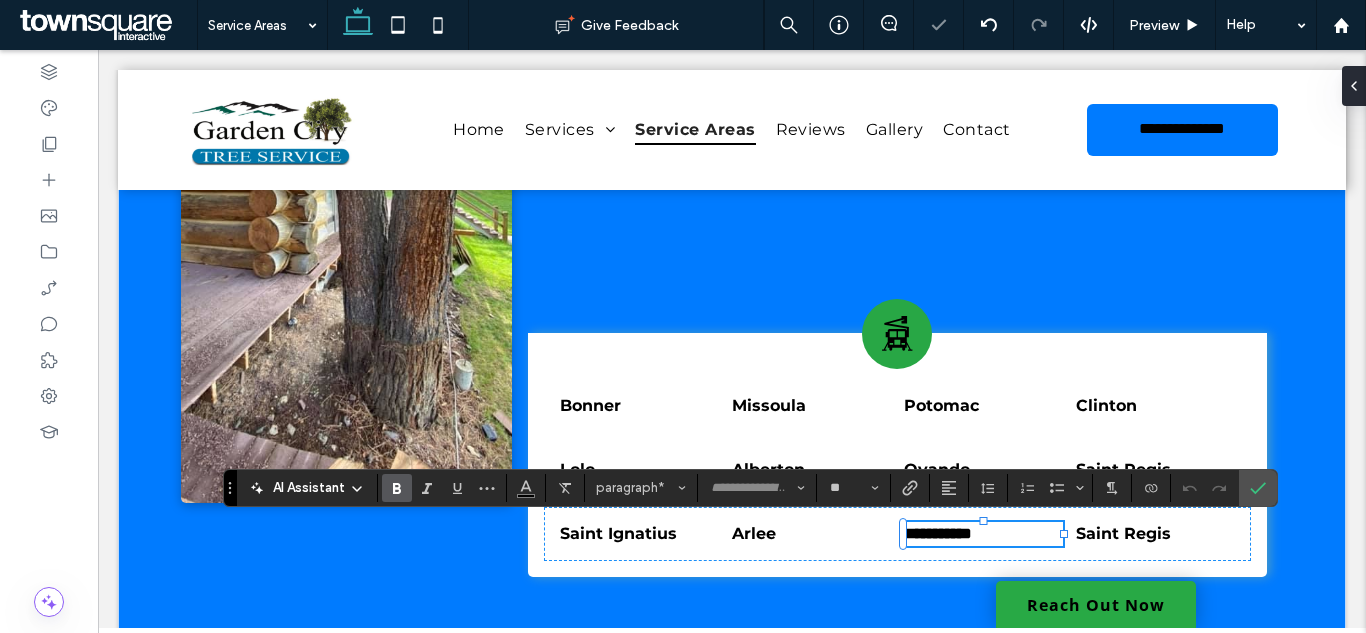 scroll, scrollTop: 1, scrollLeft: 0, axis: vertical 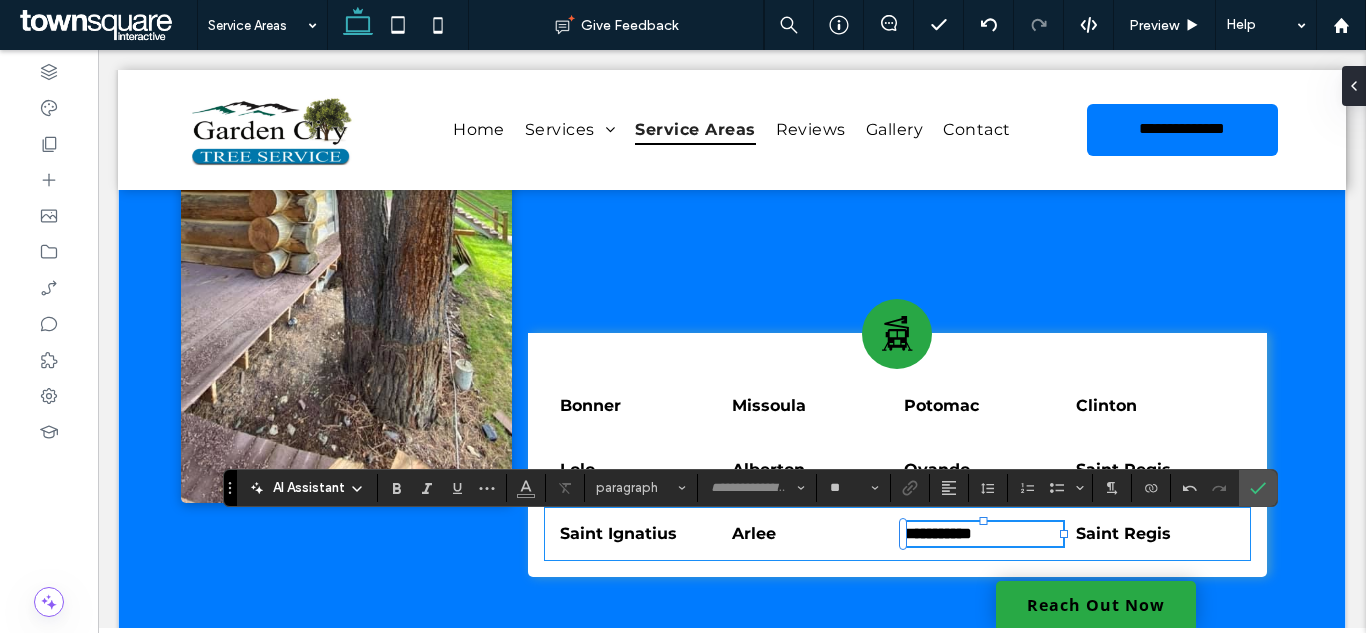 click on "**********" at bounding box center (897, 534) 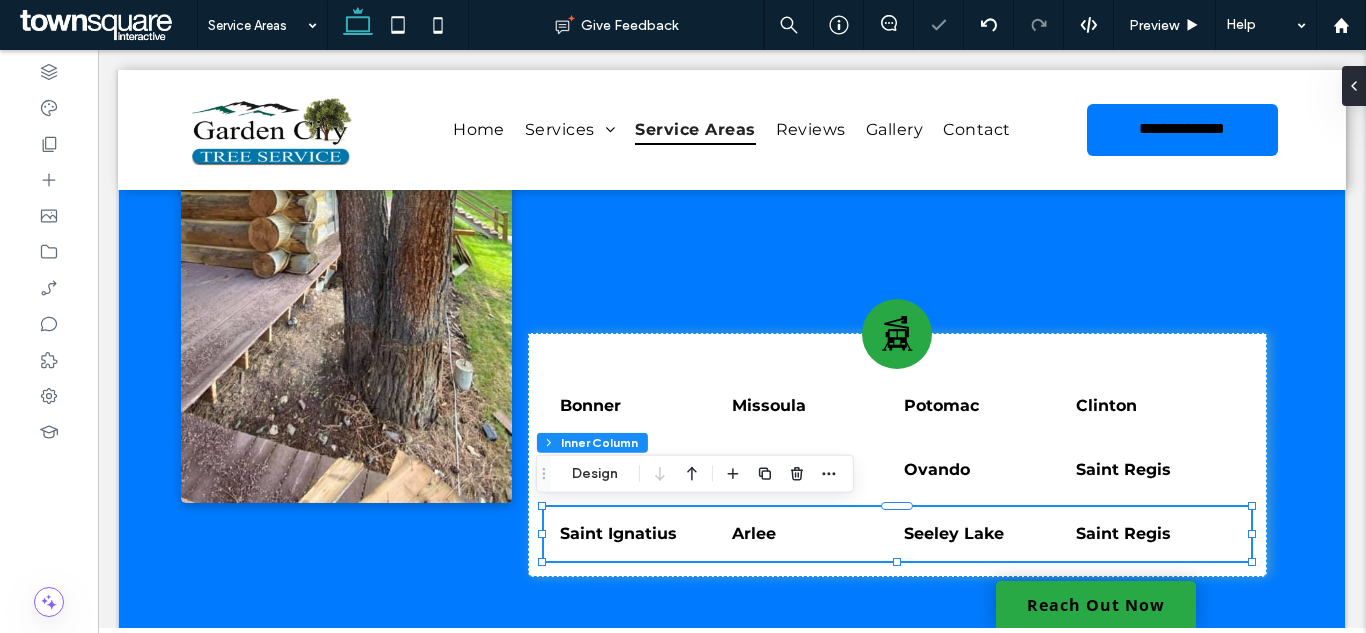 click on "[CITY] [CITY] [CITY]" at bounding box center (897, 534) 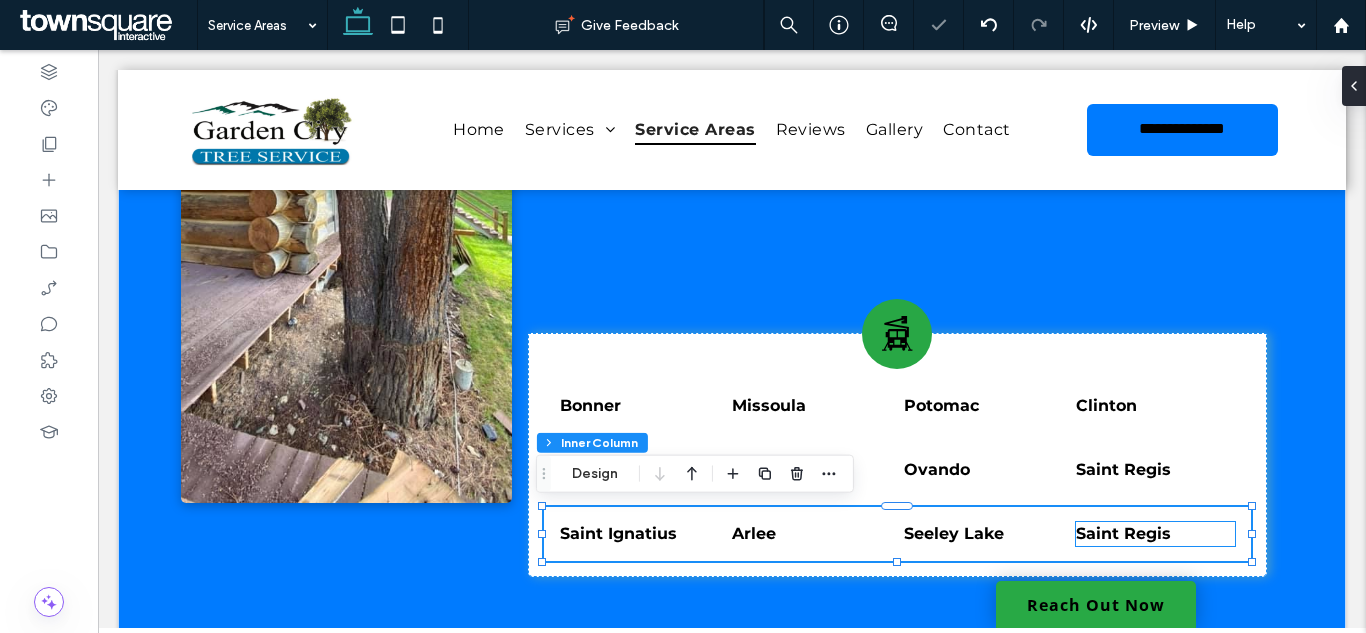click on "Saint Regis" at bounding box center [1123, 533] 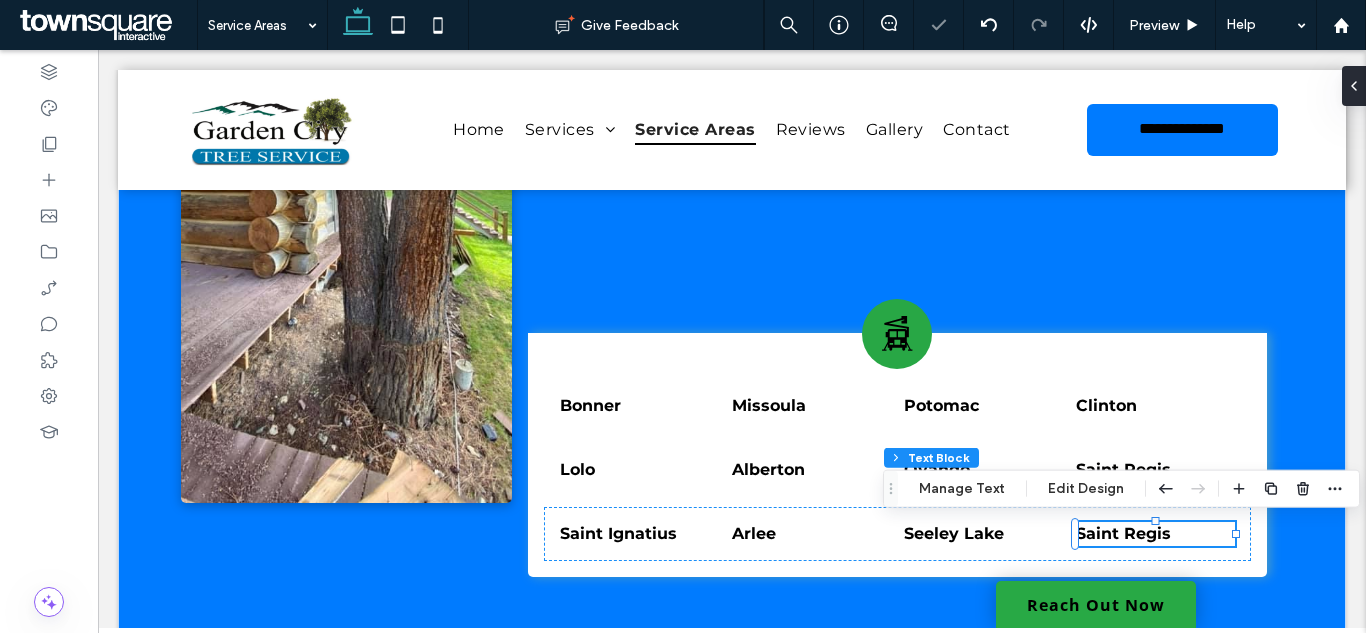 click on "Saint Regis" at bounding box center (1123, 533) 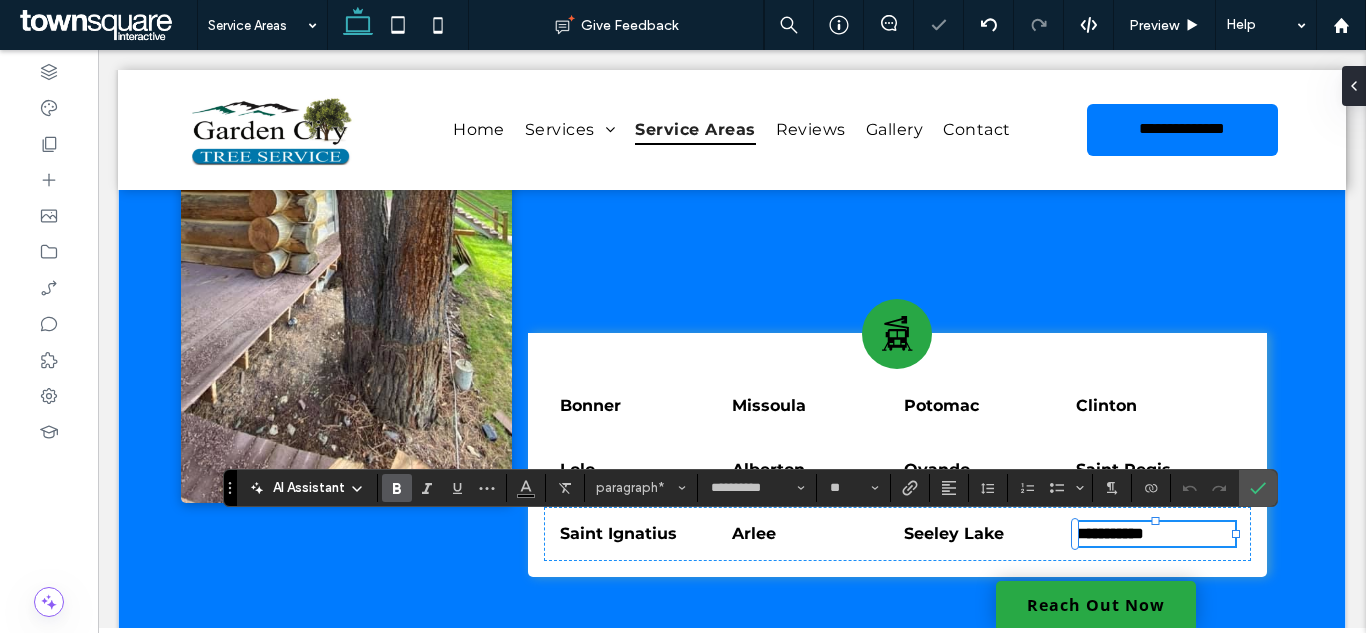 paste 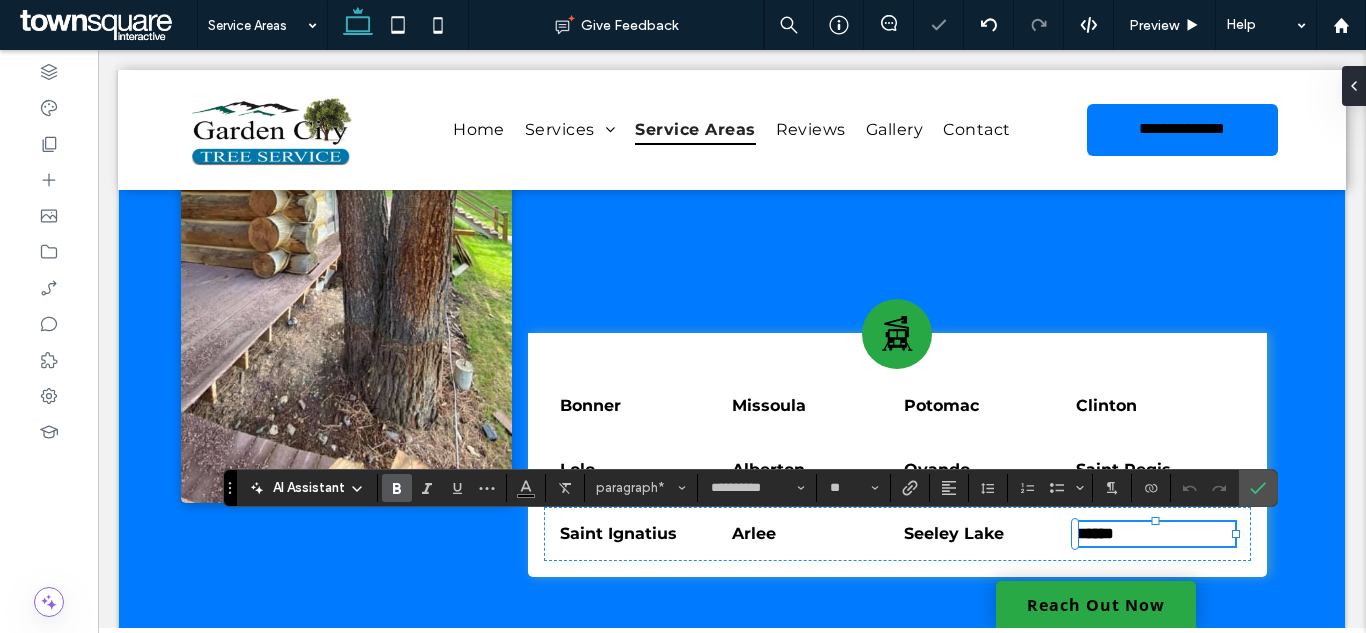 type 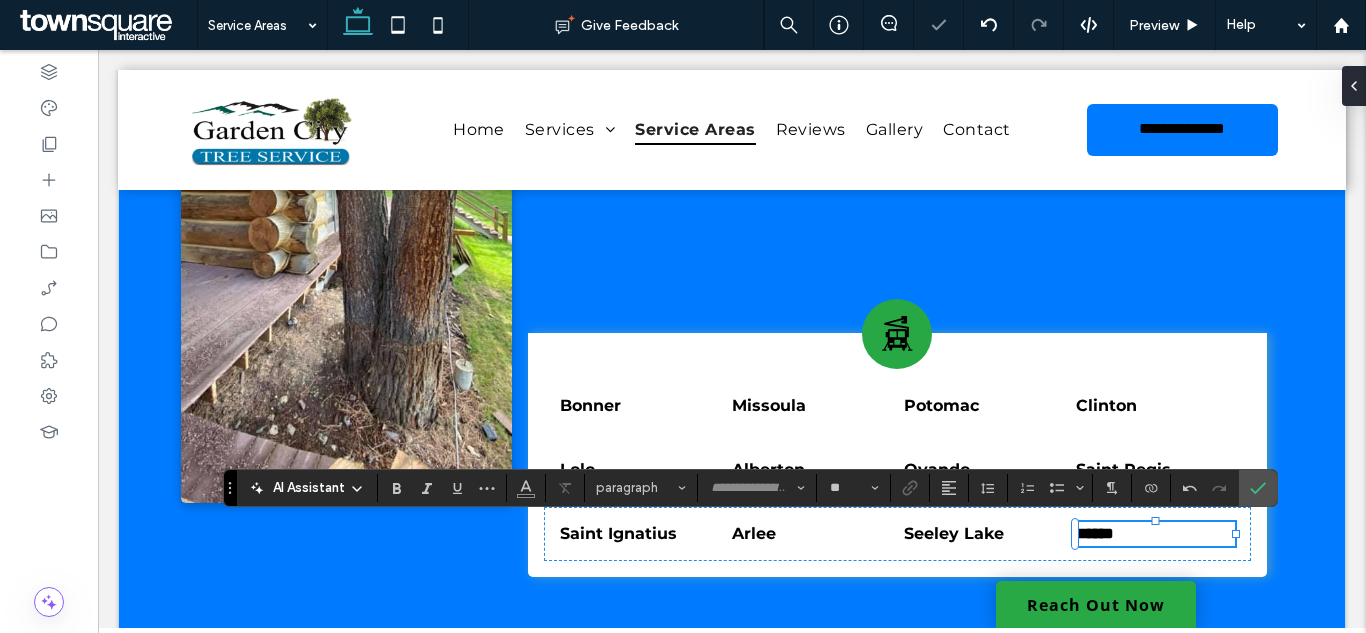 scroll, scrollTop: 0, scrollLeft: 20, axis: horizontal 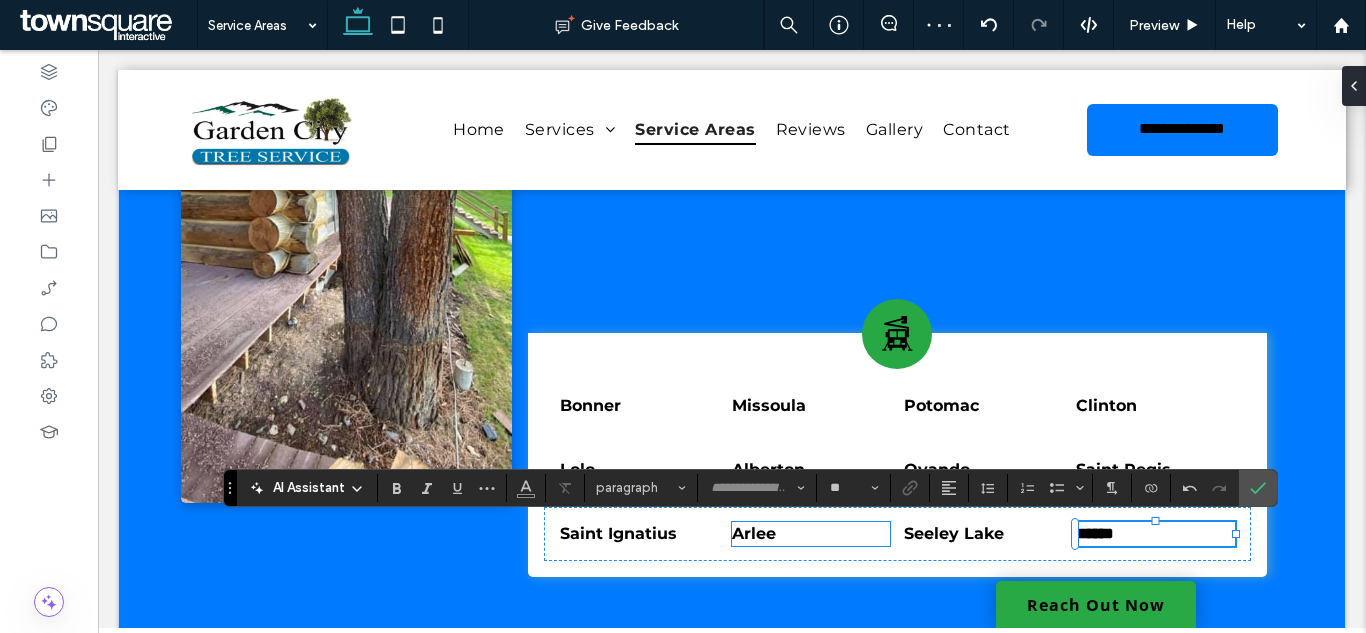 click on "Arlee" at bounding box center [811, 534] 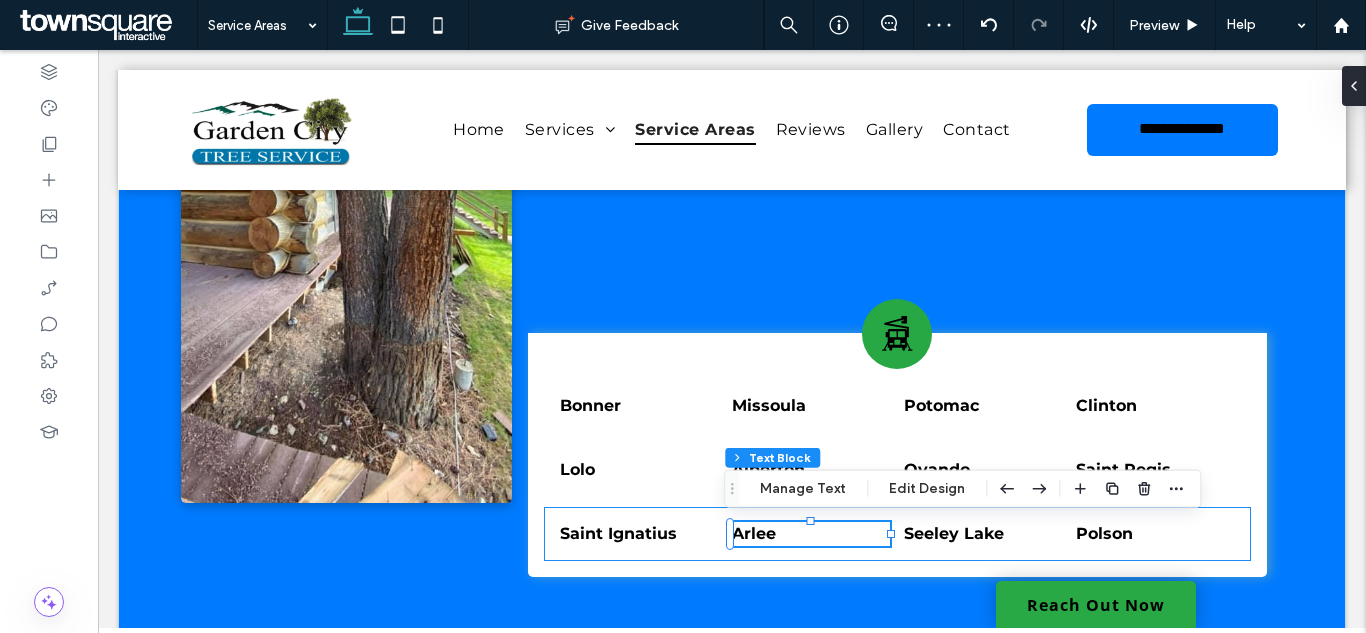 click on "[CITY] [CITY]
[CITY] [CITY]" at bounding box center [897, 534] 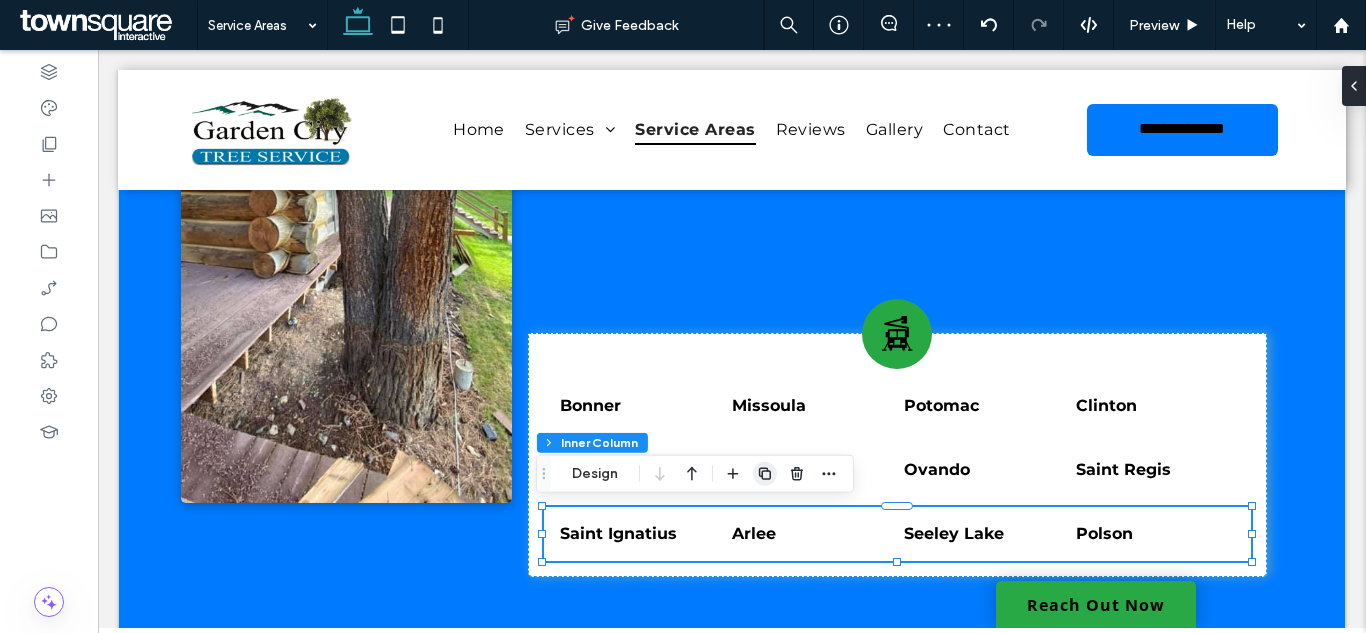 click 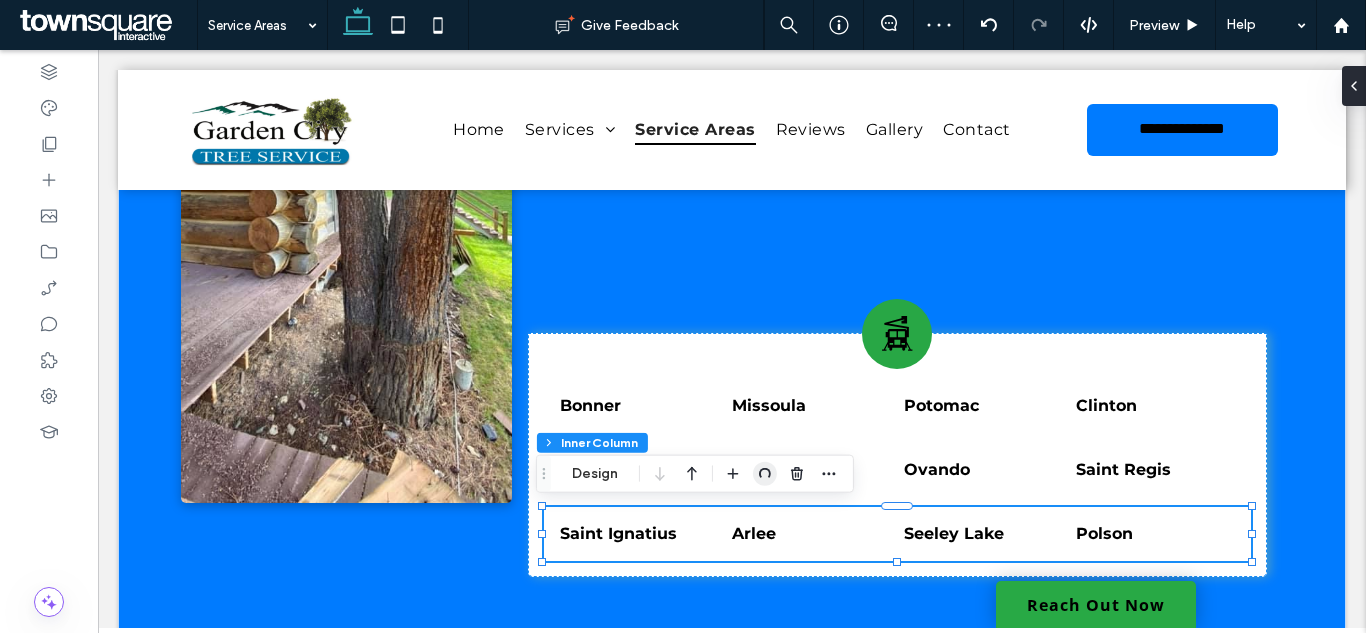 type 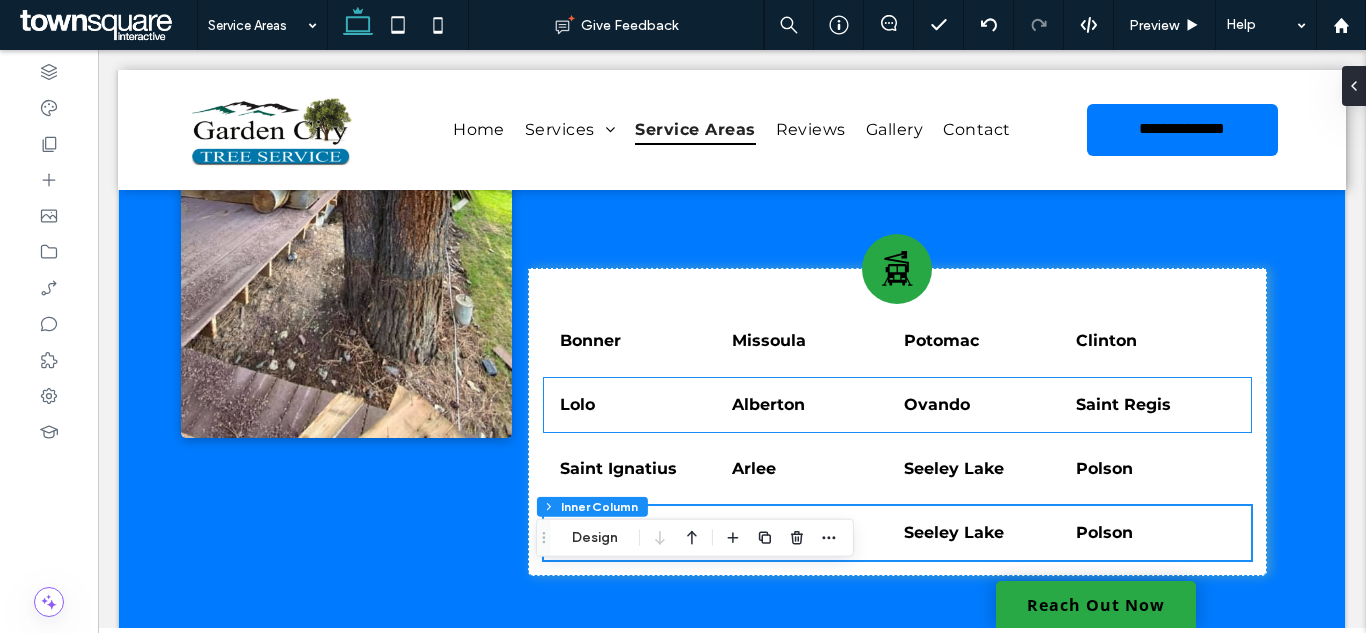 scroll, scrollTop: 950, scrollLeft: 0, axis: vertical 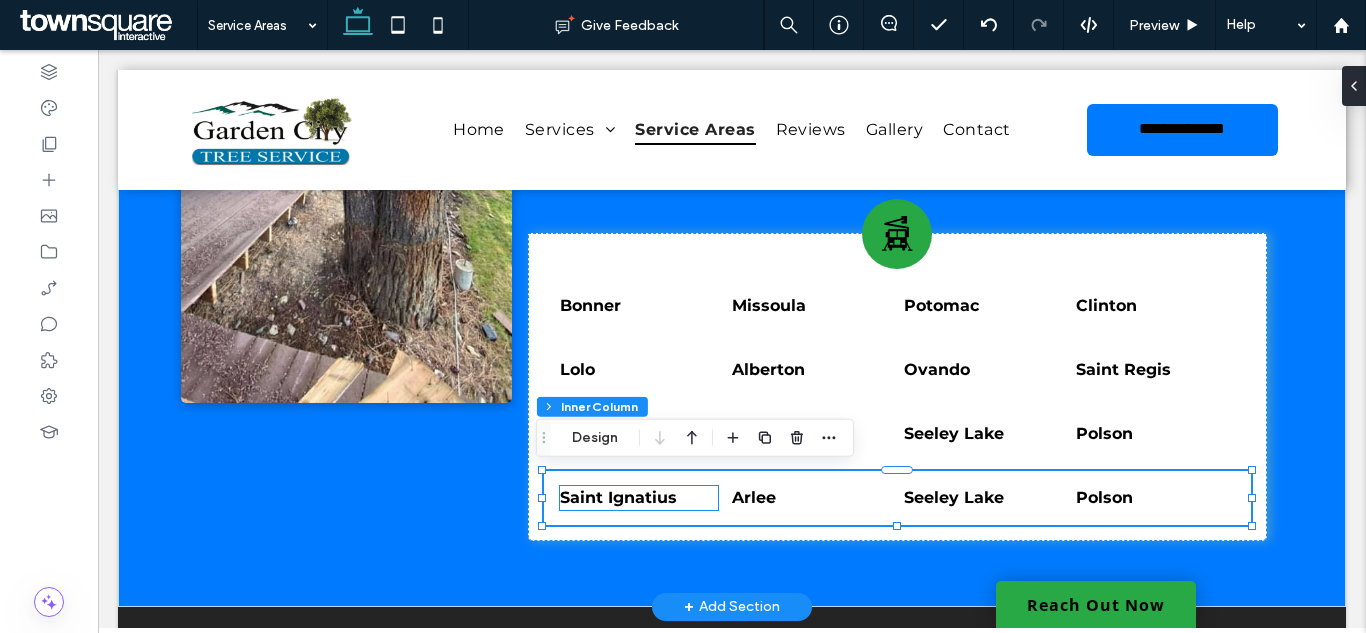 click on "Saint Ignatius" at bounding box center [618, 497] 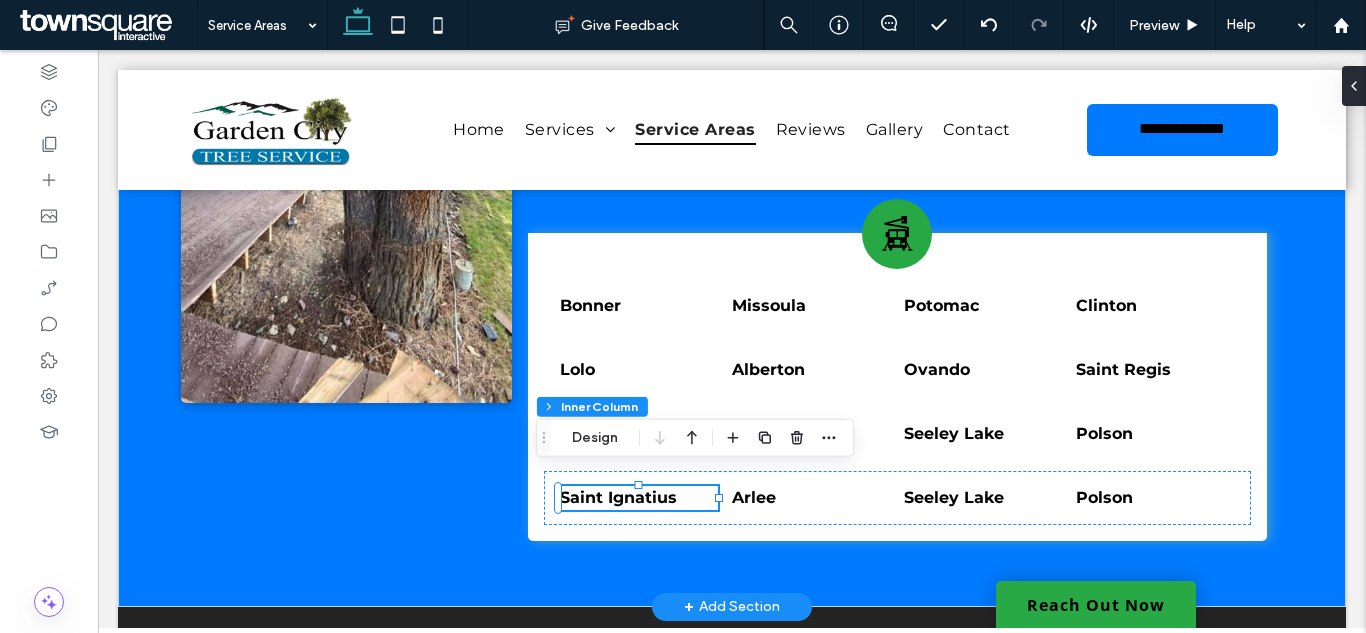 click on "Saint Ignatius" at bounding box center (618, 497) 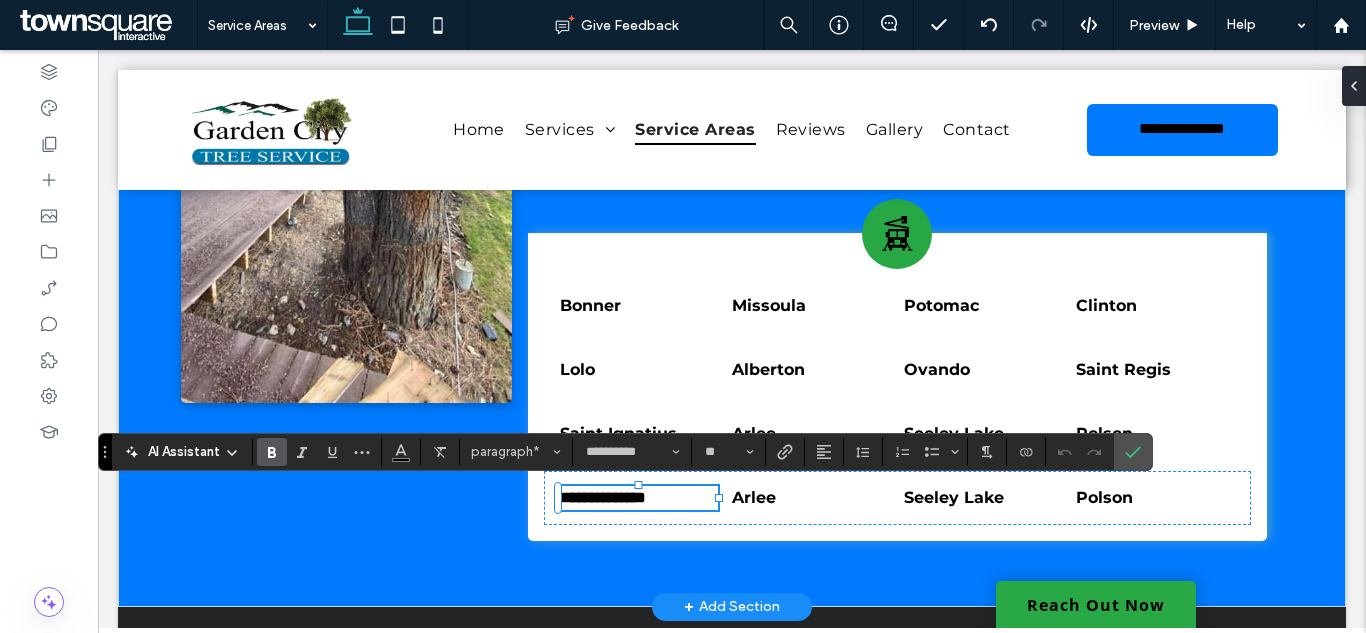 paste 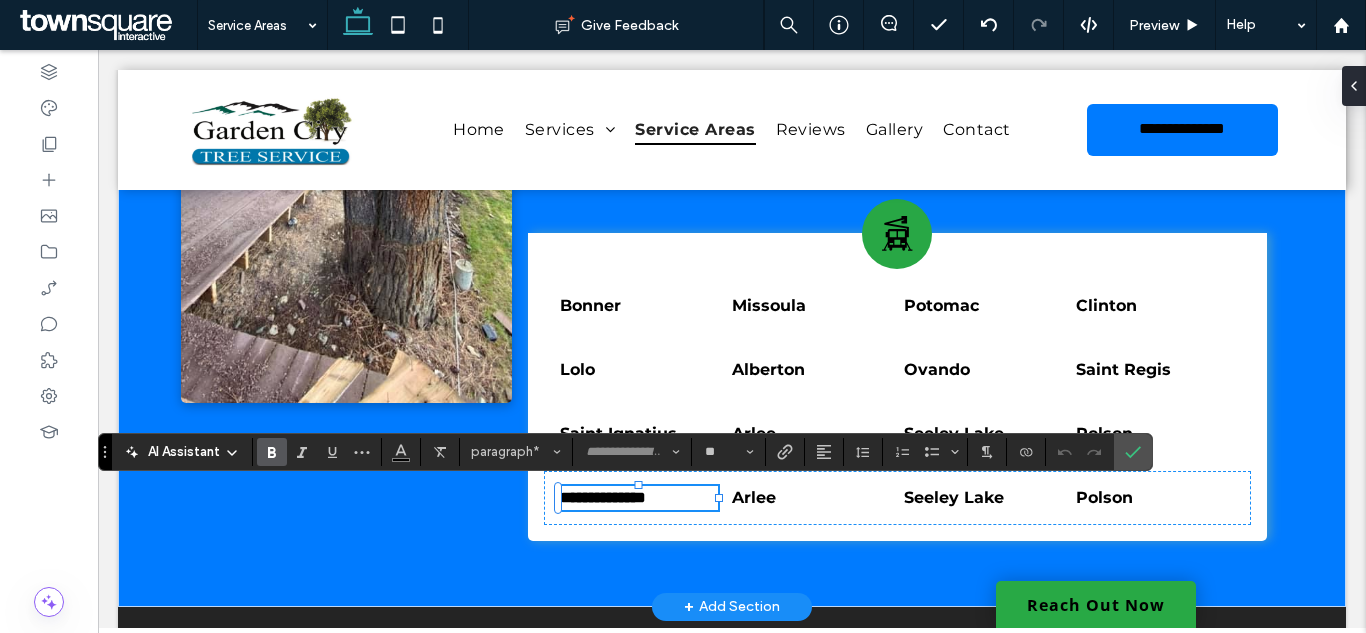 scroll, scrollTop: 1, scrollLeft: 0, axis: vertical 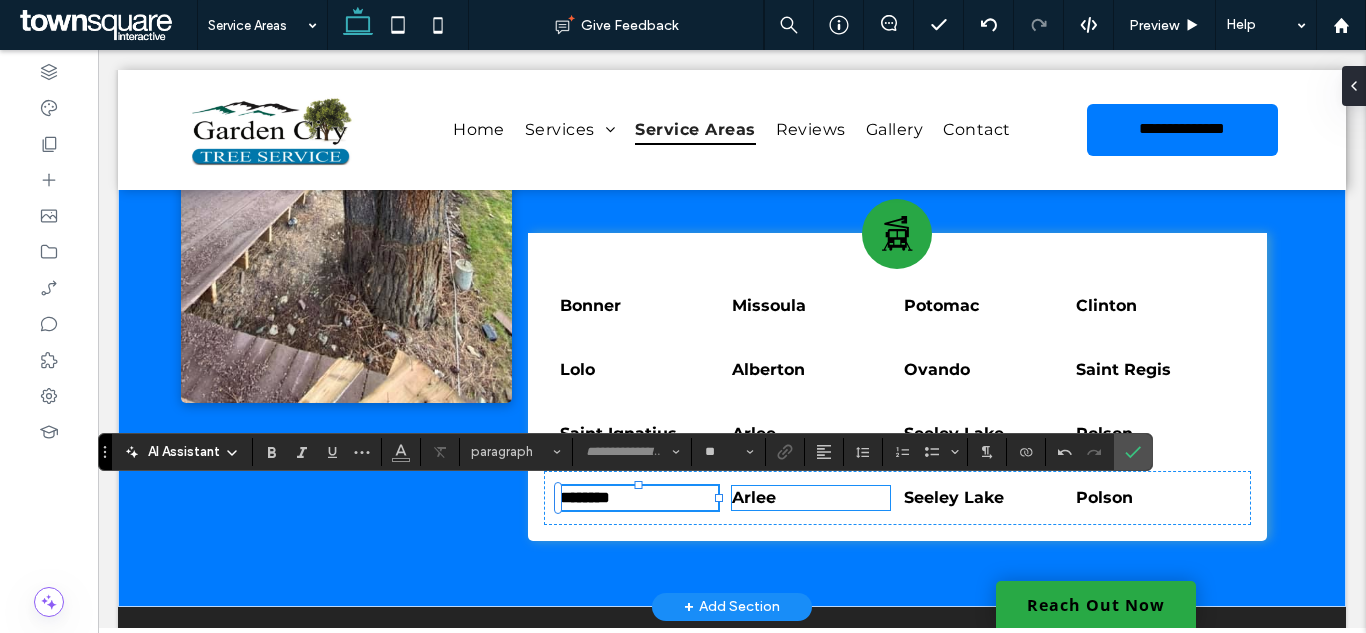 click on "Arlee" at bounding box center (754, 497) 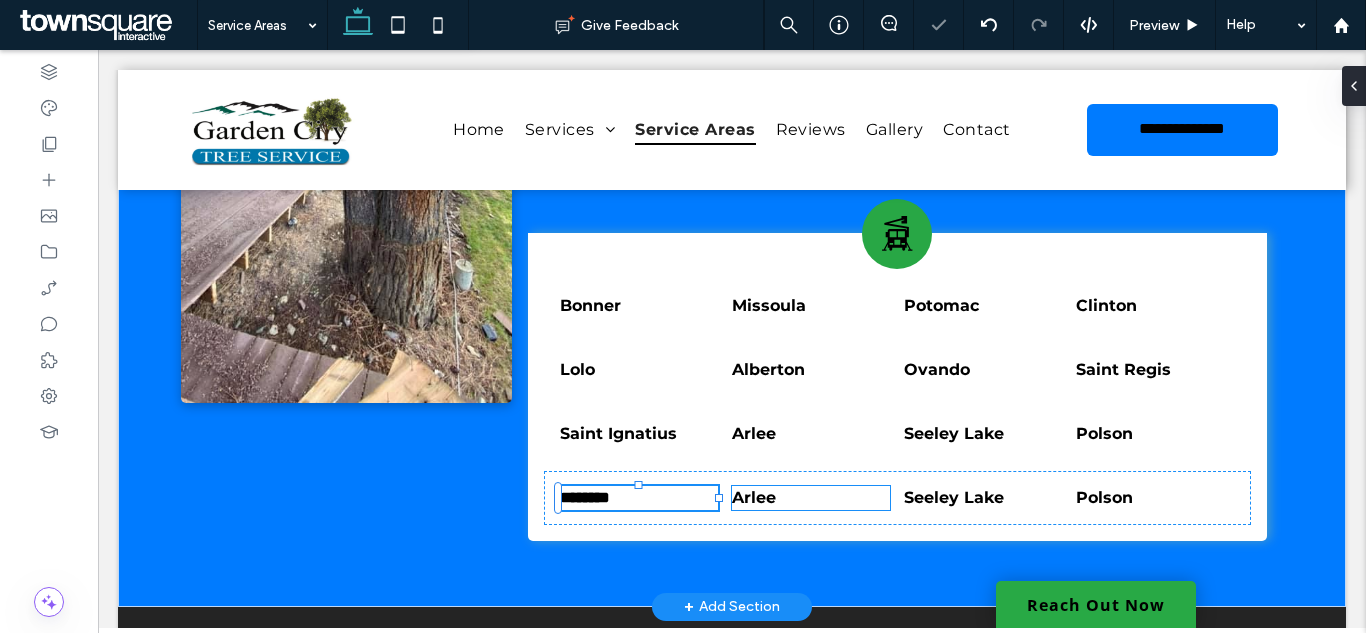click on "Arlee" at bounding box center [754, 497] 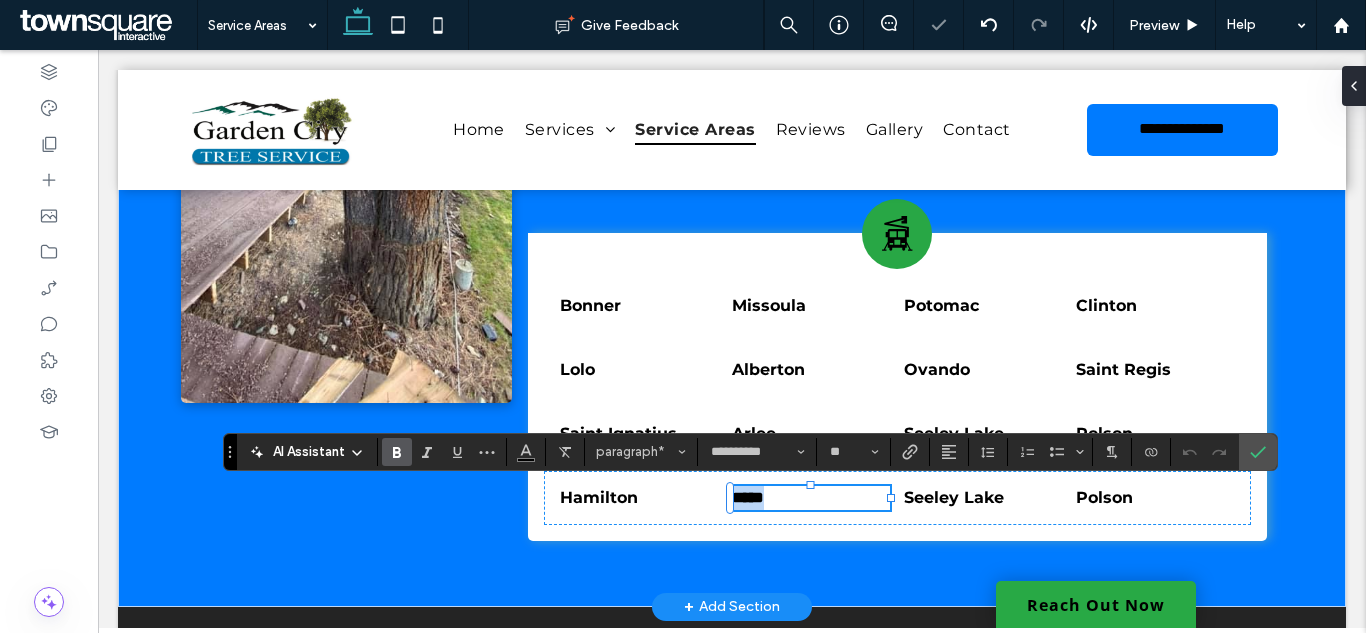 paste 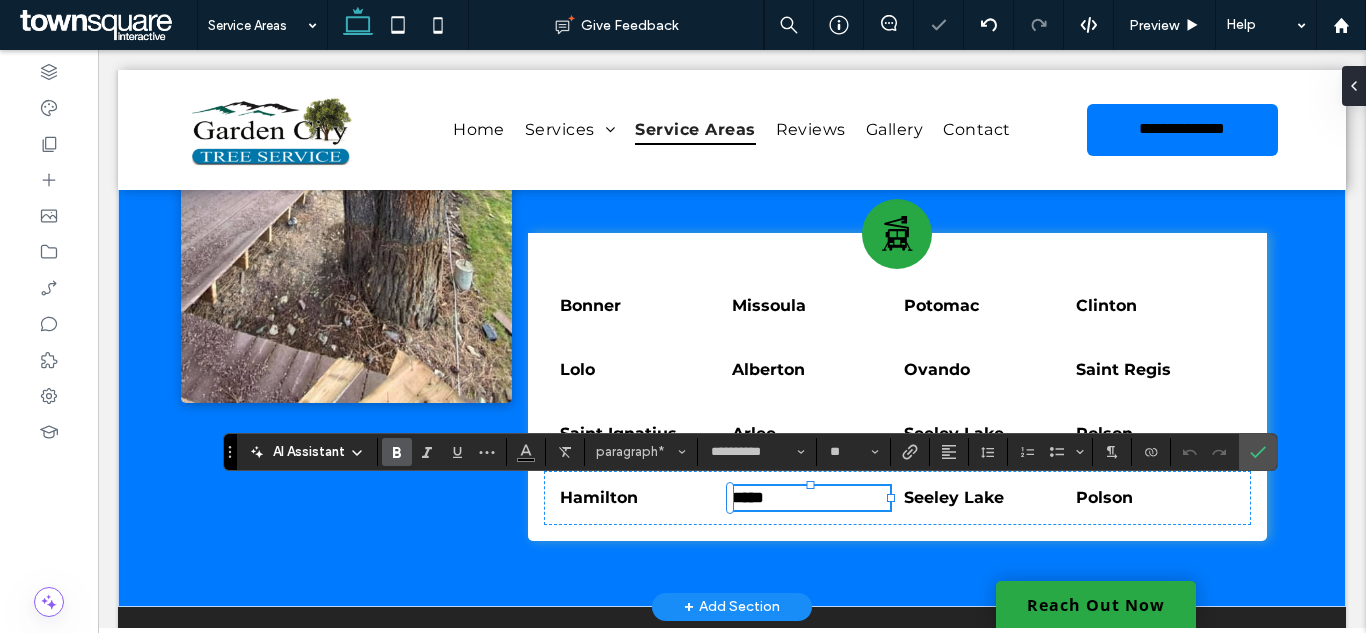 type 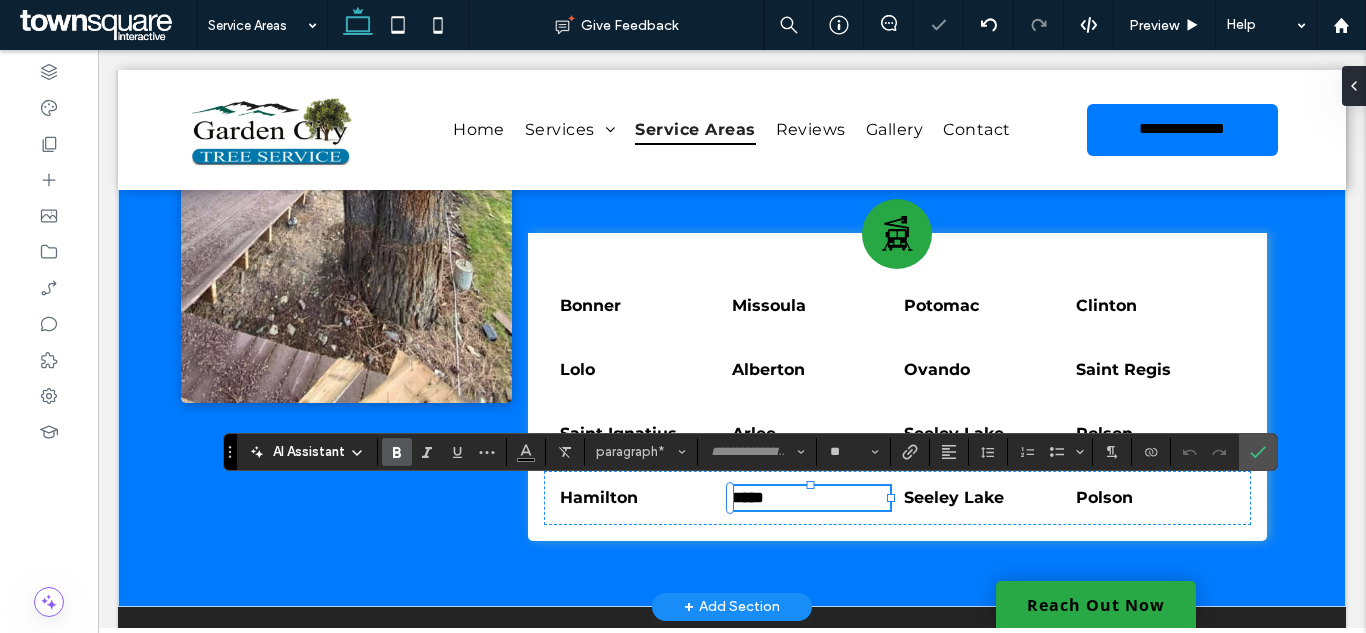 scroll, scrollTop: 1, scrollLeft: 0, axis: vertical 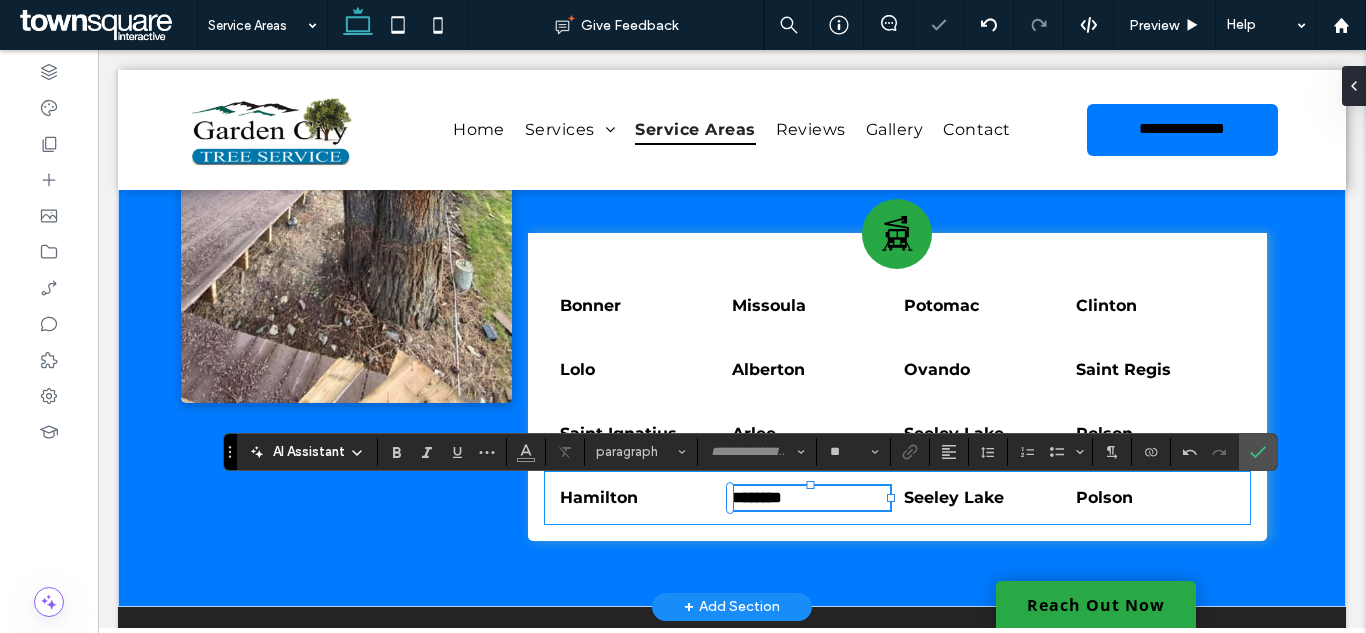 click on "[CITY] ******** ********
[CITY] [CITY]" at bounding box center [897, 498] 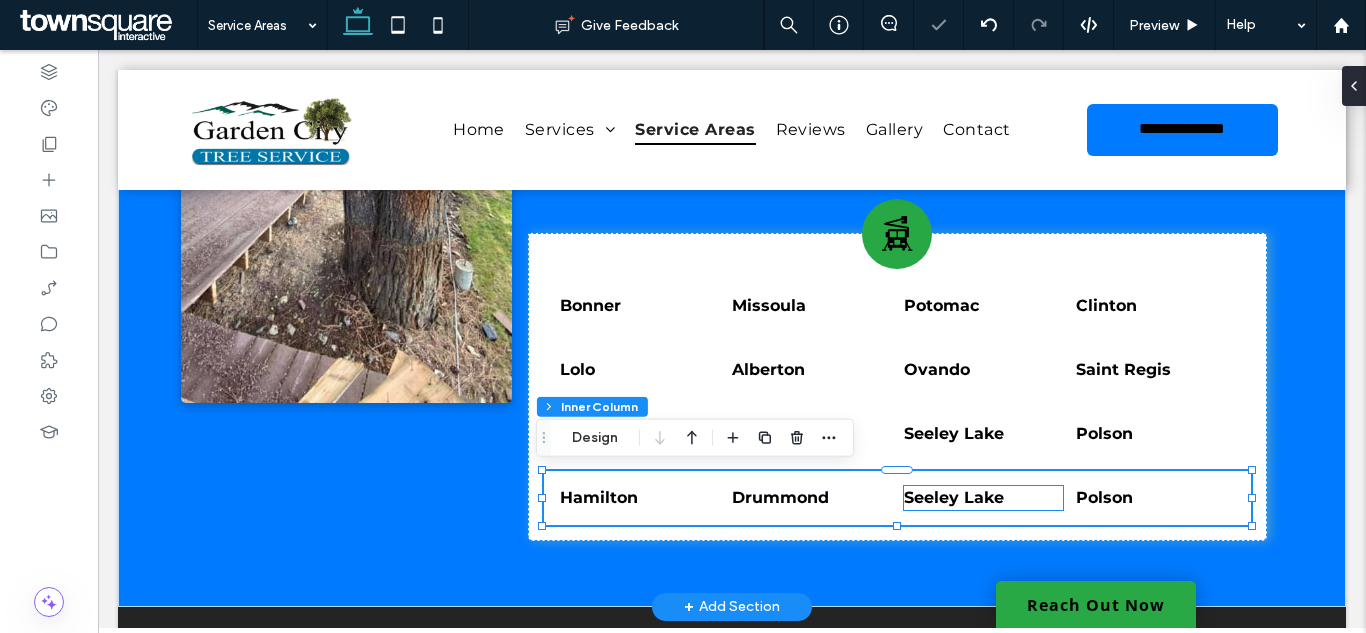 click on "Seeley Lake" at bounding box center (954, 497) 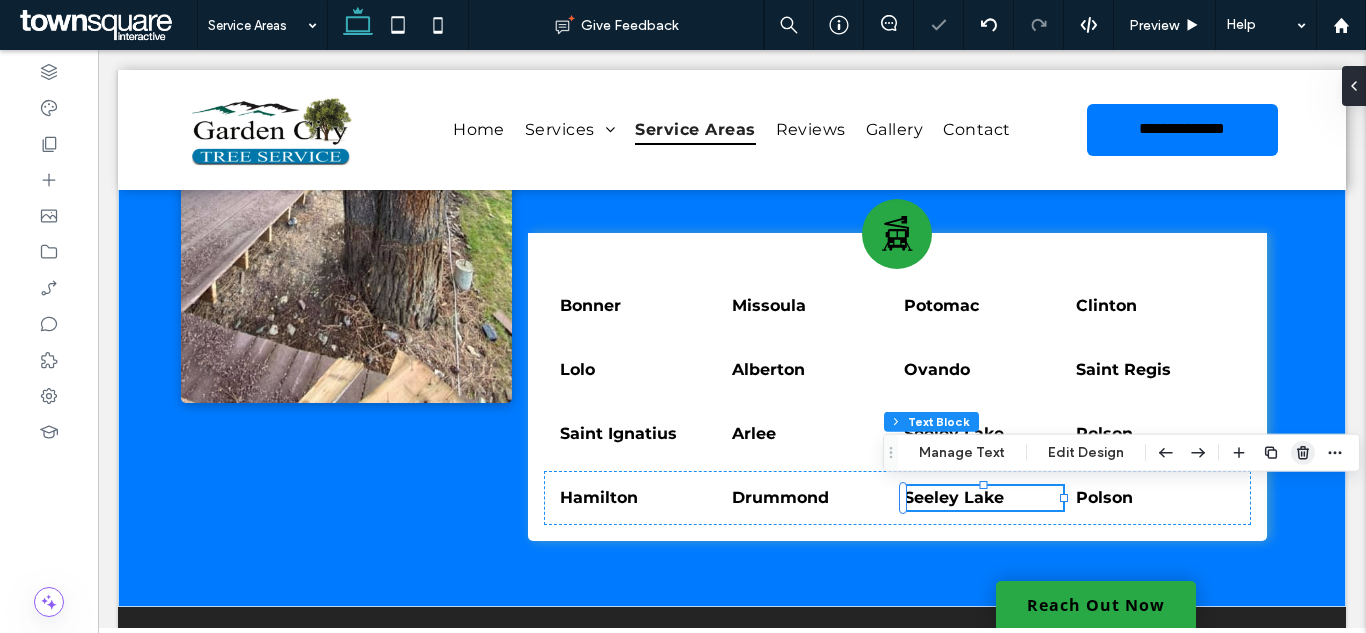 drag, startPoint x: 1298, startPoint y: 452, endPoint x: 1202, endPoint y: 400, distance: 109.17875 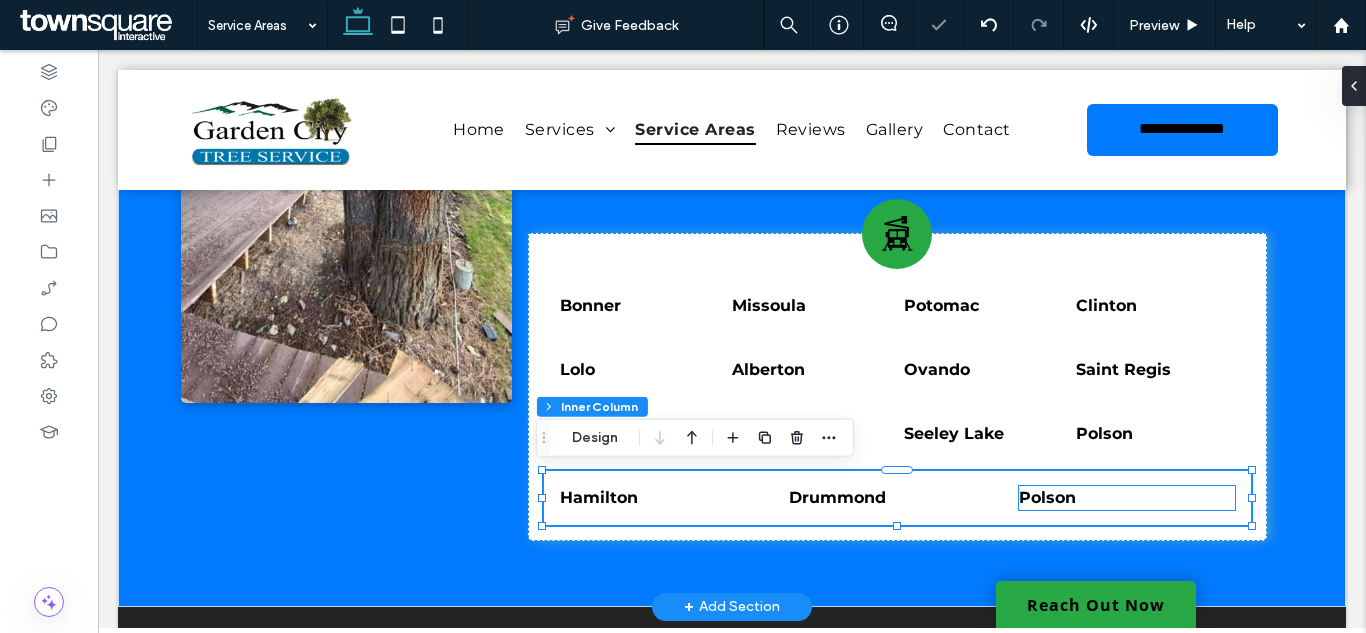 click on "Polson" at bounding box center (1127, 498) 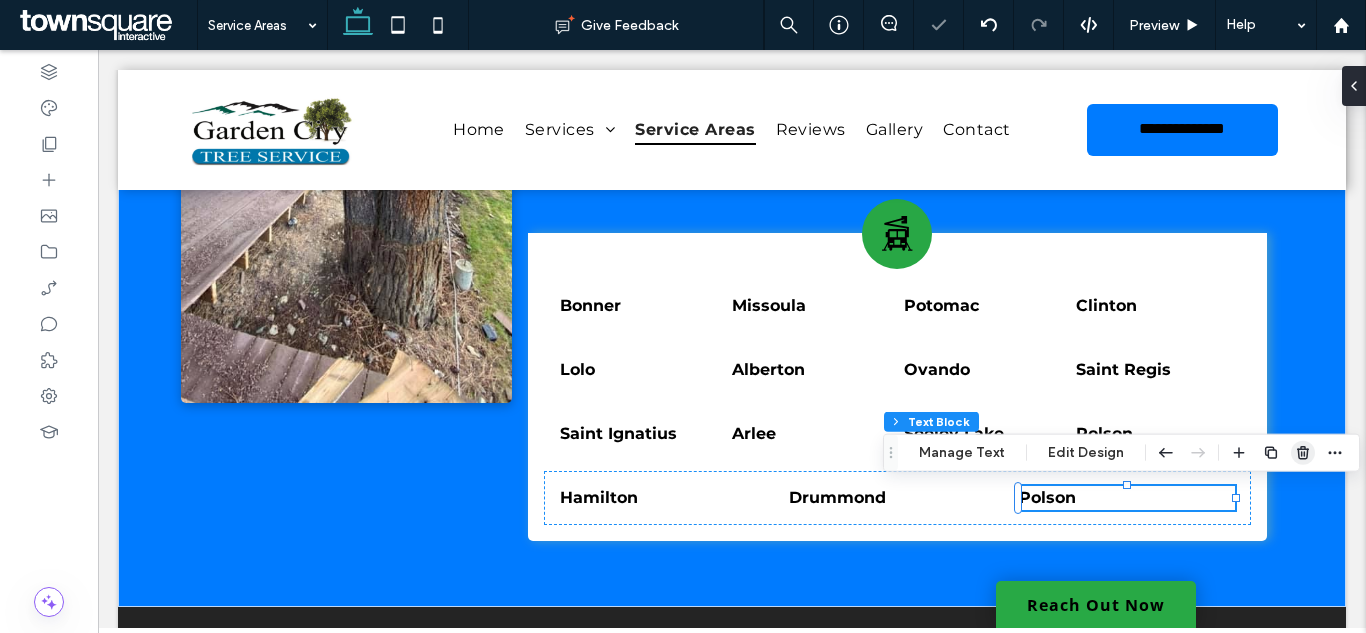 click 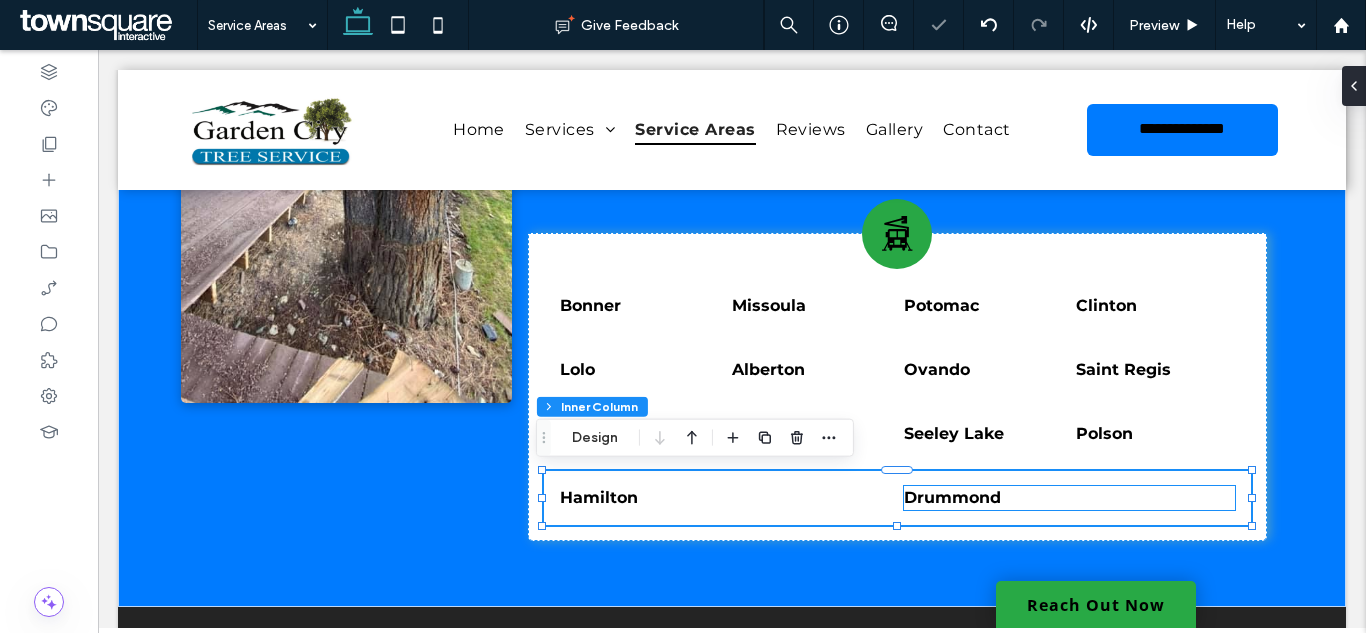 click on "Drummond" at bounding box center [1069, 498] 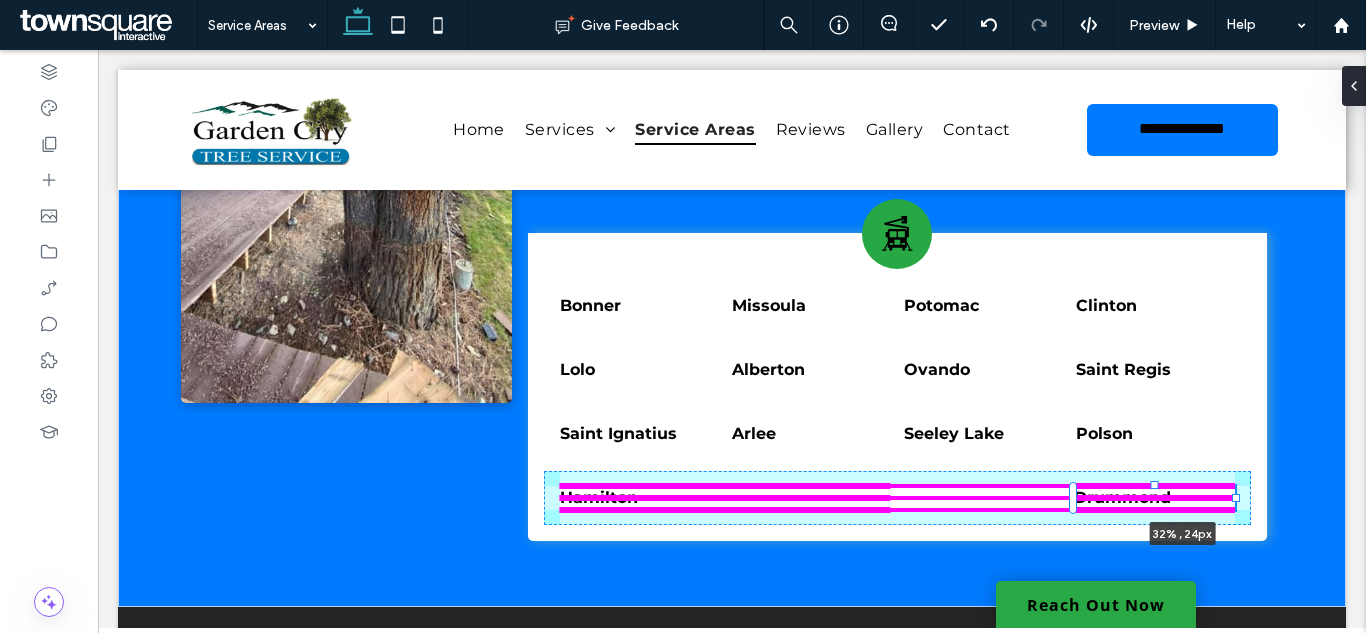 drag, startPoint x: 1227, startPoint y: 499, endPoint x: 1113, endPoint y: 512, distance: 114.73883 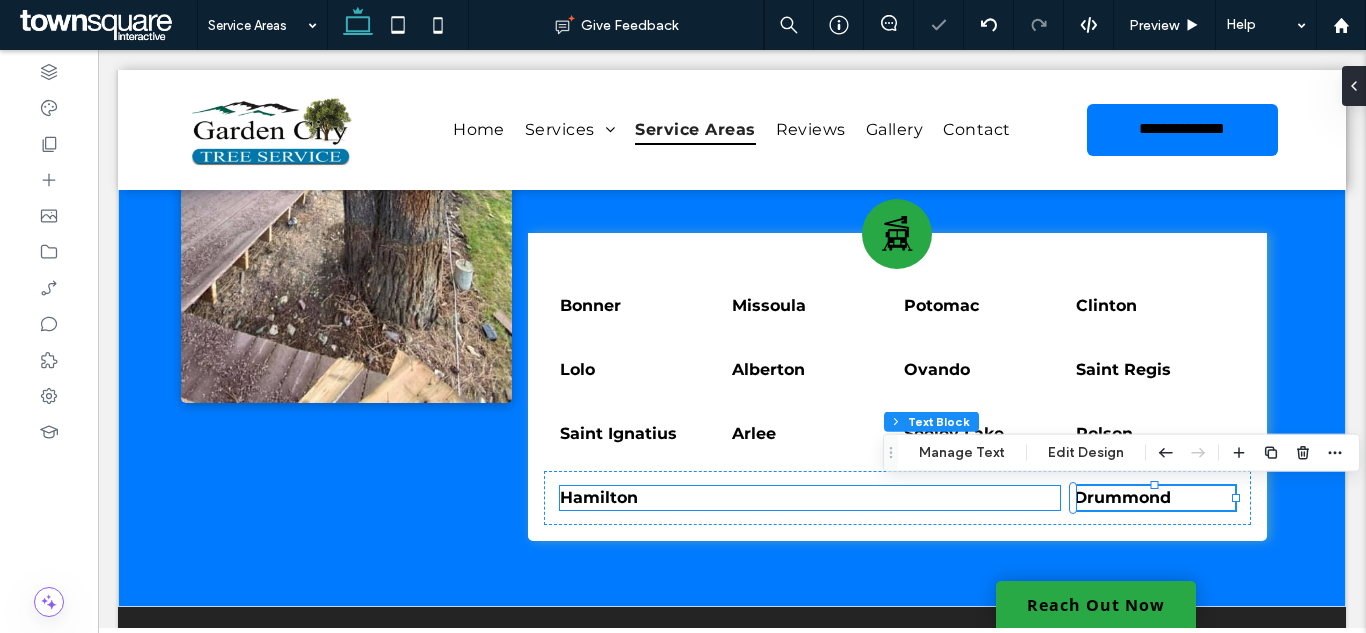 click on "Hamilton" at bounding box center (810, 498) 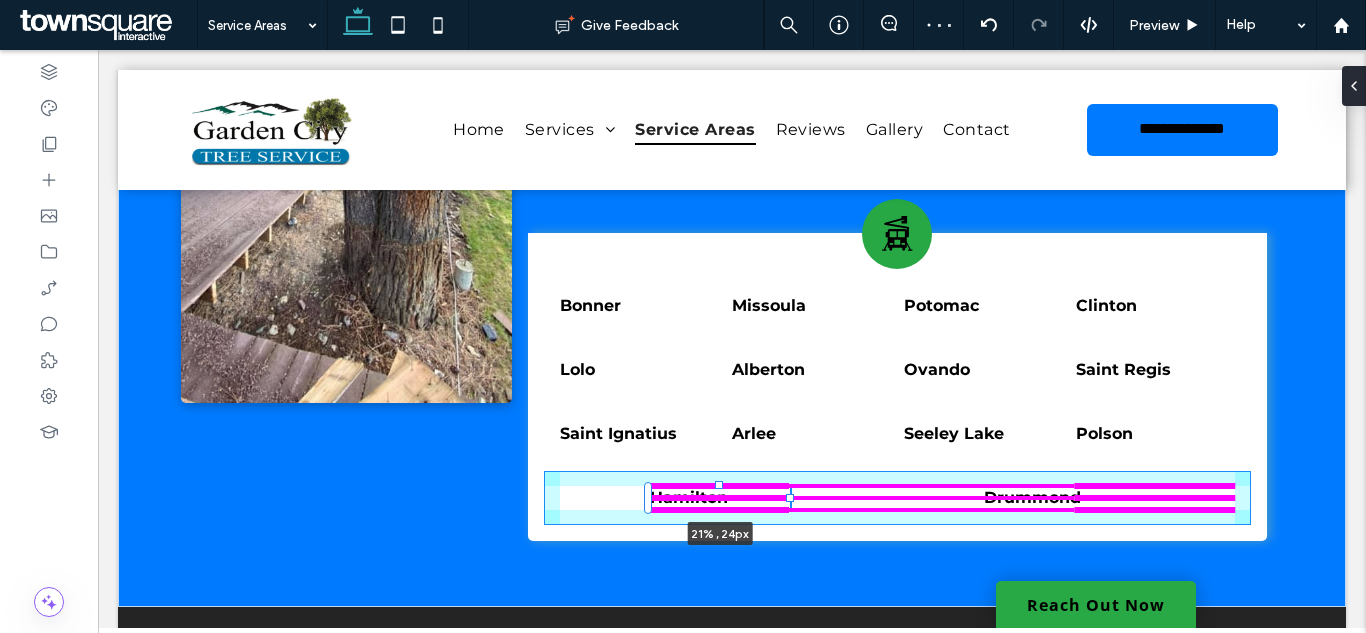 drag, startPoint x: 1054, startPoint y: 496, endPoint x: 693, endPoint y: 510, distance: 361.27136 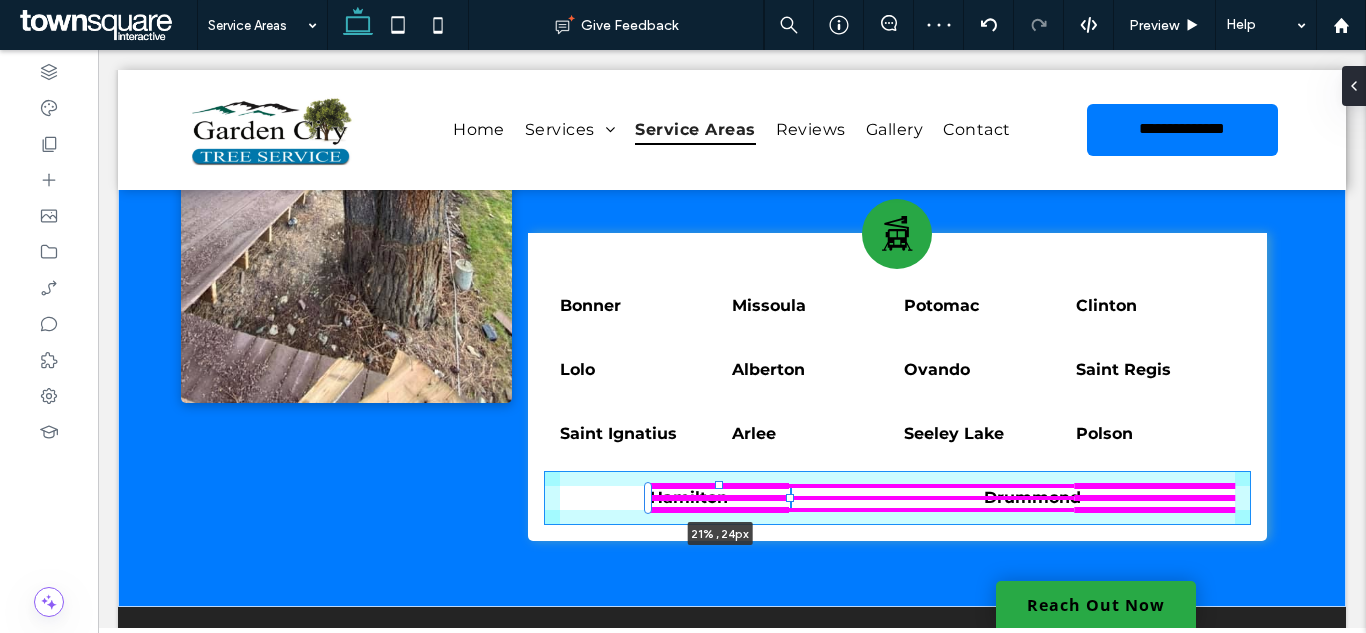 click at bounding box center [649, 486] 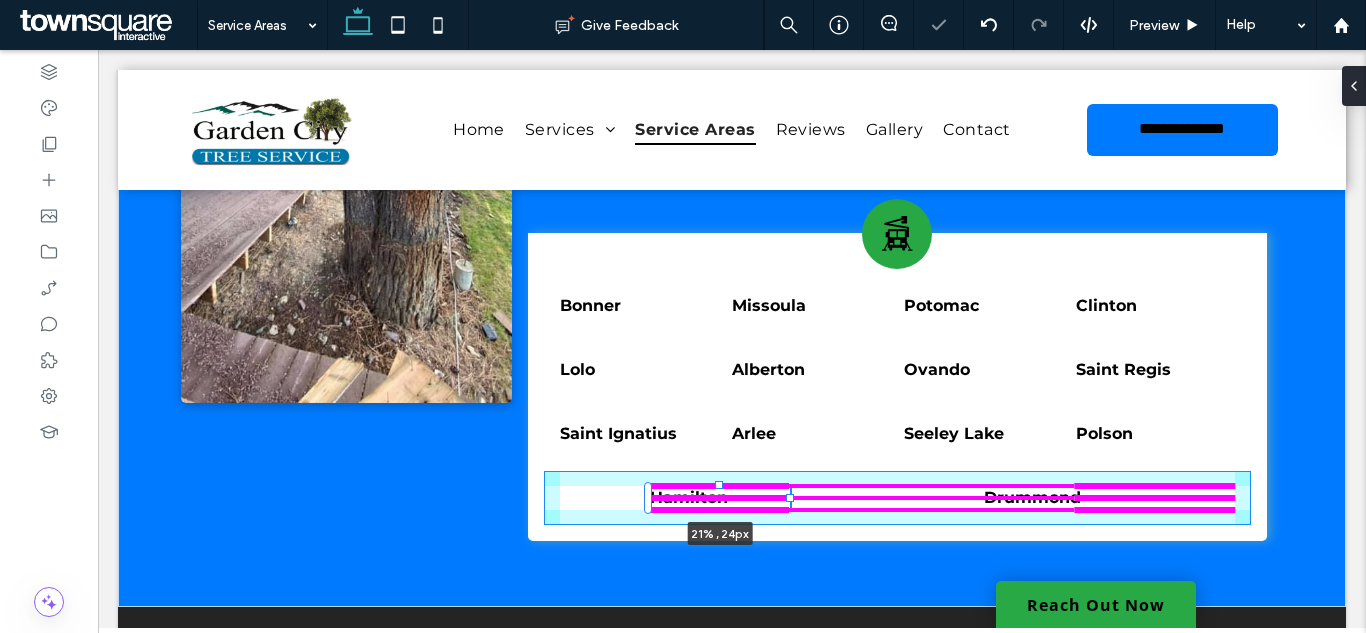 type on "**" 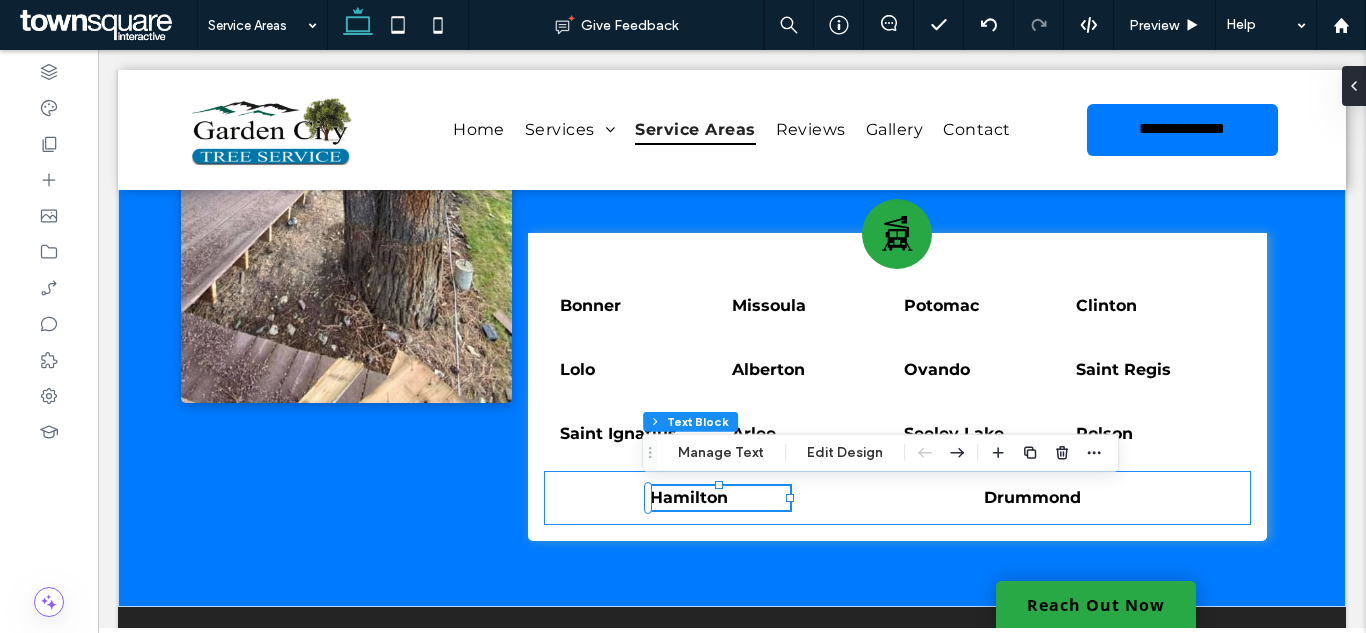 click on "[CITY] 21% , 24px [CITY]" at bounding box center (897, 498) 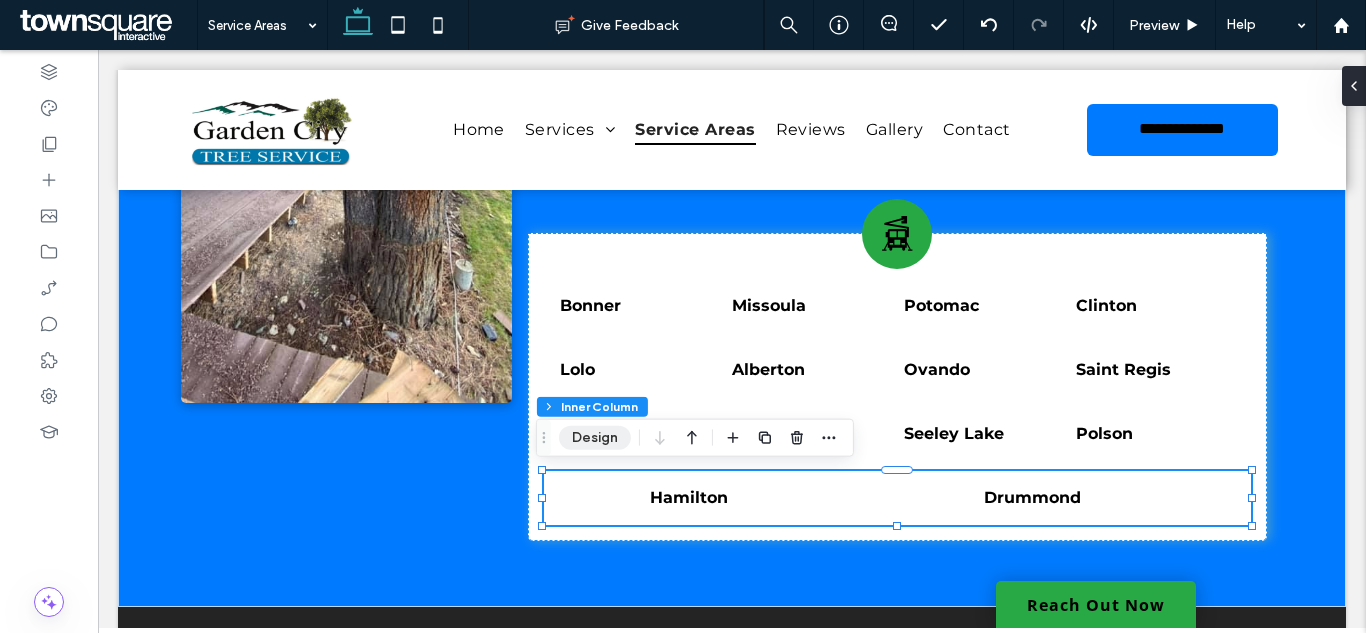 click on "Design" at bounding box center (595, 438) 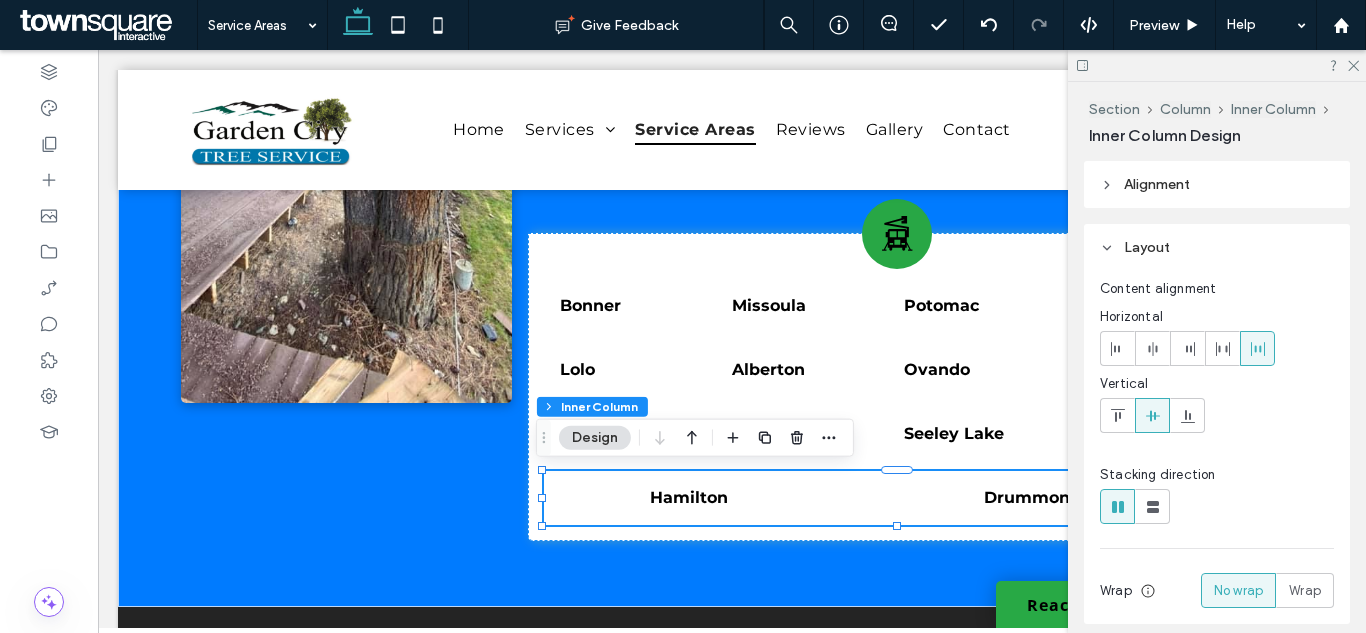 click 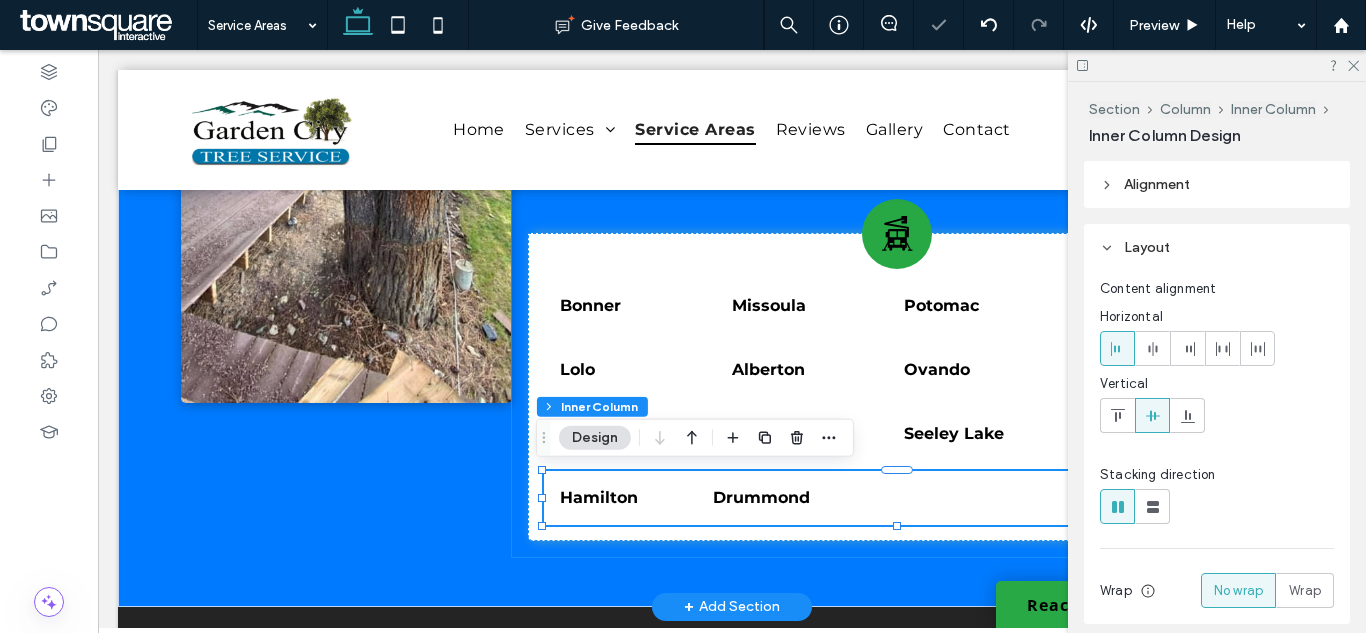 click on "[CITY]
[CITY]
[CITY]
[CITY]
[CITY]
[CITY]
[CITY]
[CITY]
[CITY] [CITY] [CITY] [CITY] [CITY]" at bounding box center [897, 147] 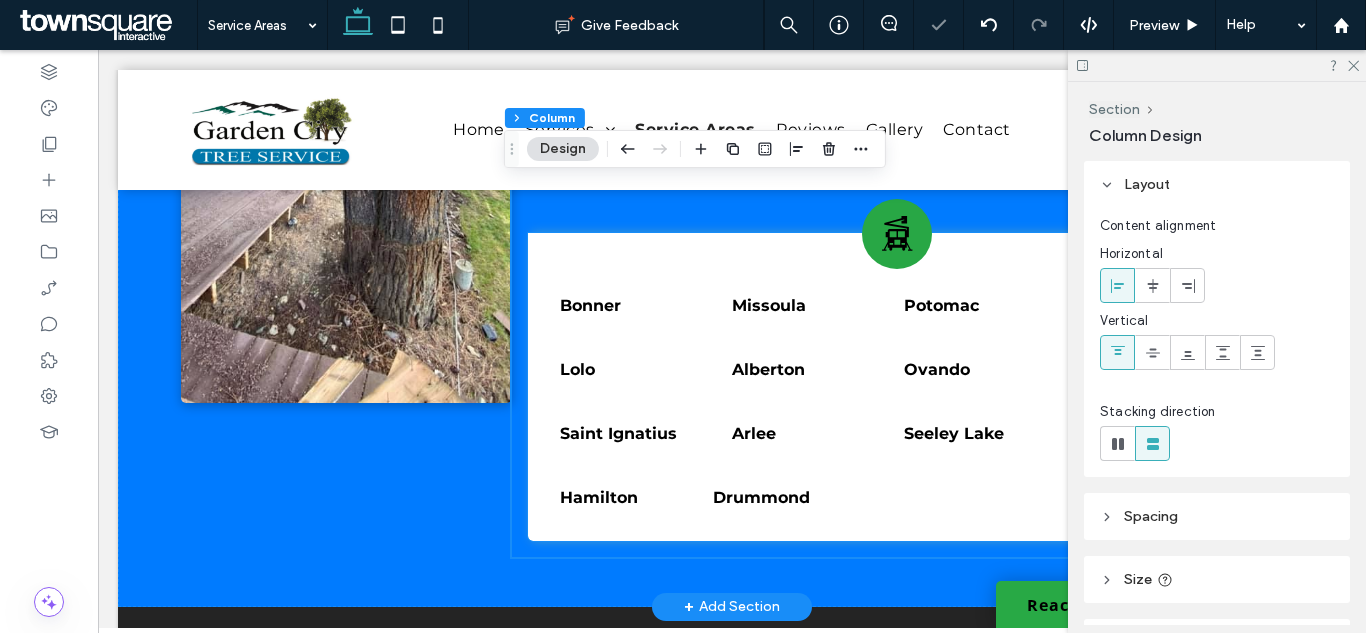 click on "Hamilton" at bounding box center [630, 498] 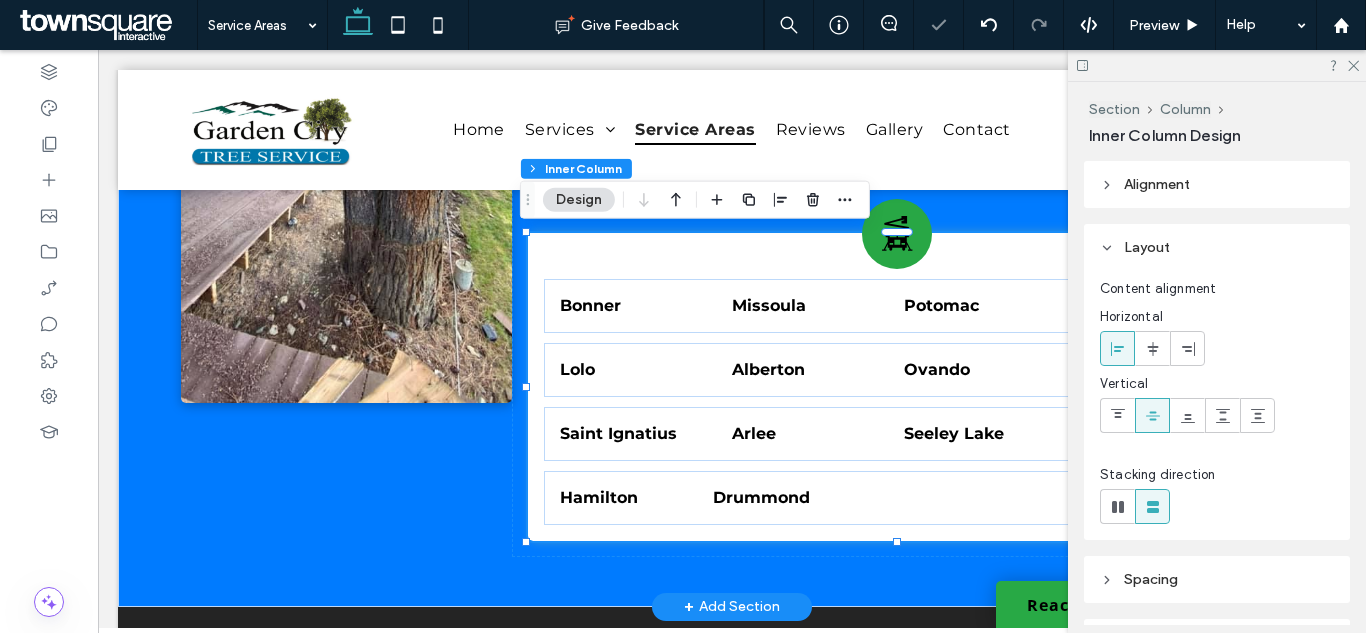 click on "Hamilton" at bounding box center [630, 498] 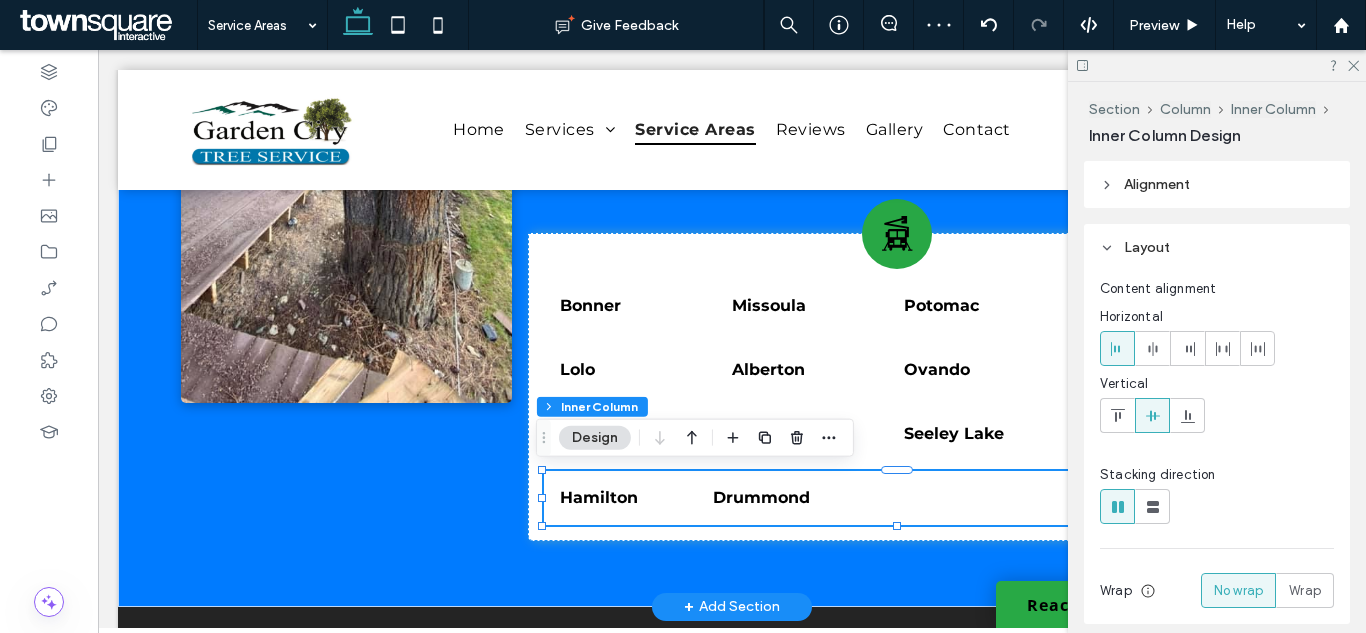 click on "[CITY] [CITY] [CITY] [CITY]" at bounding box center (897, 434) 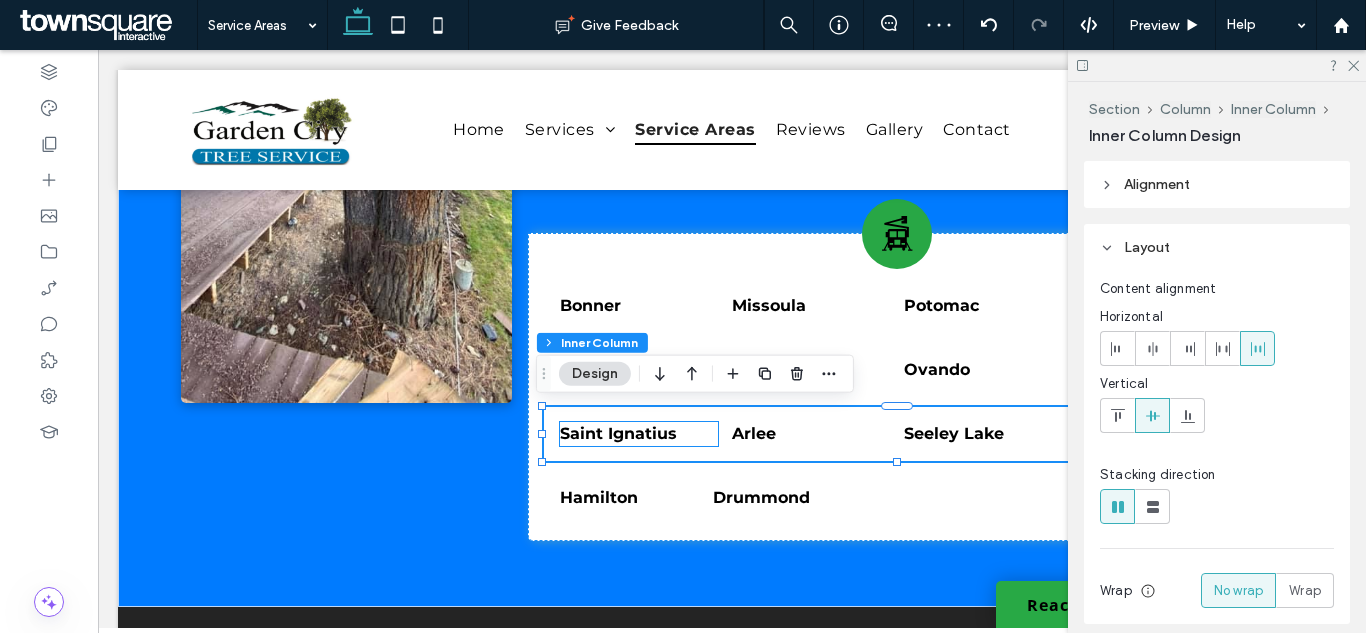 click on "Saint Ignatius" at bounding box center (639, 434) 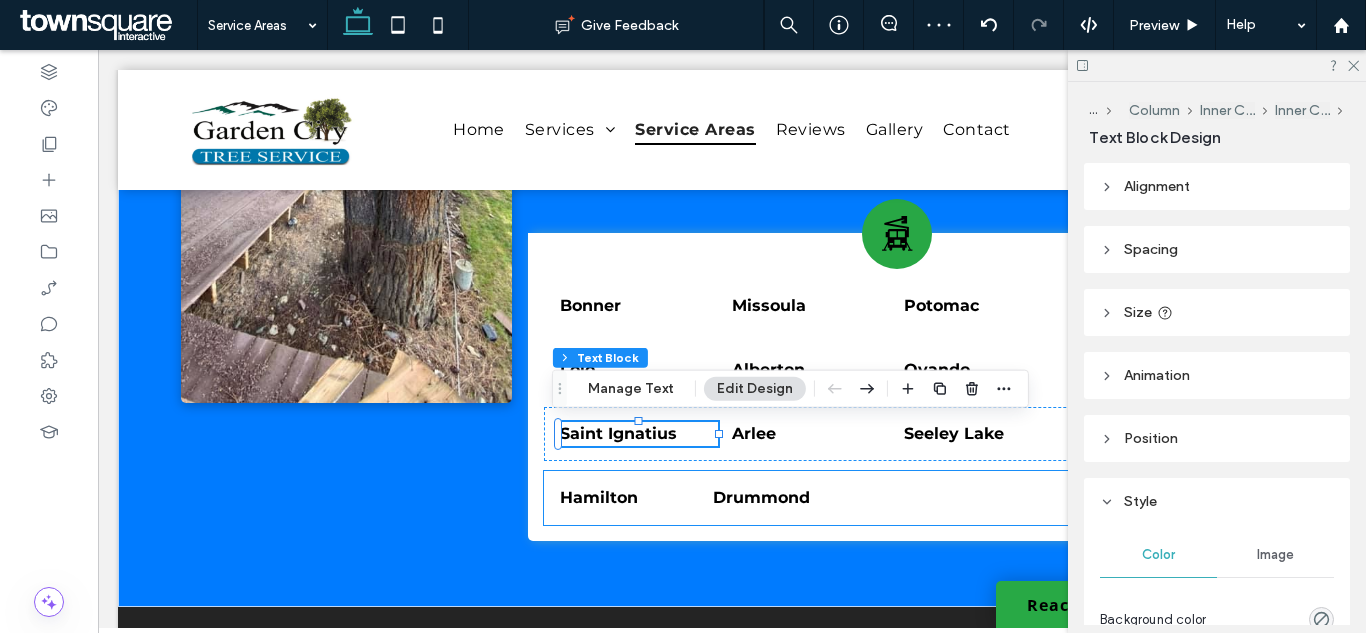 click on "Hamilton" at bounding box center (630, 498) 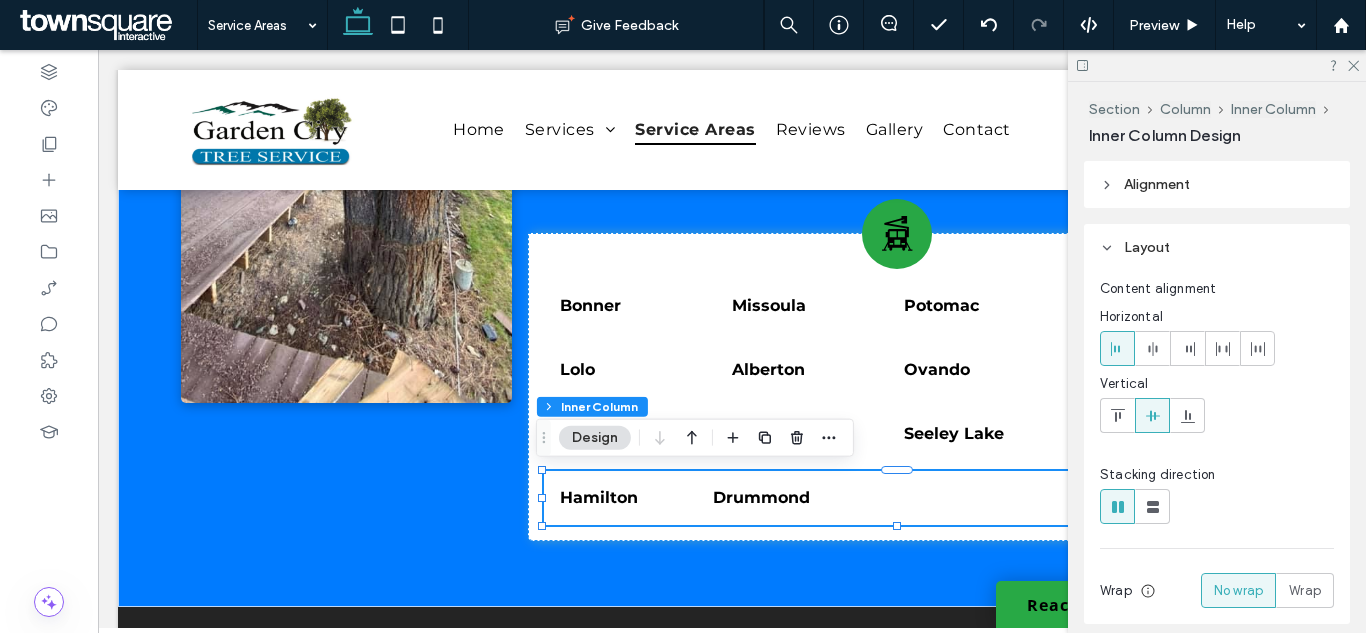 click on "Hamilton" at bounding box center [630, 498] 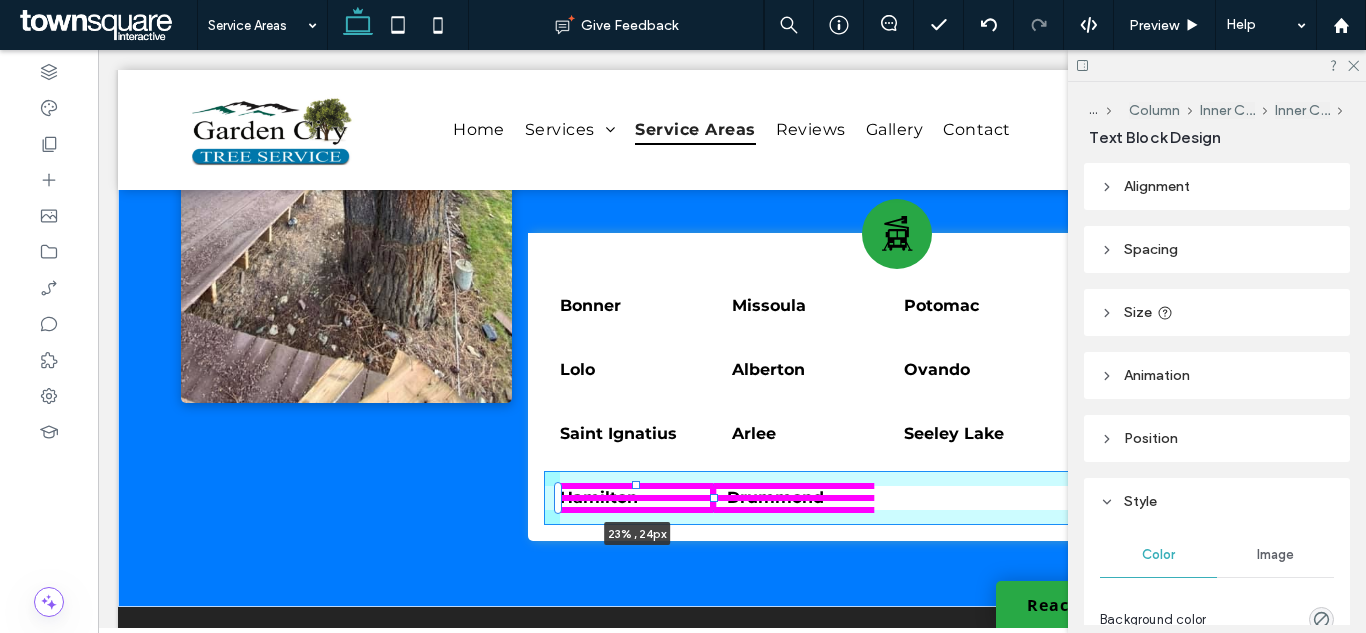drag, startPoint x: 692, startPoint y: 497, endPoint x: 709, endPoint y: 502, distance: 17.720045 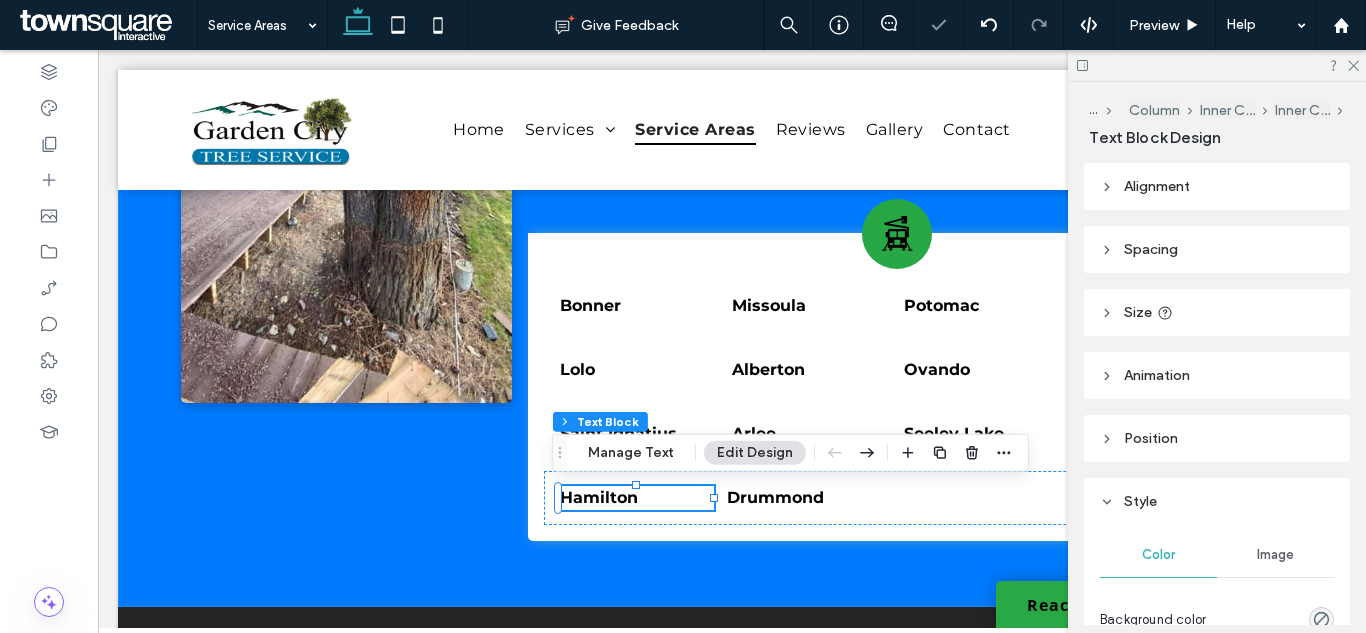 click on "[CITY]
[CITY]
[CITY]
[CITY]
[CITY]
[CITY]
[CITY]
[CITY]
[CITY] [CITY] [CITY] [CITY] [CITY] 32% , 24px" at bounding box center [732, 147] 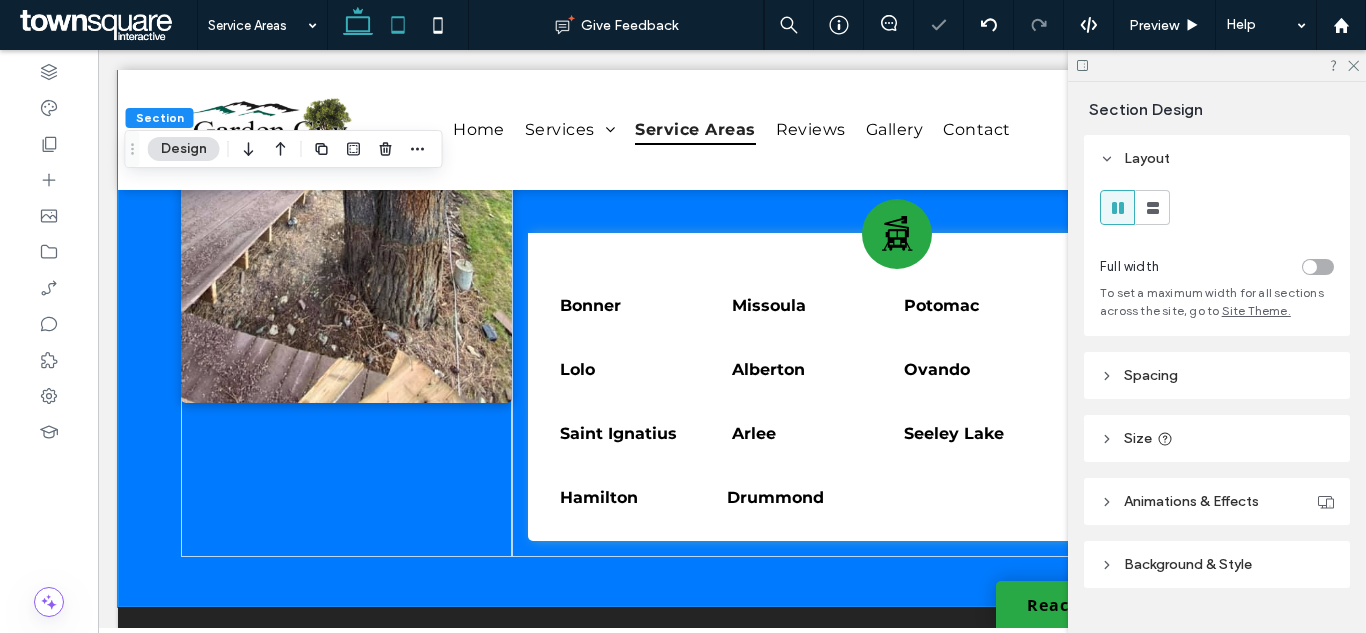 click 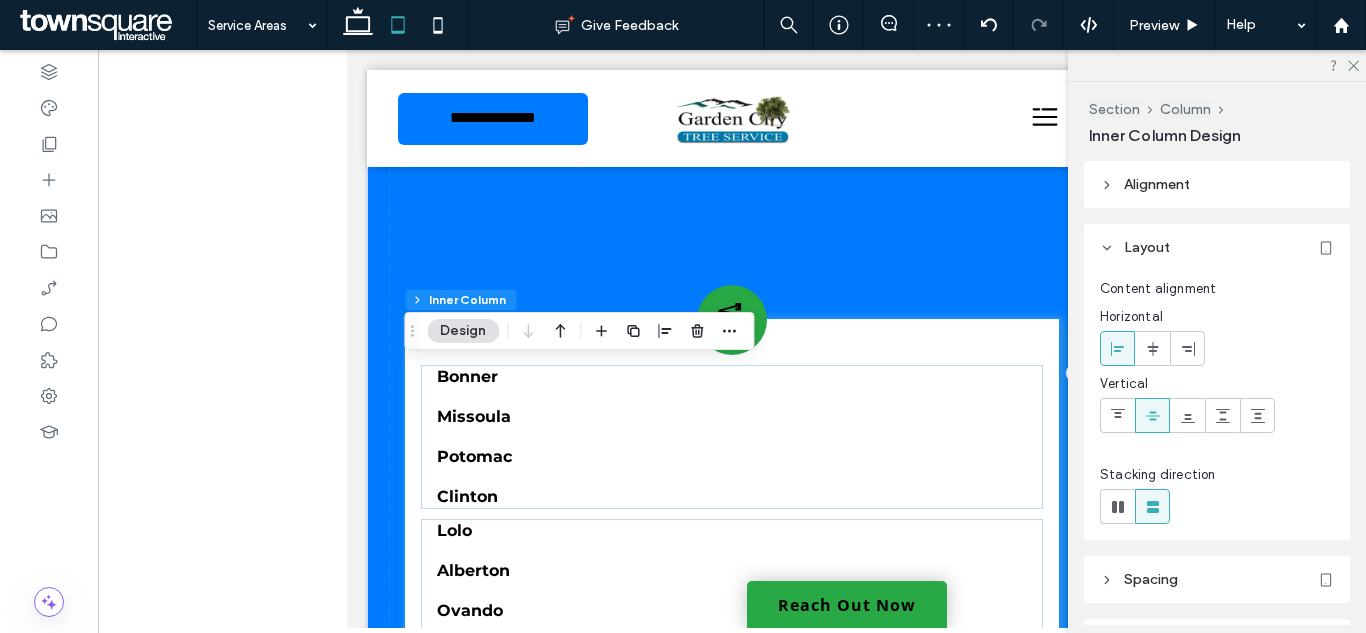 click on "Bonner
Missoula
Potomac
Clinton" at bounding box center (732, 437) 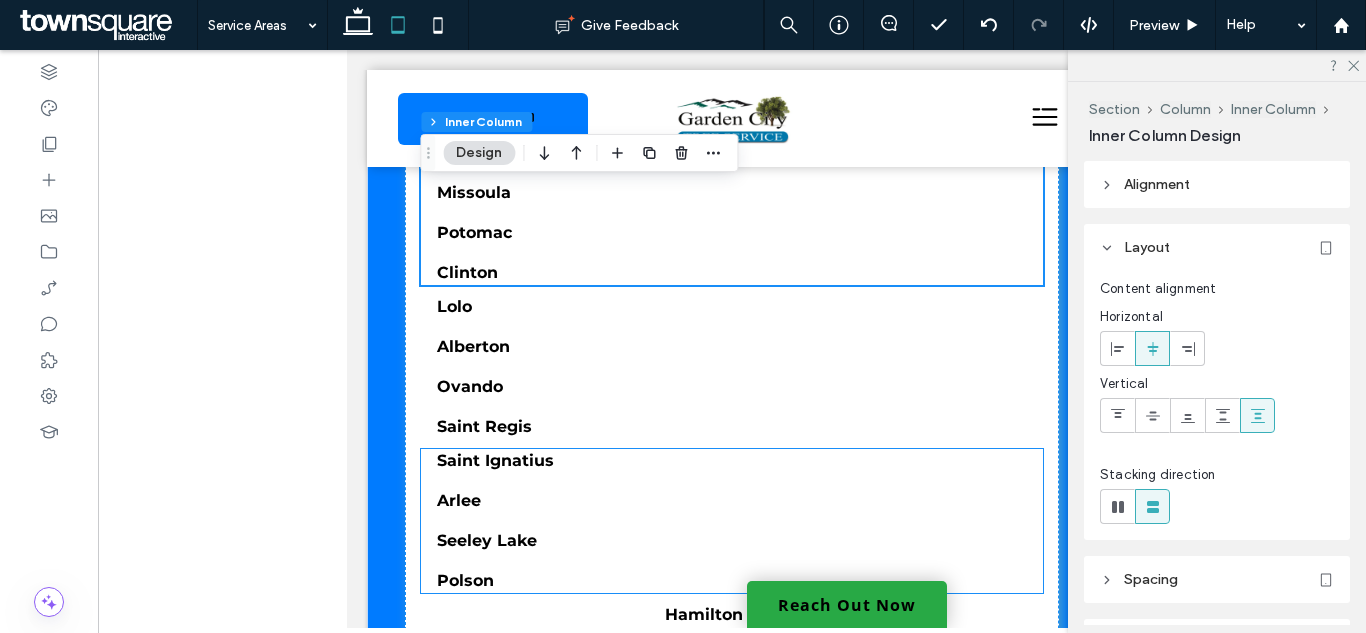 scroll, scrollTop: 1532, scrollLeft: 0, axis: vertical 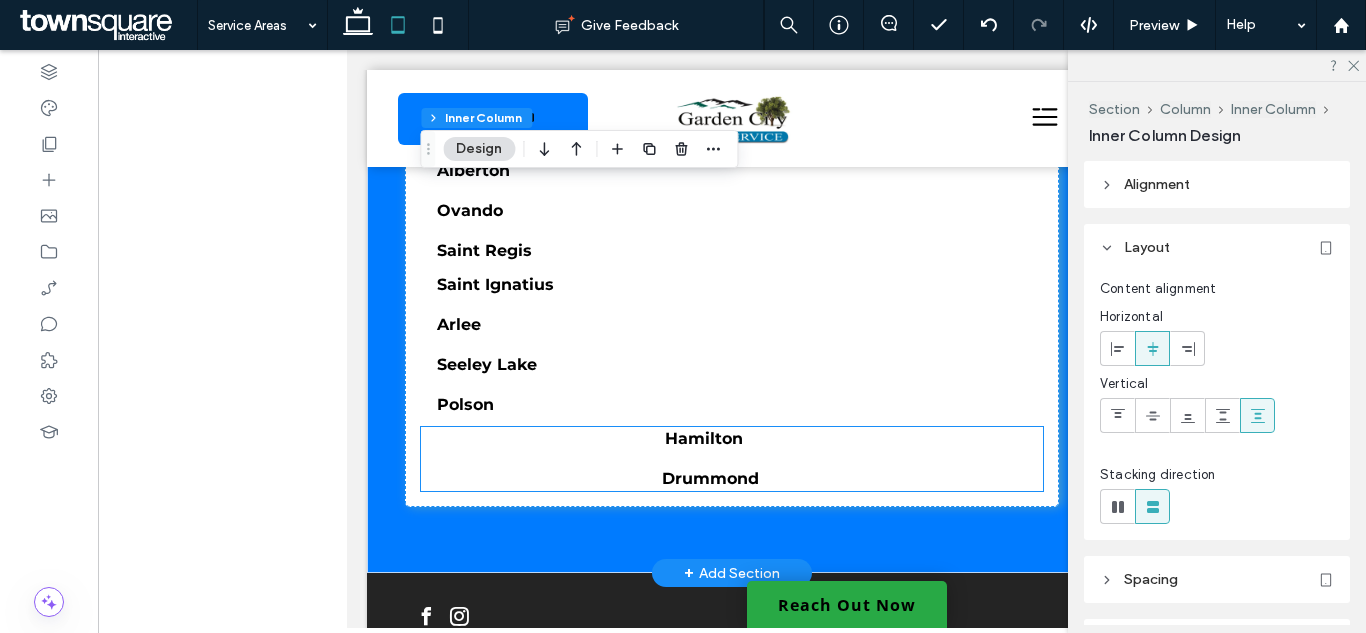 click on "[CITY] [CITY]" at bounding box center [732, 459] 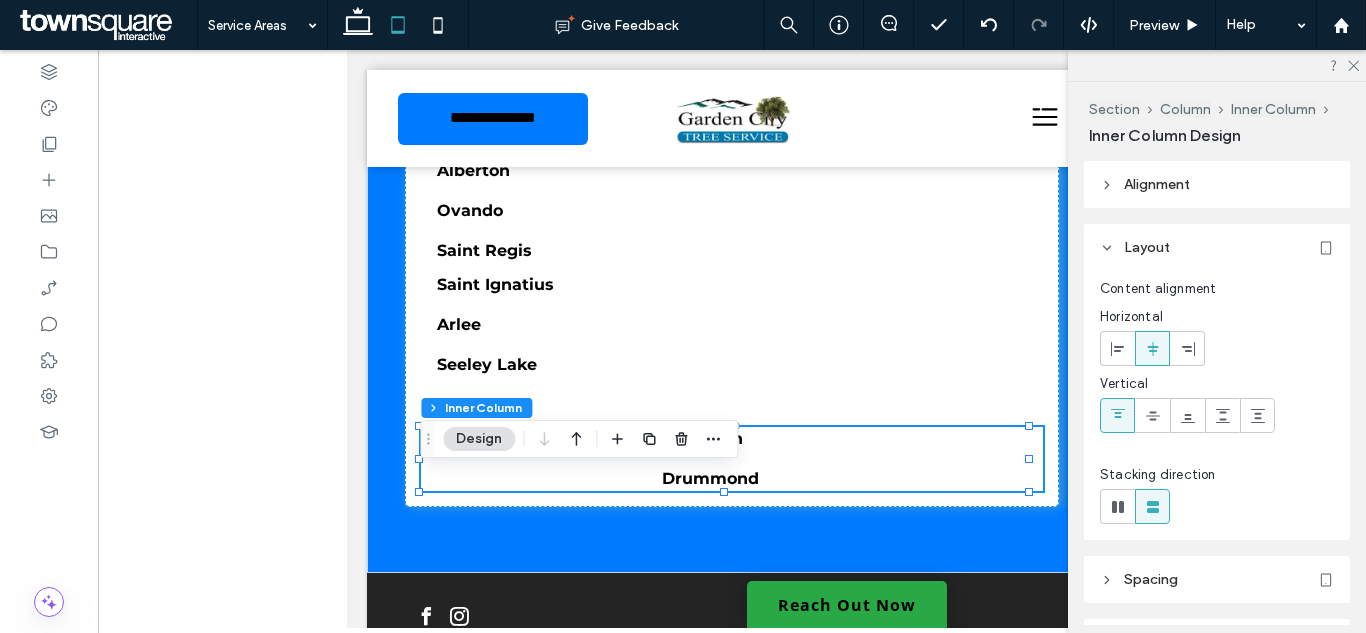 click 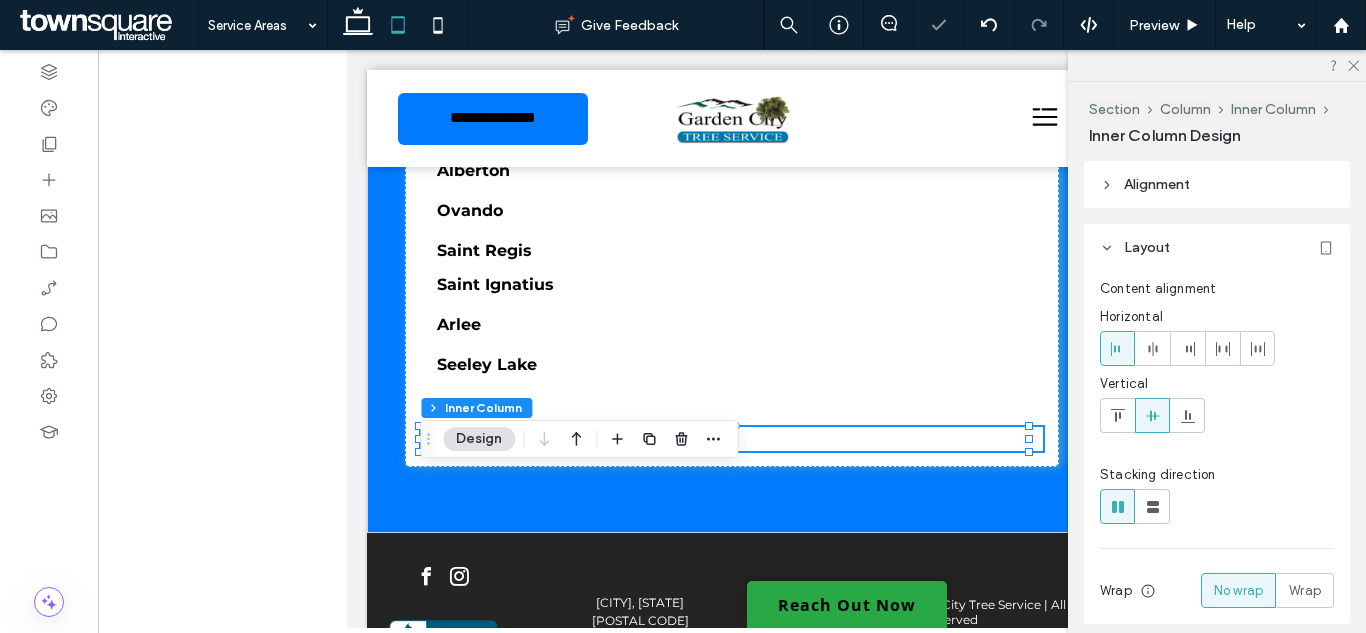 click 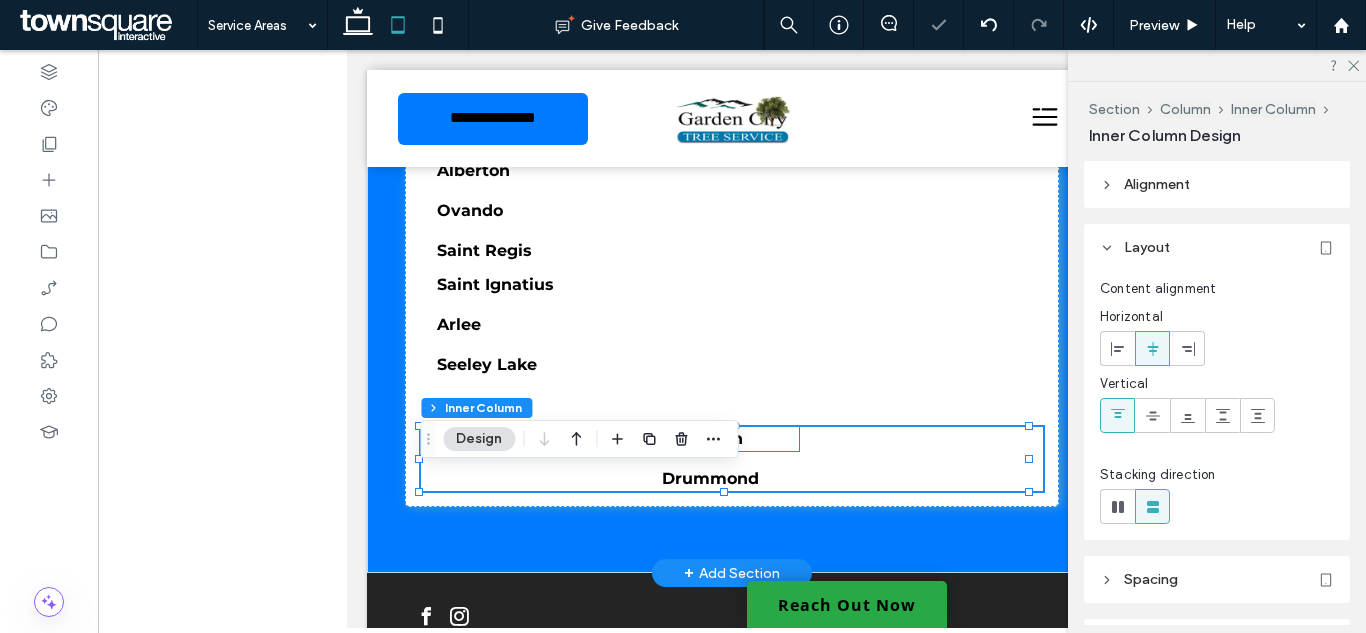 click on "Hamilton" at bounding box center [732, 439] 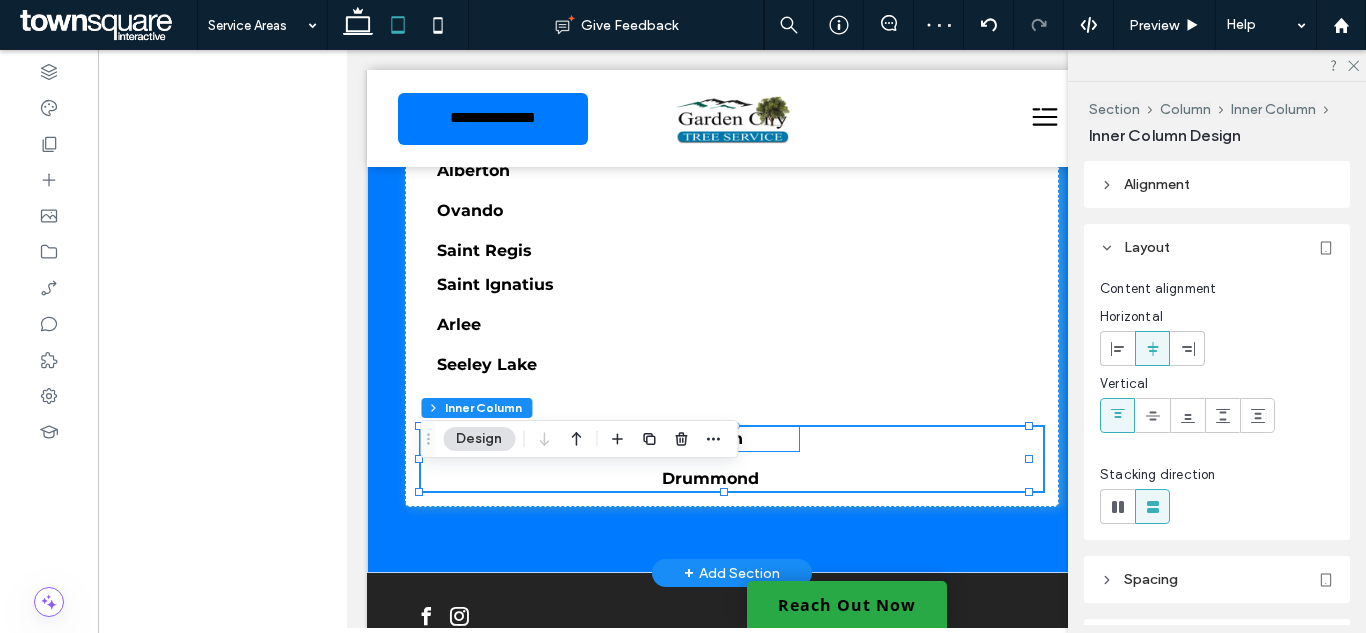click on "Hamilton" at bounding box center (704, 438) 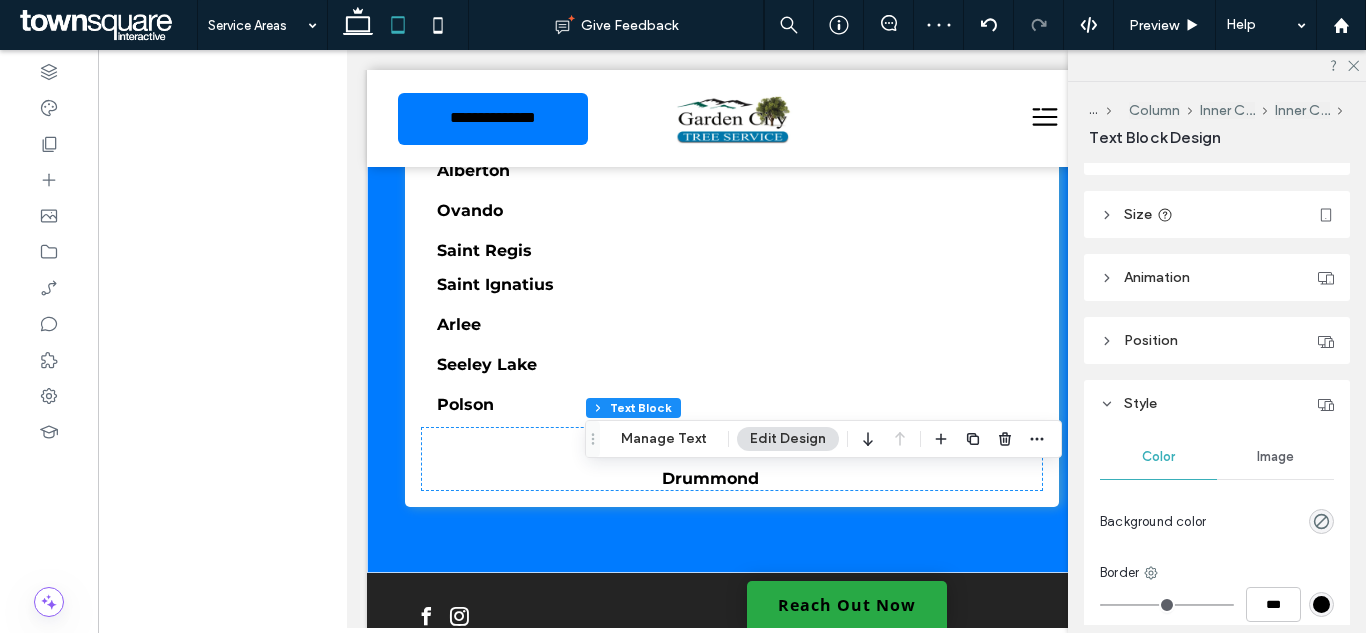 scroll, scrollTop: 0, scrollLeft: 0, axis: both 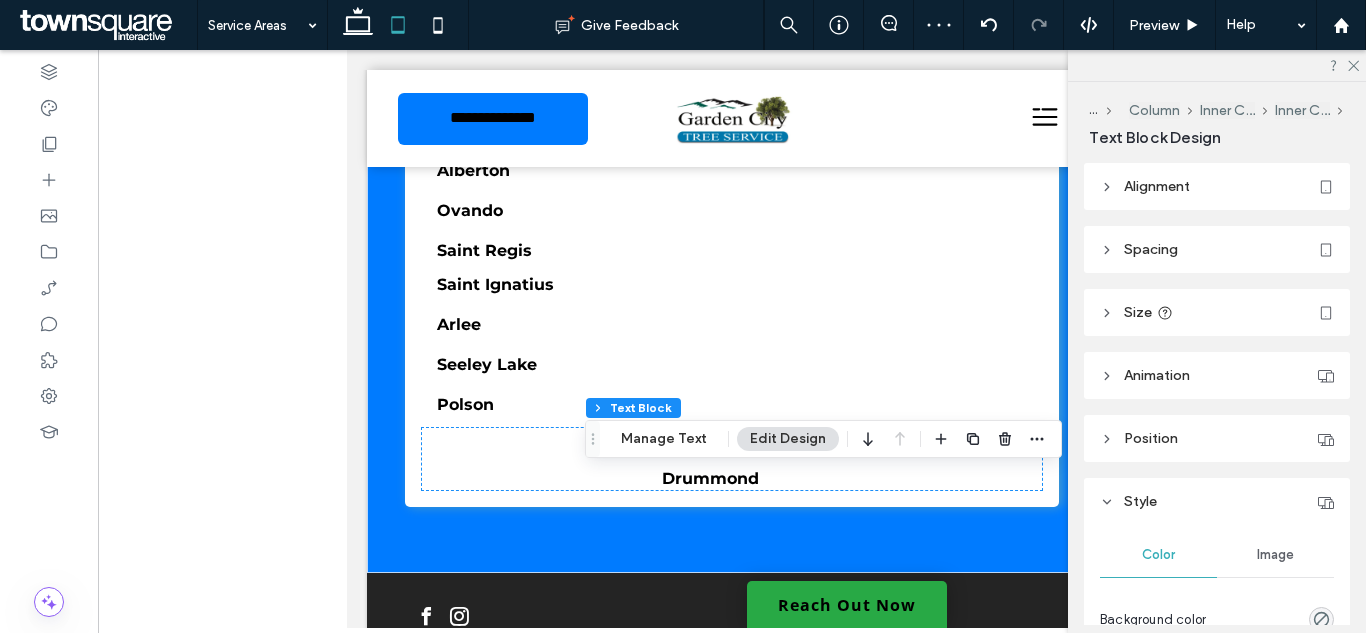 click 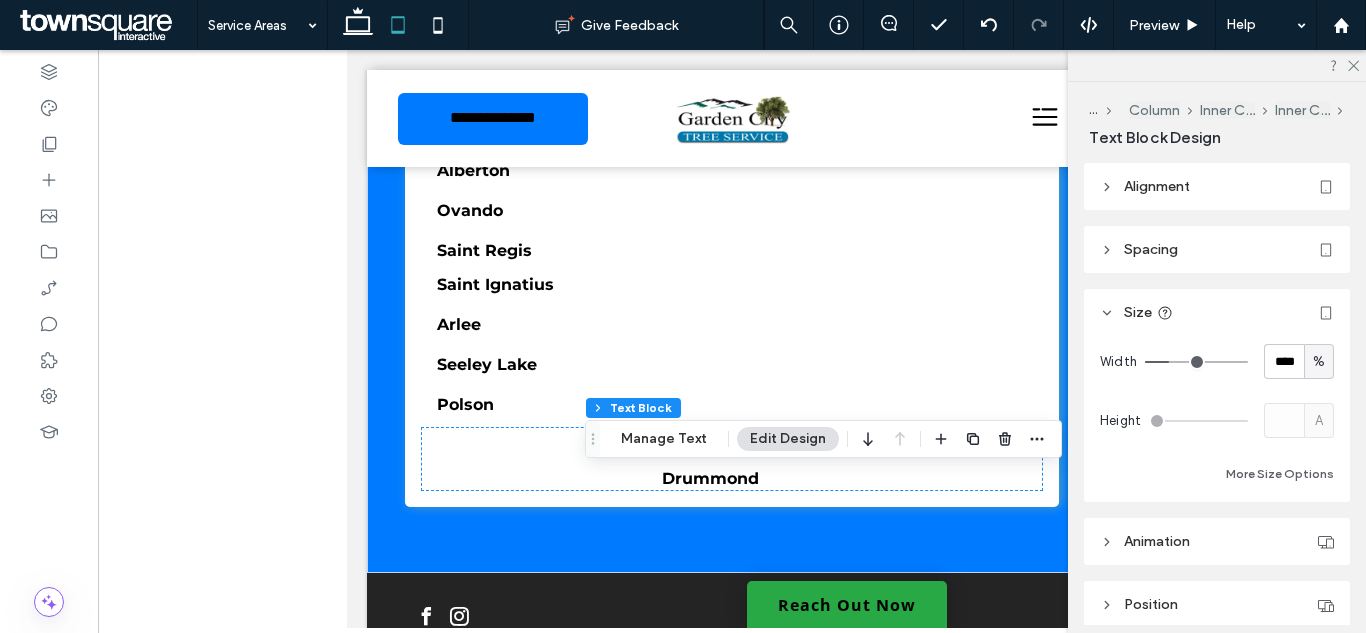 type on "**" 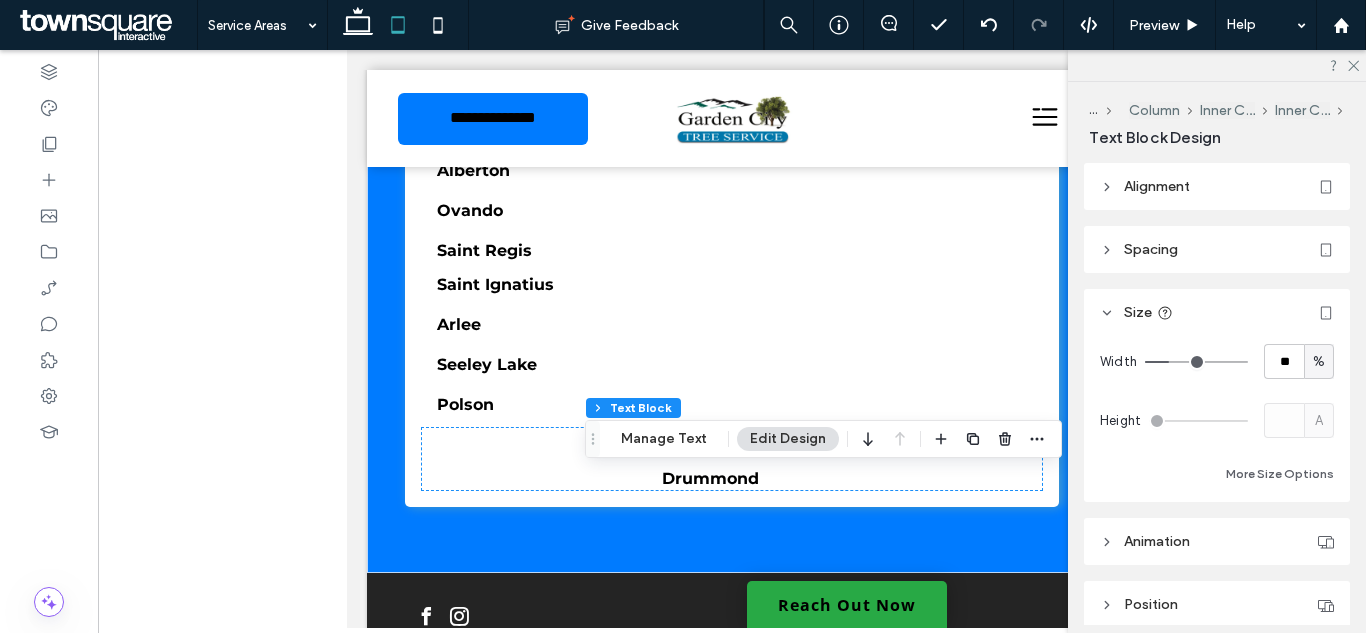 type on "**" 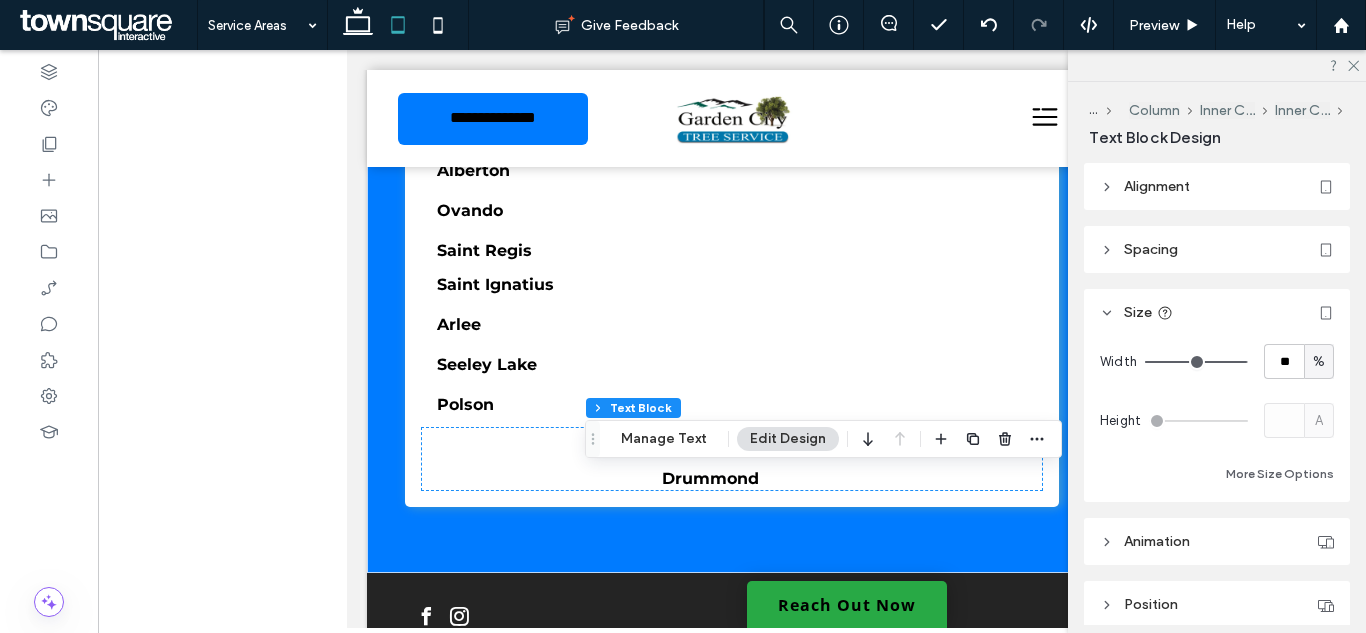 type on "***" 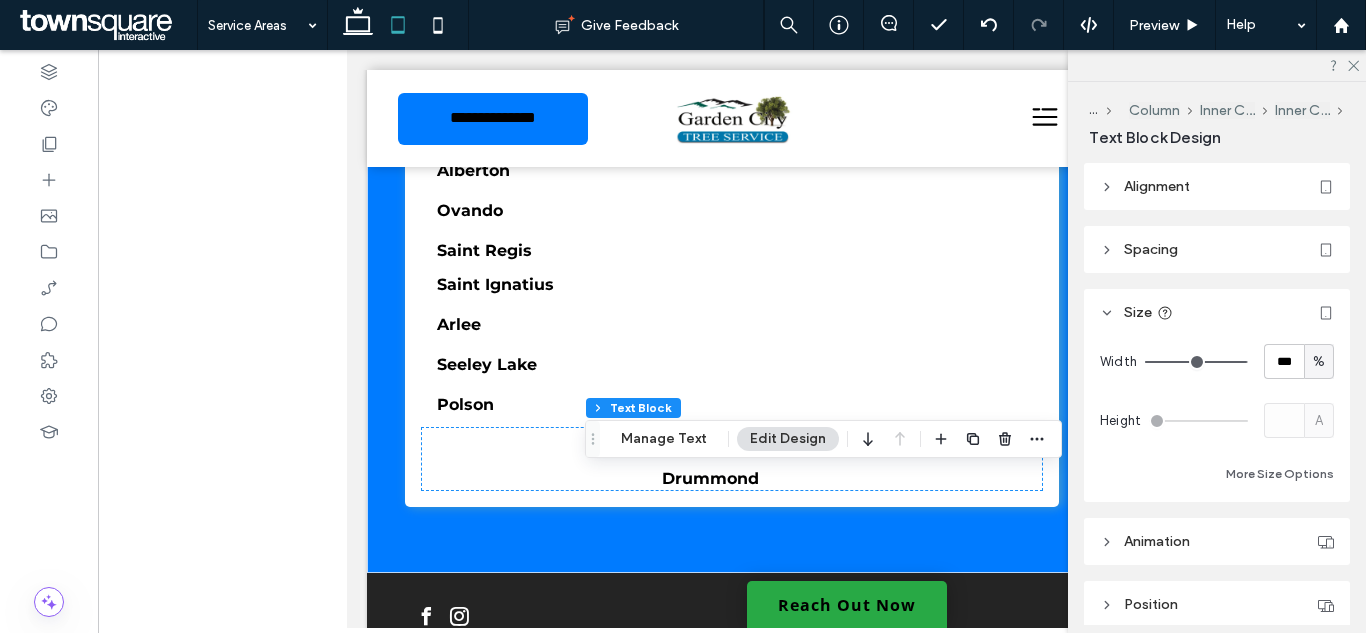 drag, startPoint x: 1188, startPoint y: 365, endPoint x: 1274, endPoint y: 371, distance: 86.209045 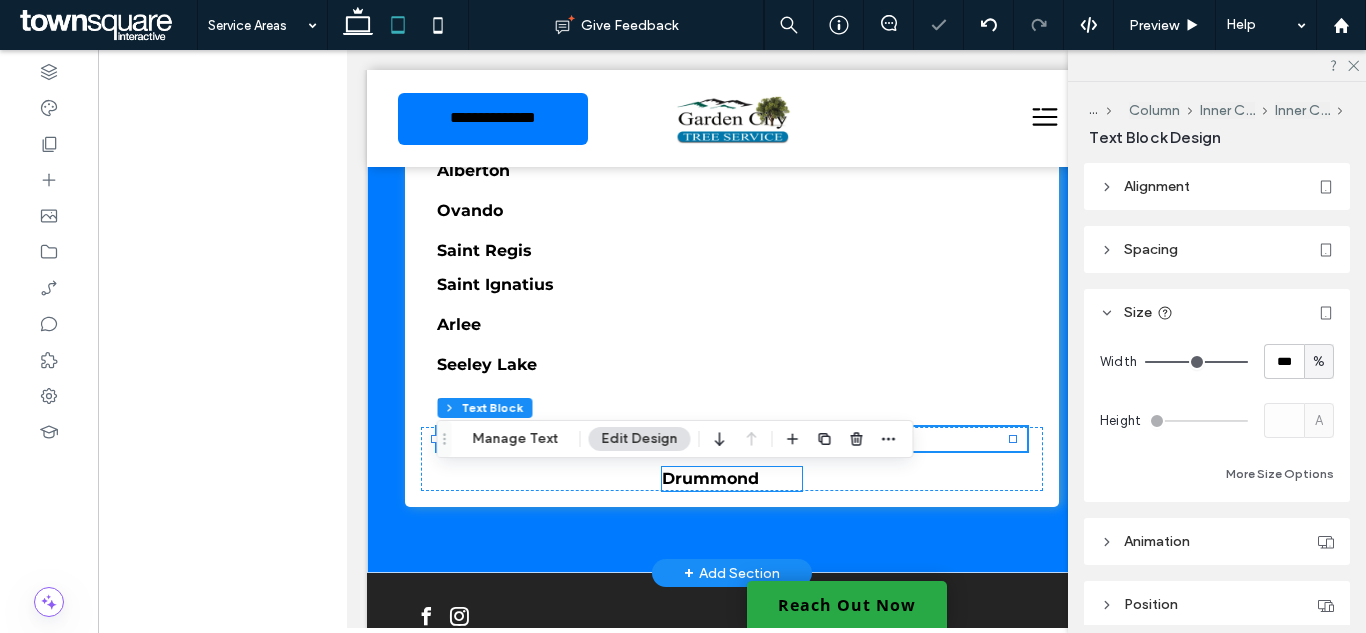 click on "Drummond" at bounding box center [710, 478] 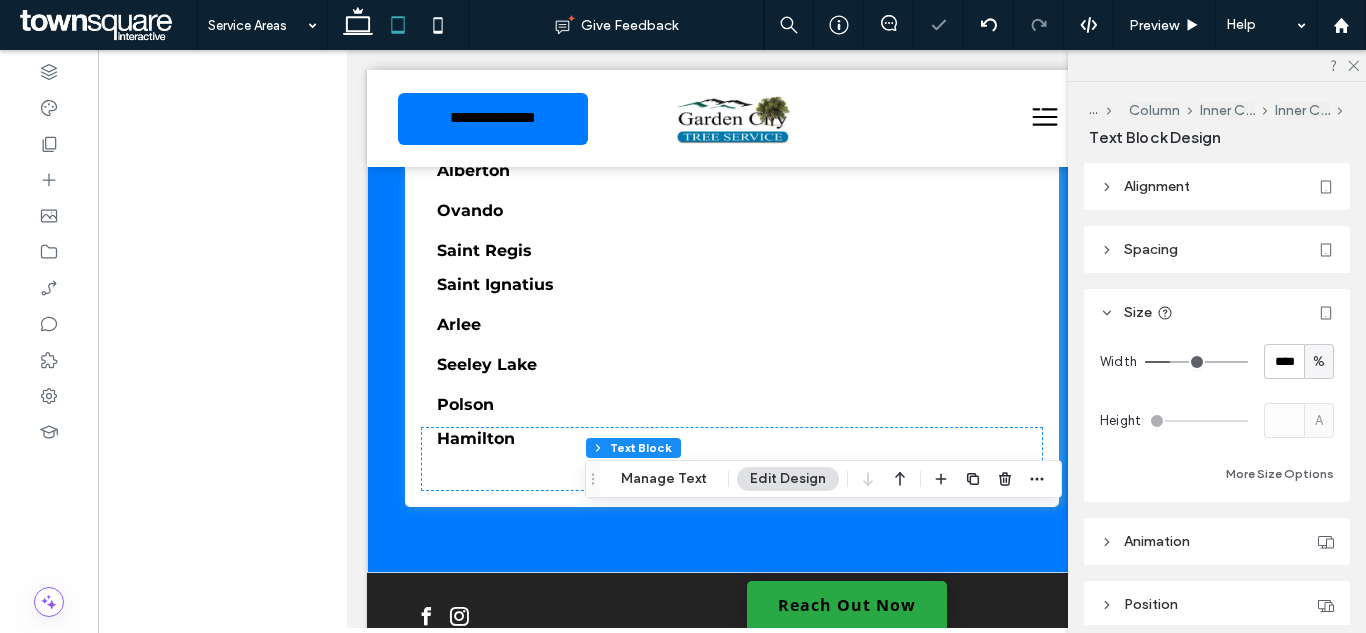 type on "**" 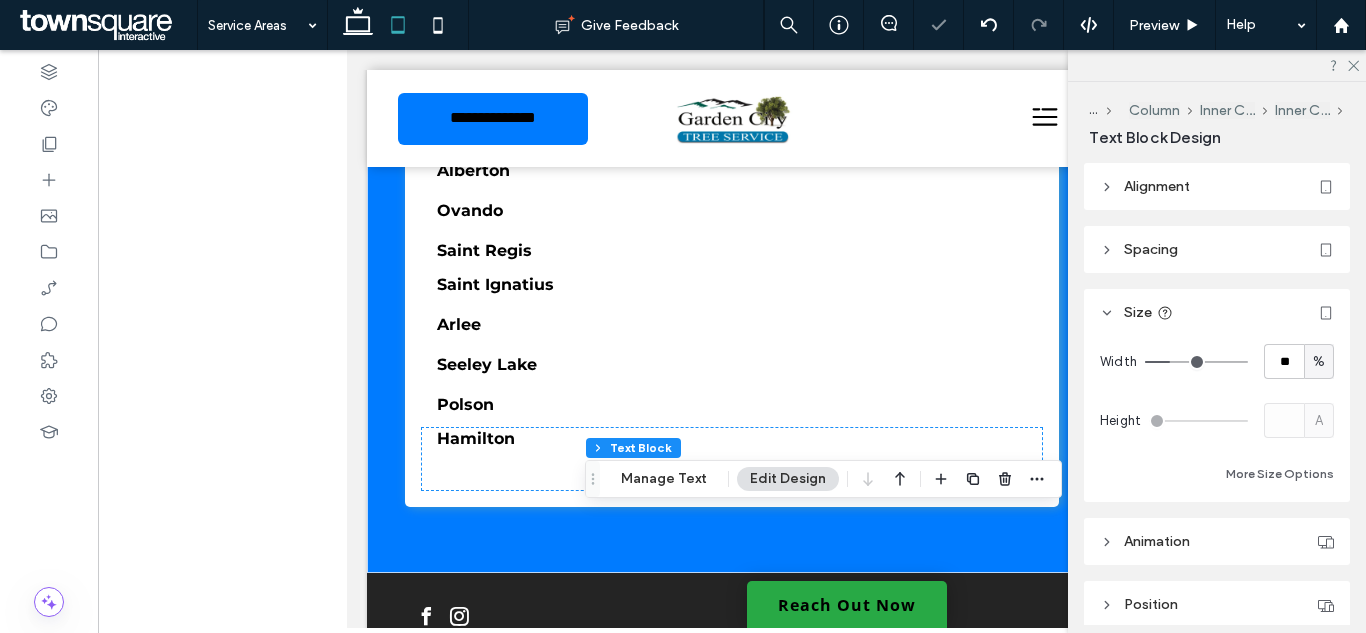 type on "**" 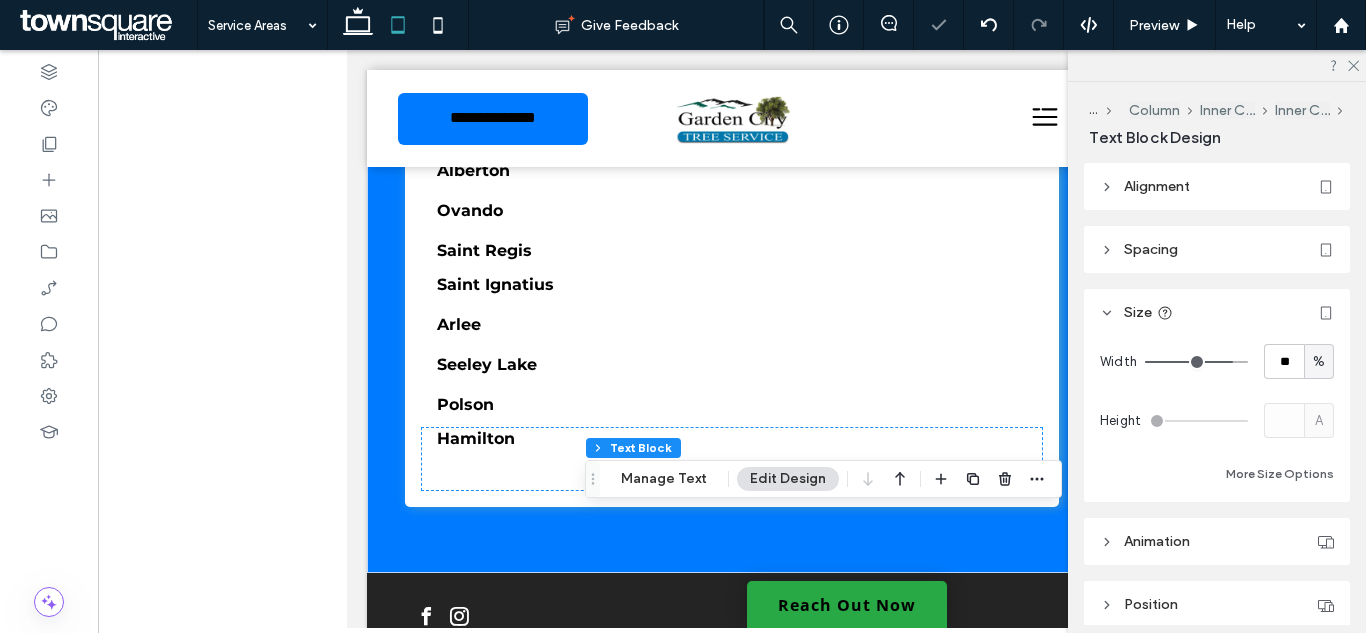 type on "***" 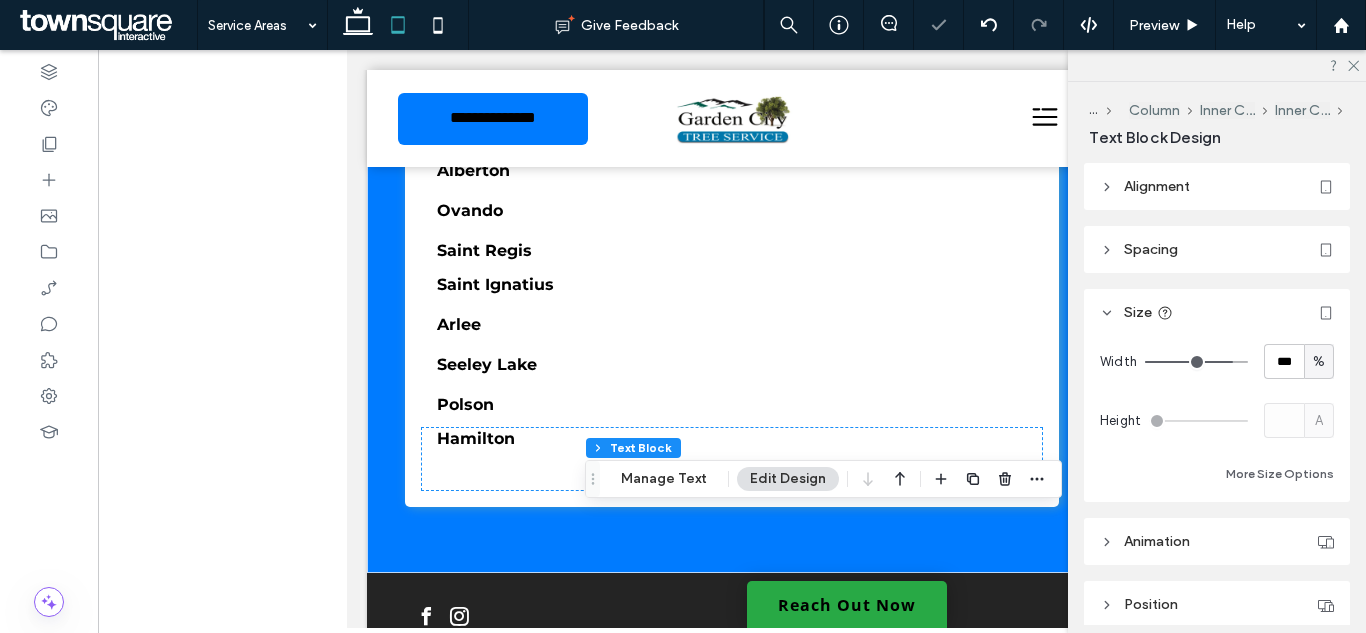 drag, startPoint x: 1167, startPoint y: 359, endPoint x: 1274, endPoint y: 370, distance: 107.563934 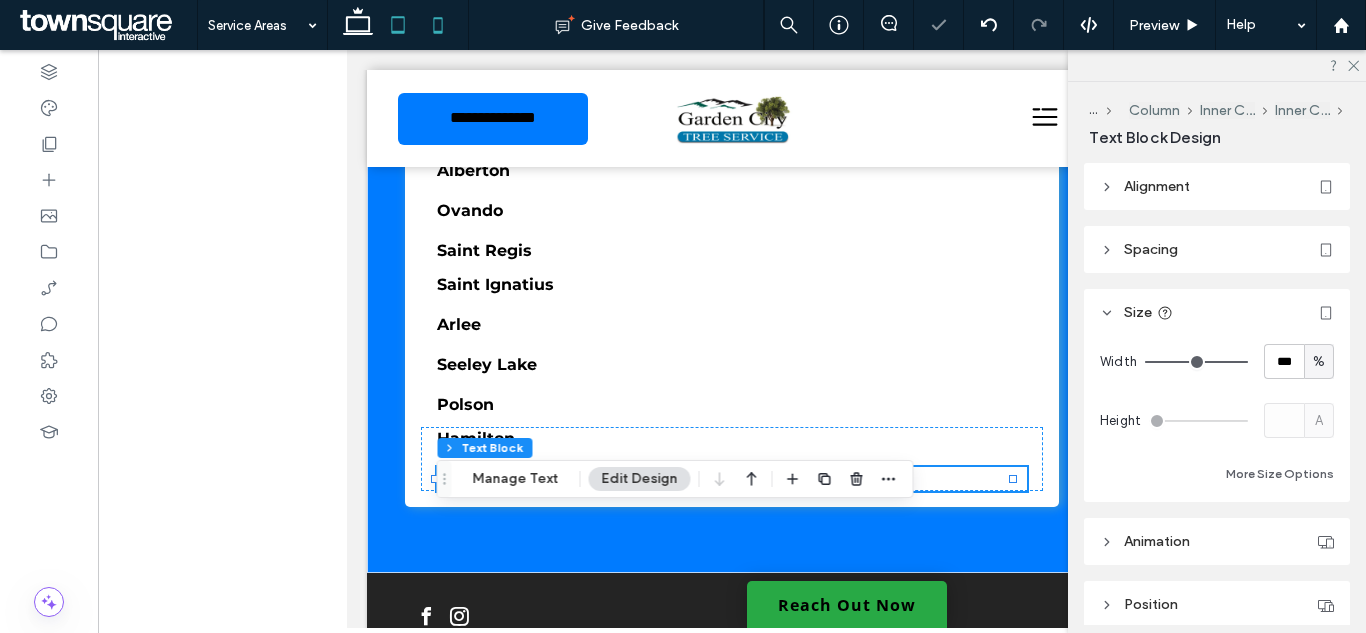 click 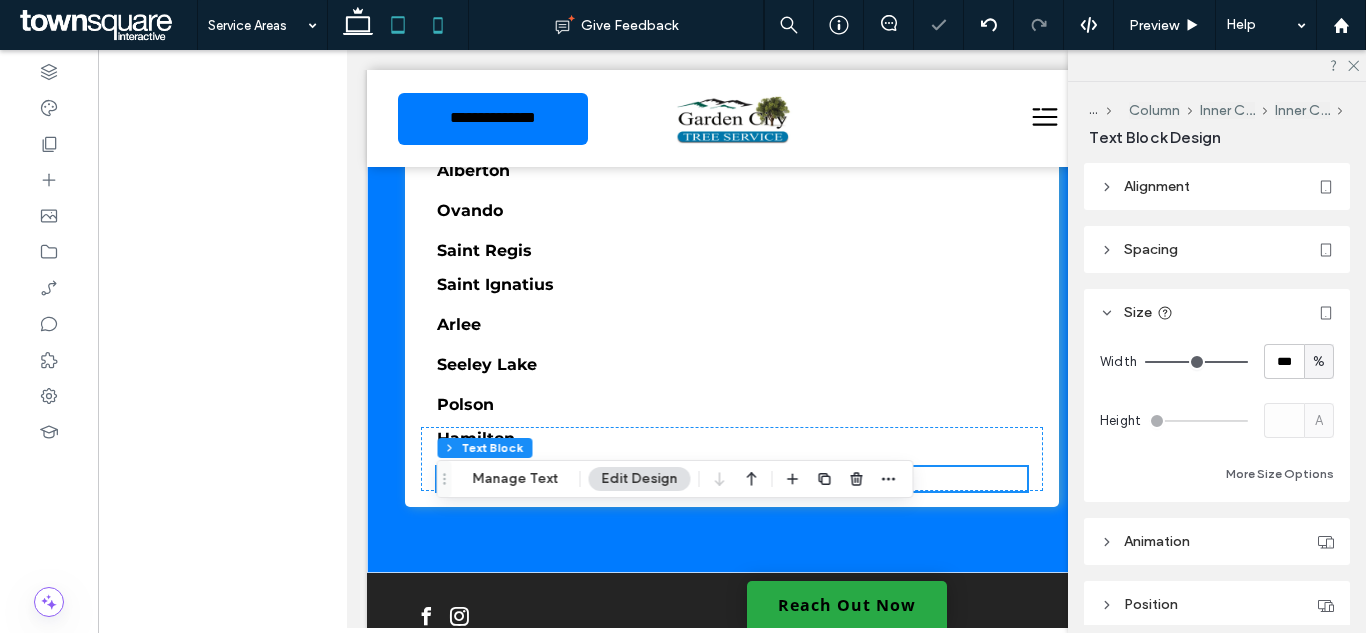type on "**" 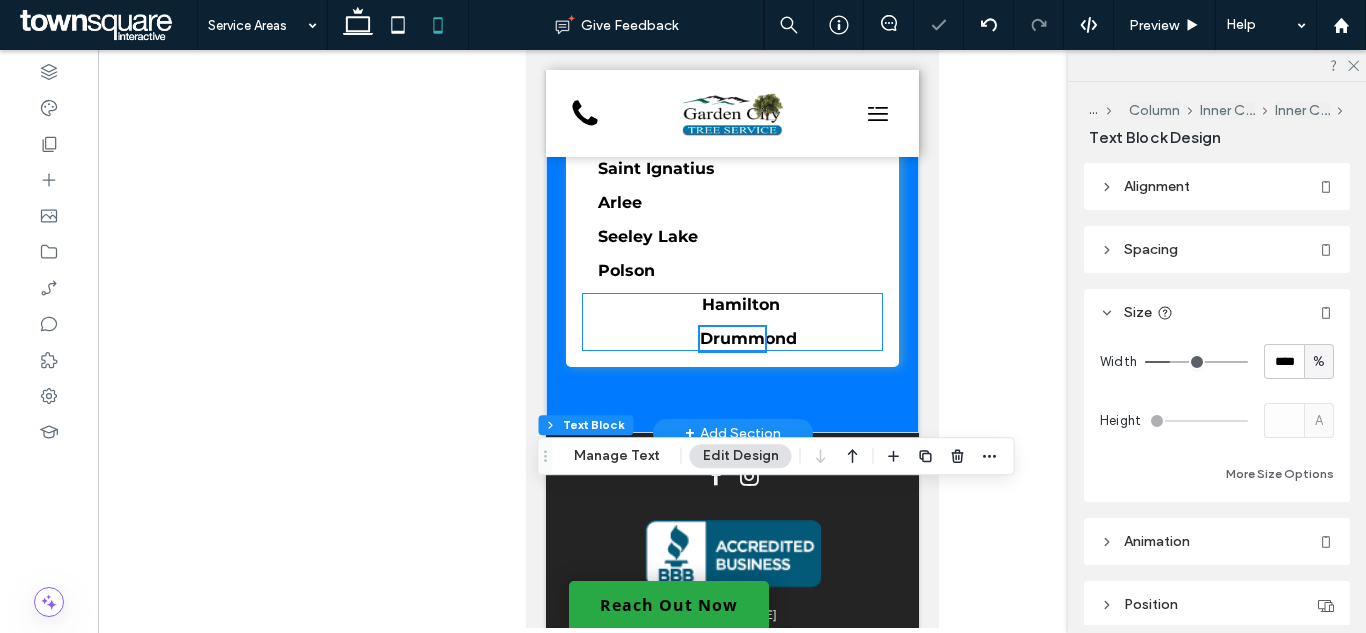 scroll, scrollTop: 1511, scrollLeft: 0, axis: vertical 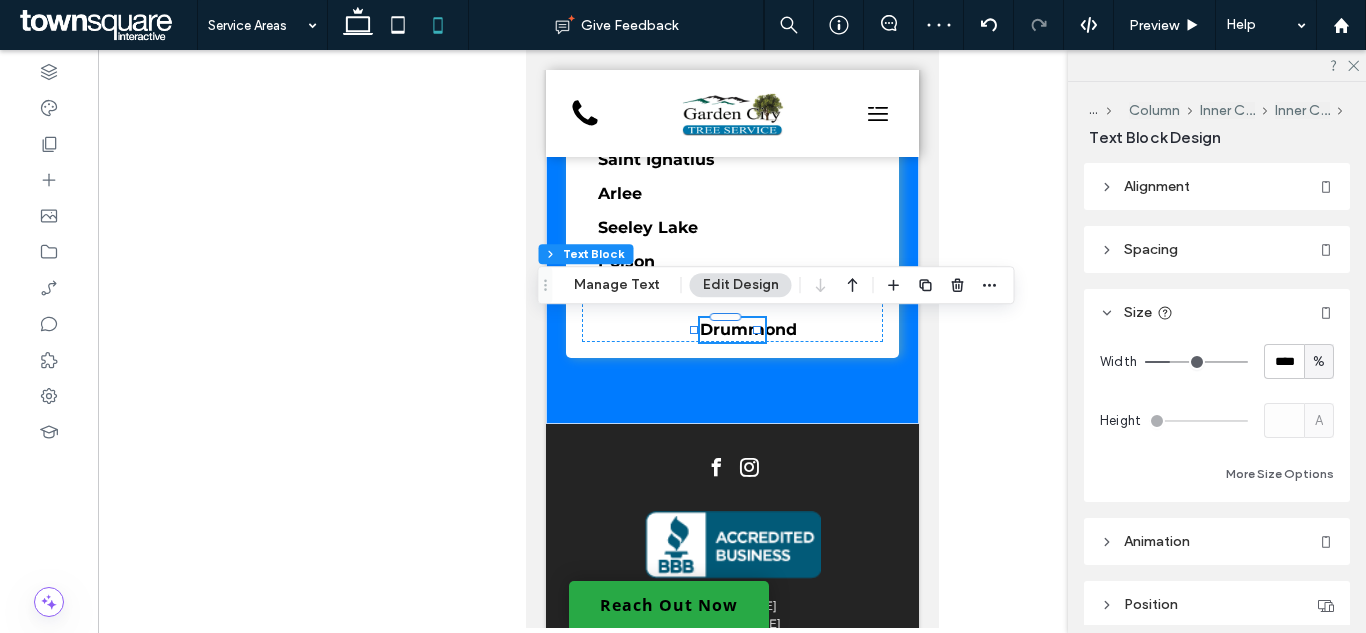 type on "**" 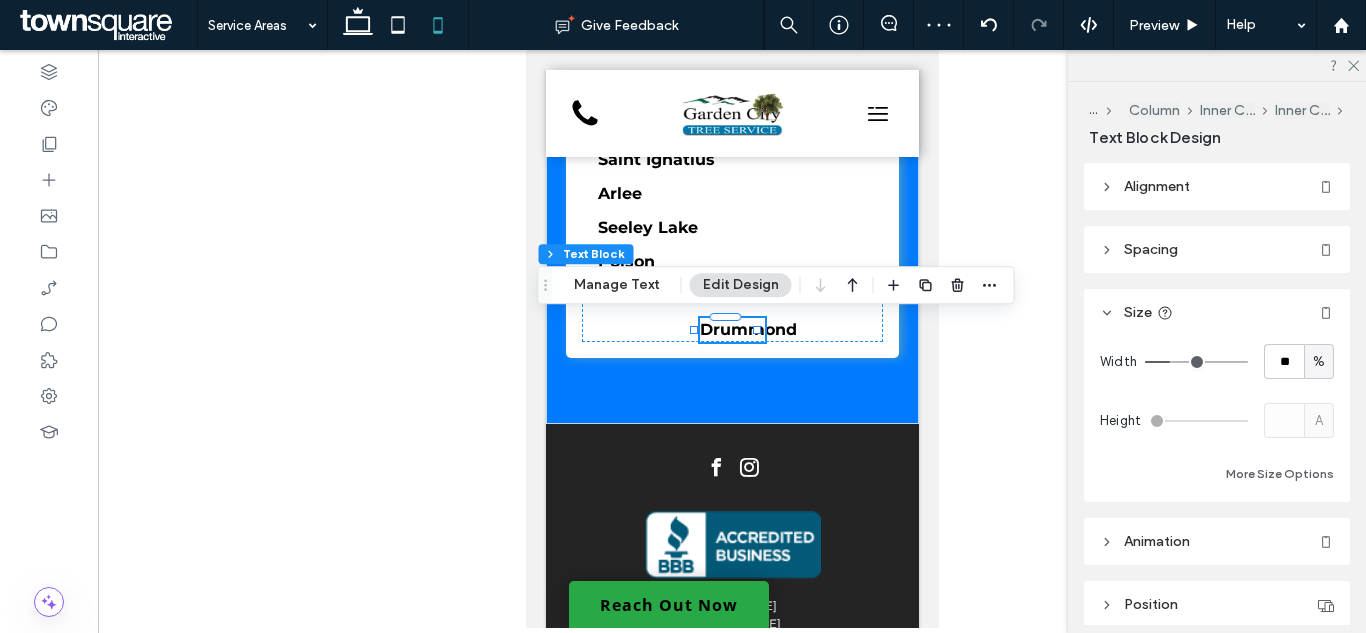 type on "**" 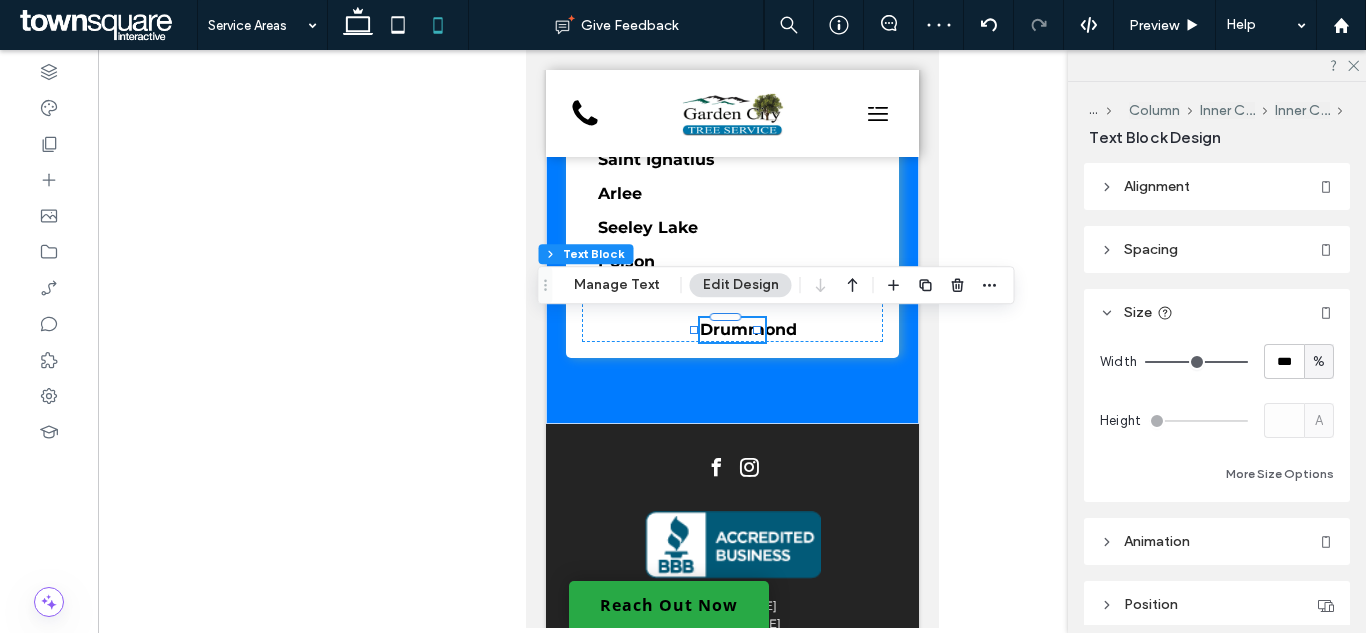 drag, startPoint x: 1168, startPoint y: 358, endPoint x: 1361, endPoint y: 388, distance: 195.31769 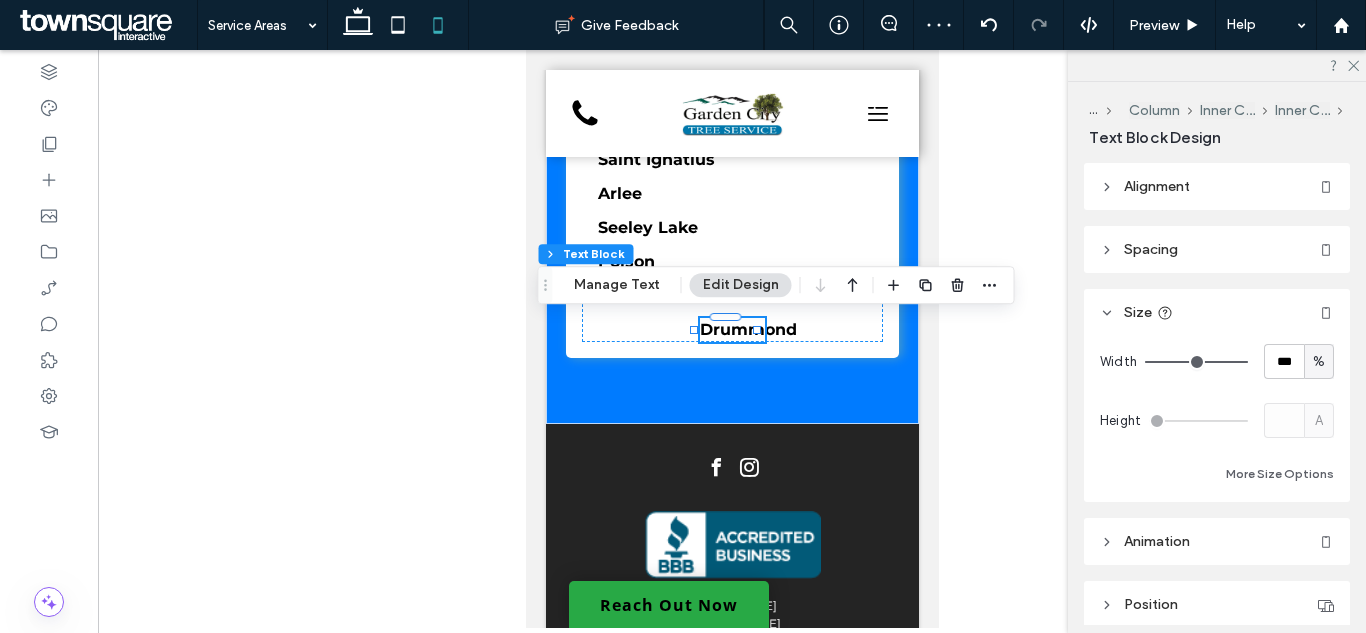 type on "***" 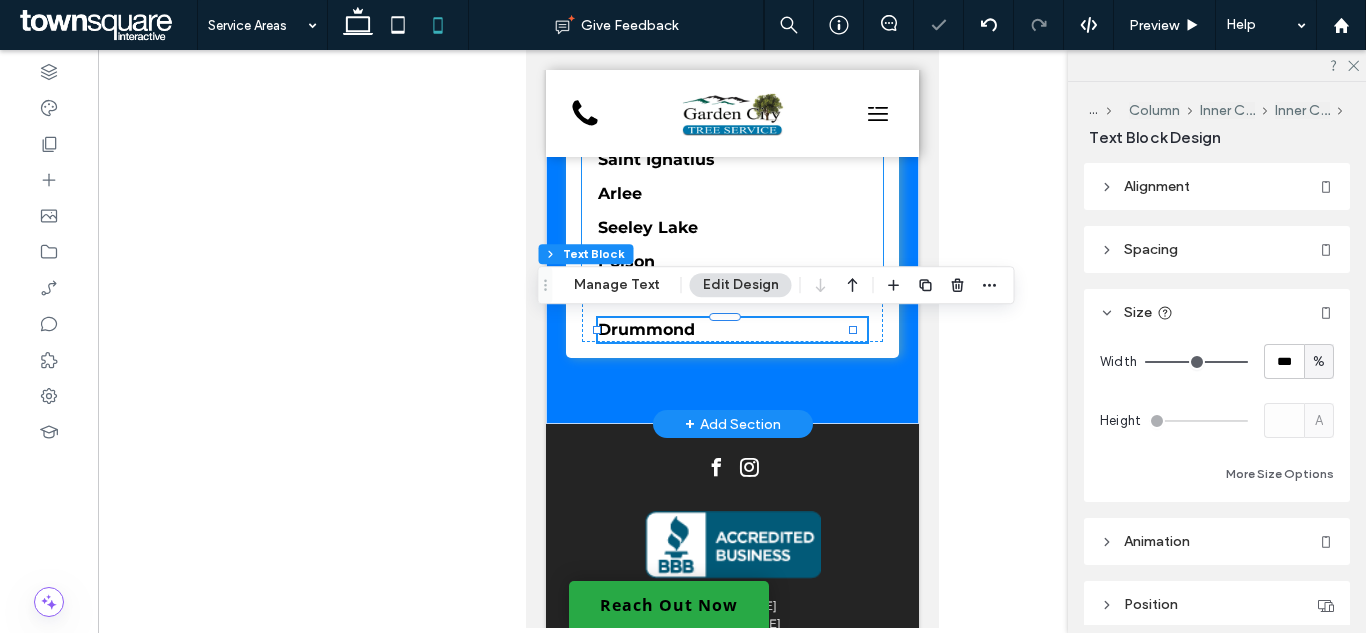 click on "[CITY] [CITY] [CITY] [CITY]" at bounding box center [731, 211] 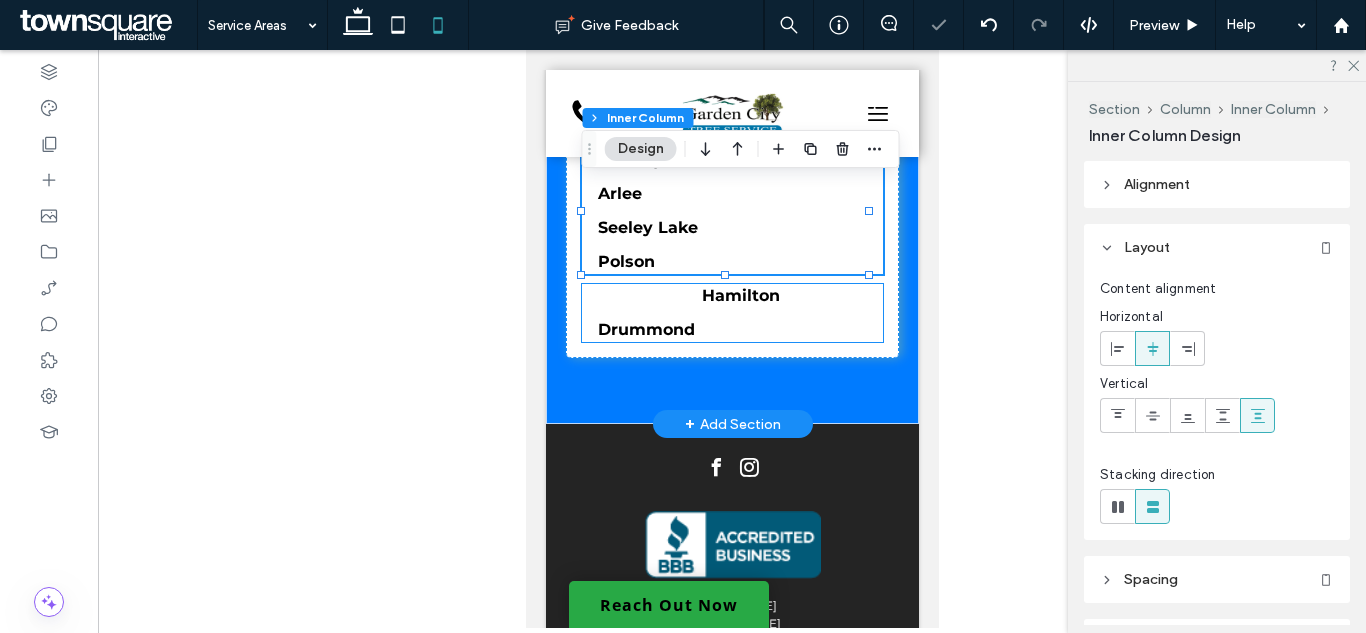 click on "Hamilton" at bounding box center (740, 295) 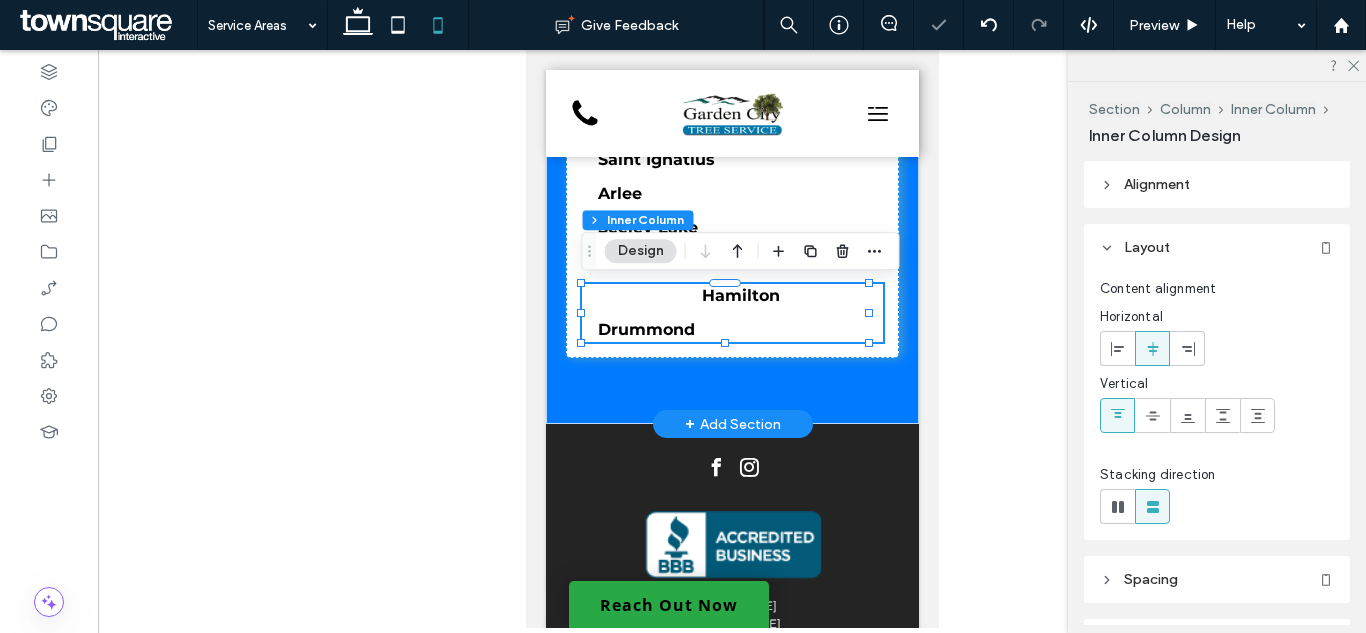 click on "Hamilton" at bounding box center (740, 295) 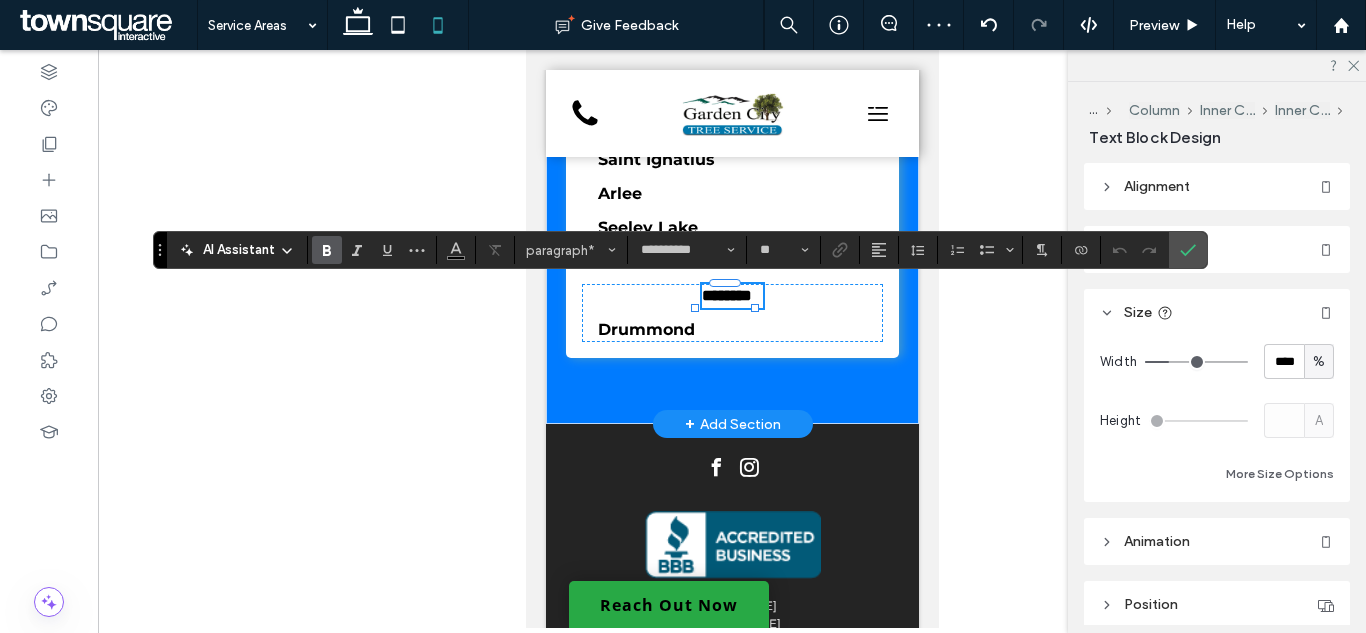 type on "**" 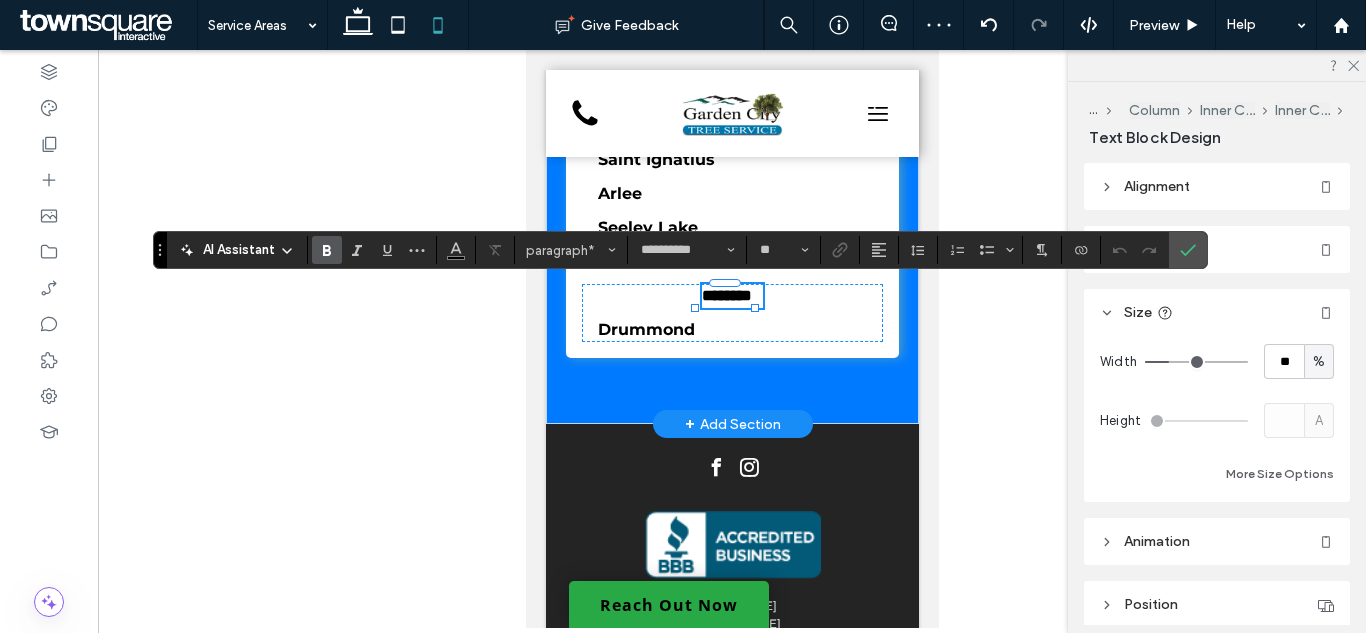 type on "**" 